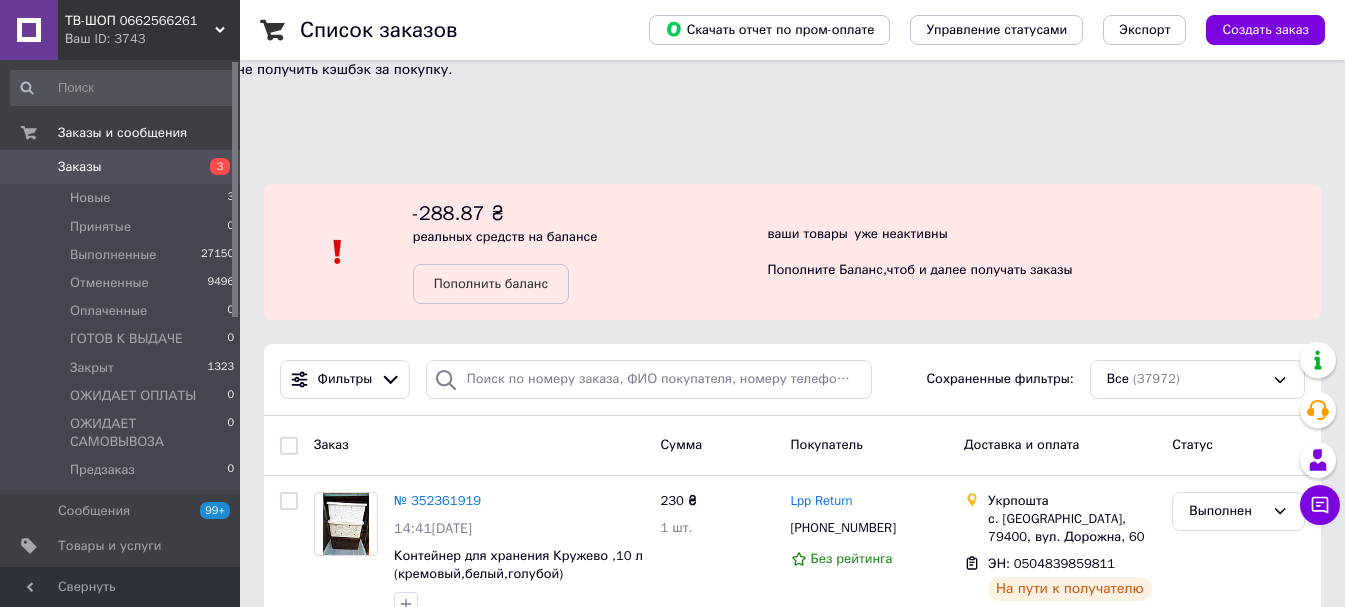 click on "Товары и услуги" at bounding box center [110, 546] 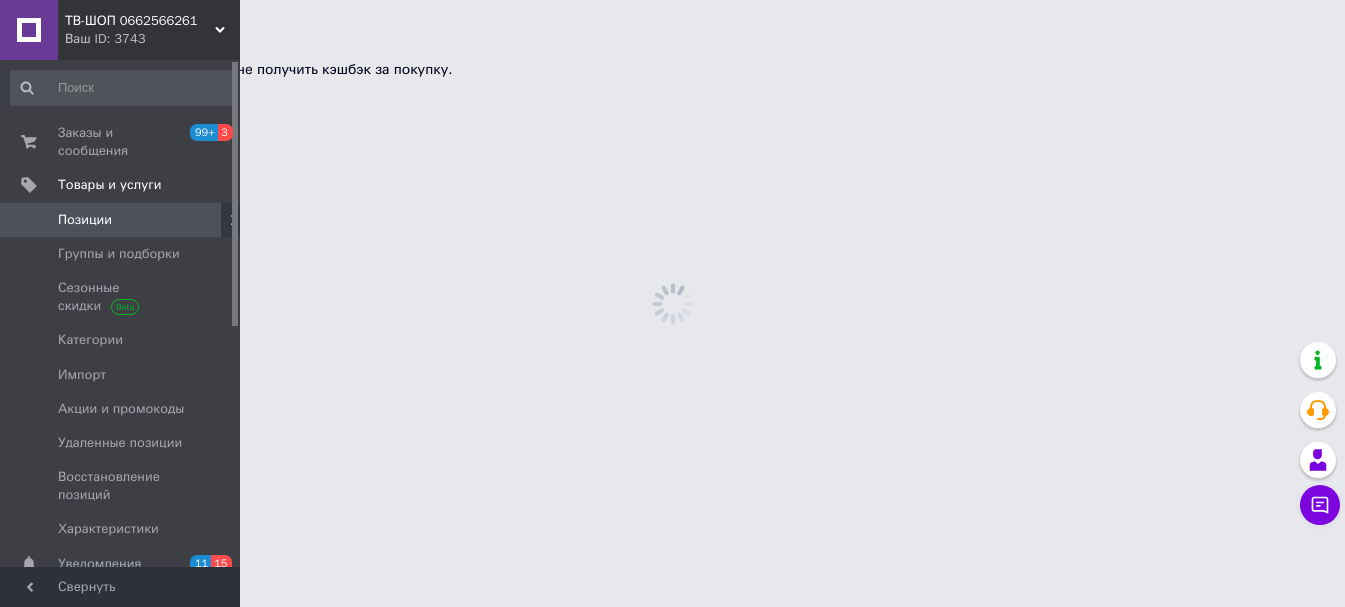 scroll, scrollTop: 0, scrollLeft: 0, axis: both 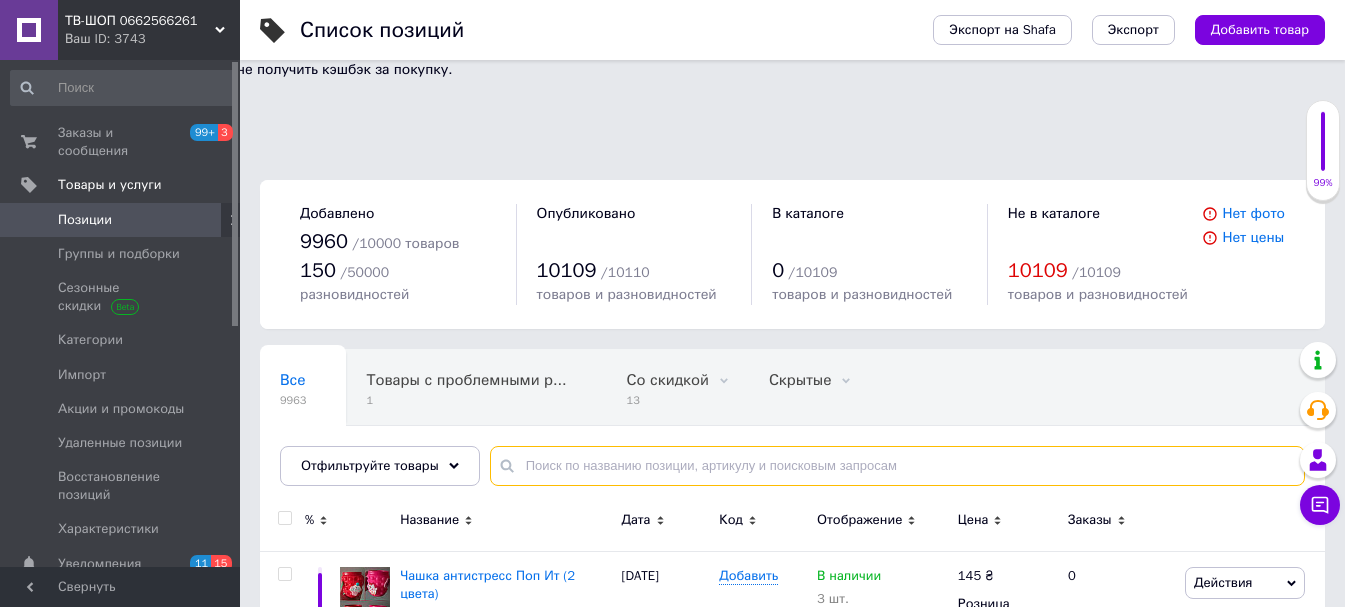 click at bounding box center [897, 466] 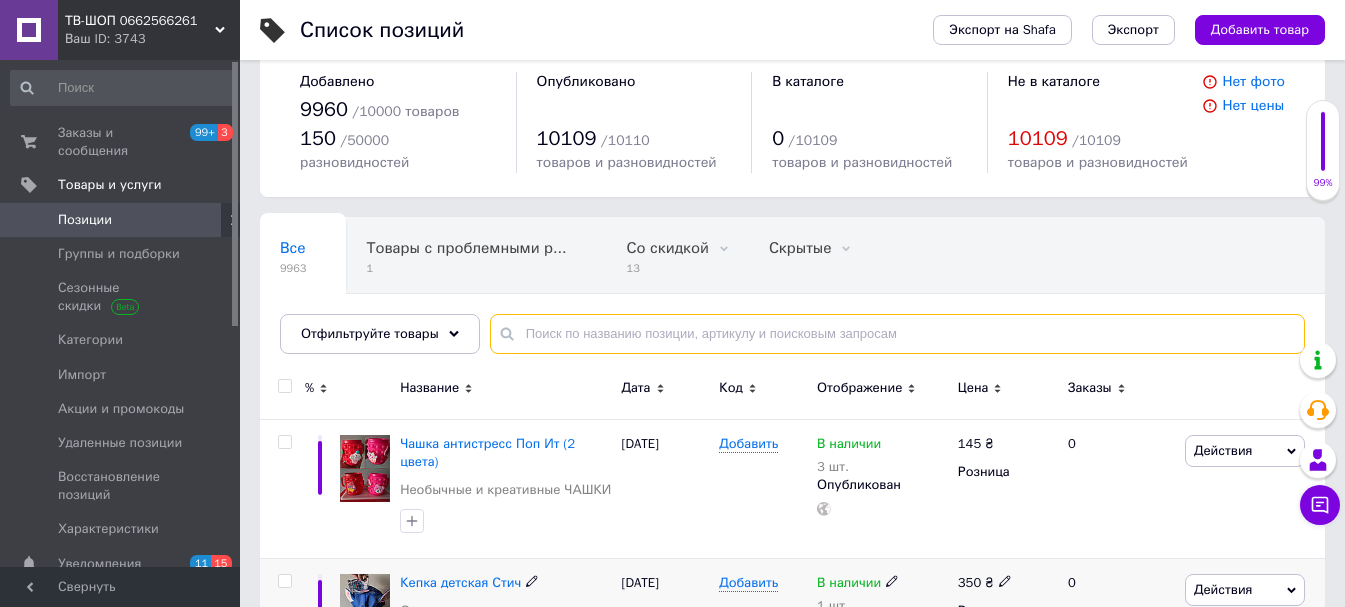 scroll, scrollTop: 200, scrollLeft: 0, axis: vertical 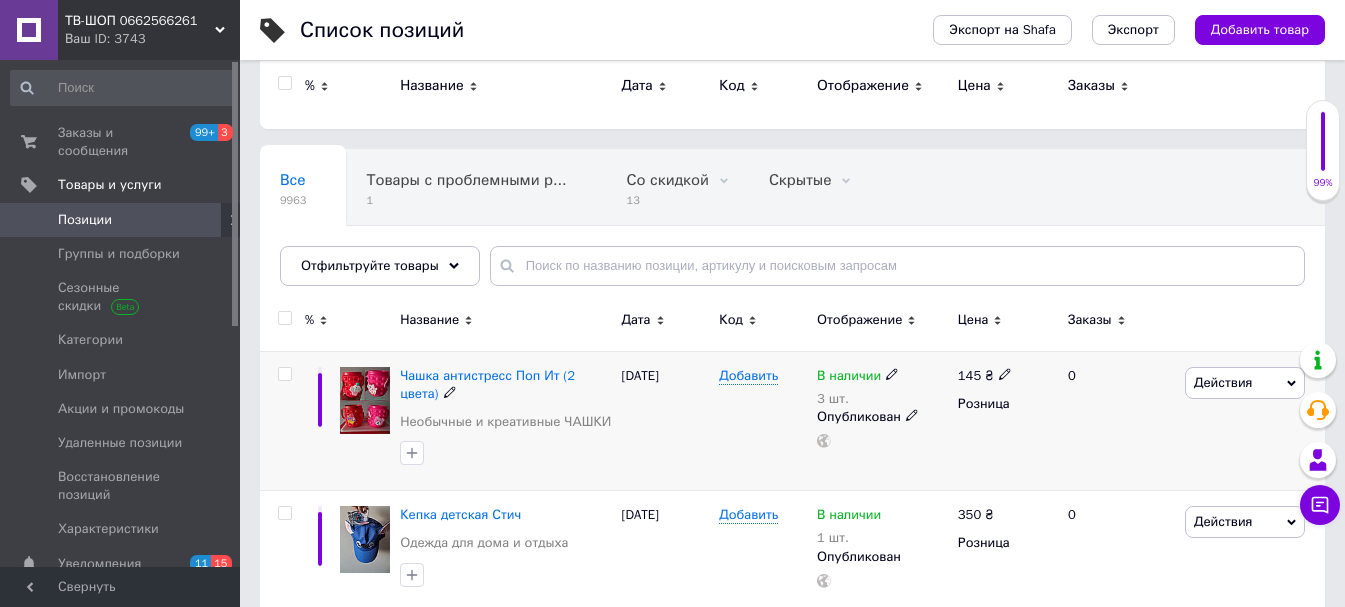 click on "Действия" at bounding box center (1223, 382) 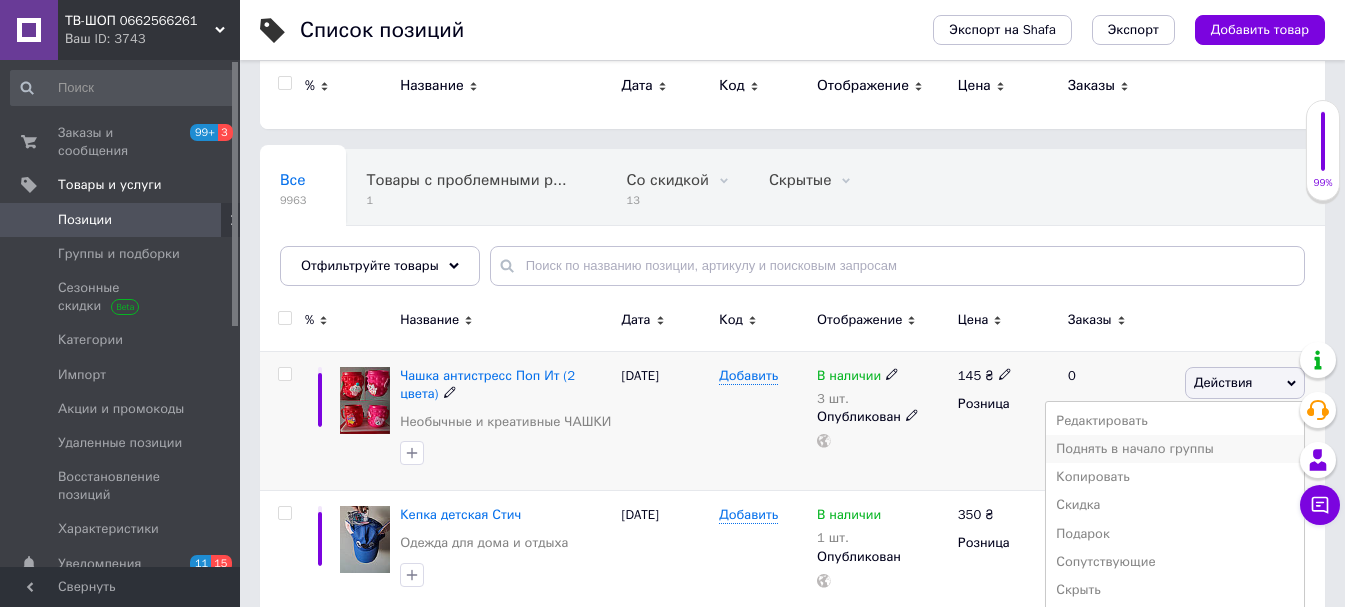 click on "Поднять в начало группы" at bounding box center (1175, 449) 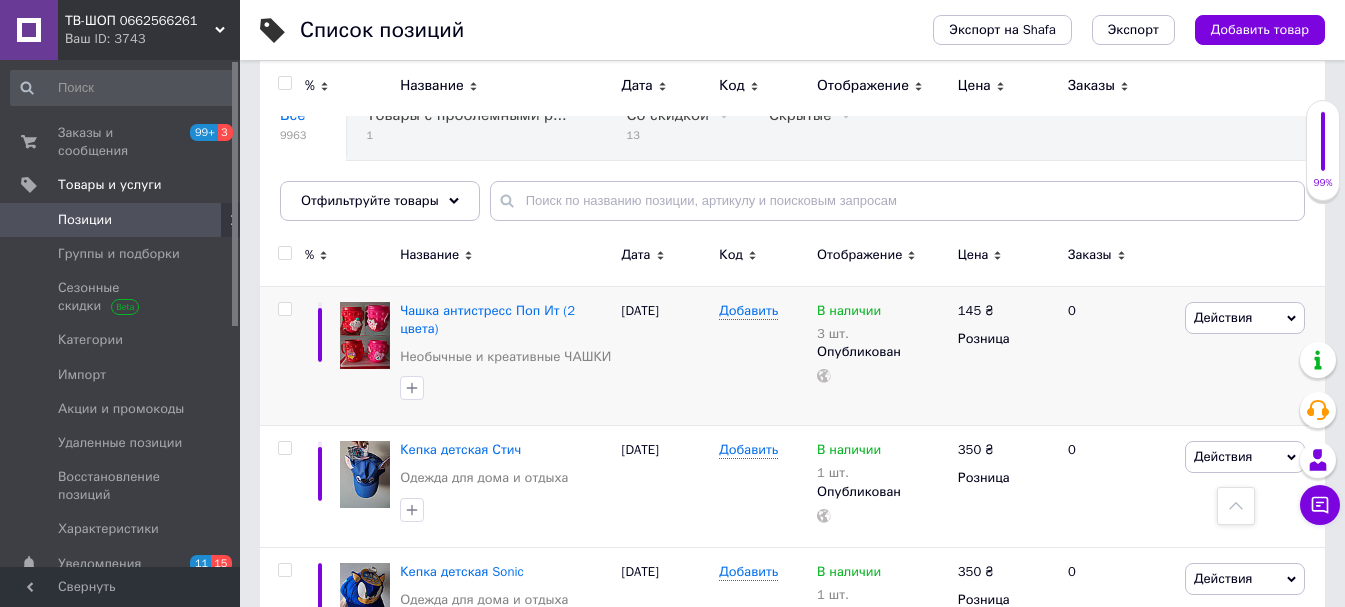 scroll, scrollTop: 142, scrollLeft: 0, axis: vertical 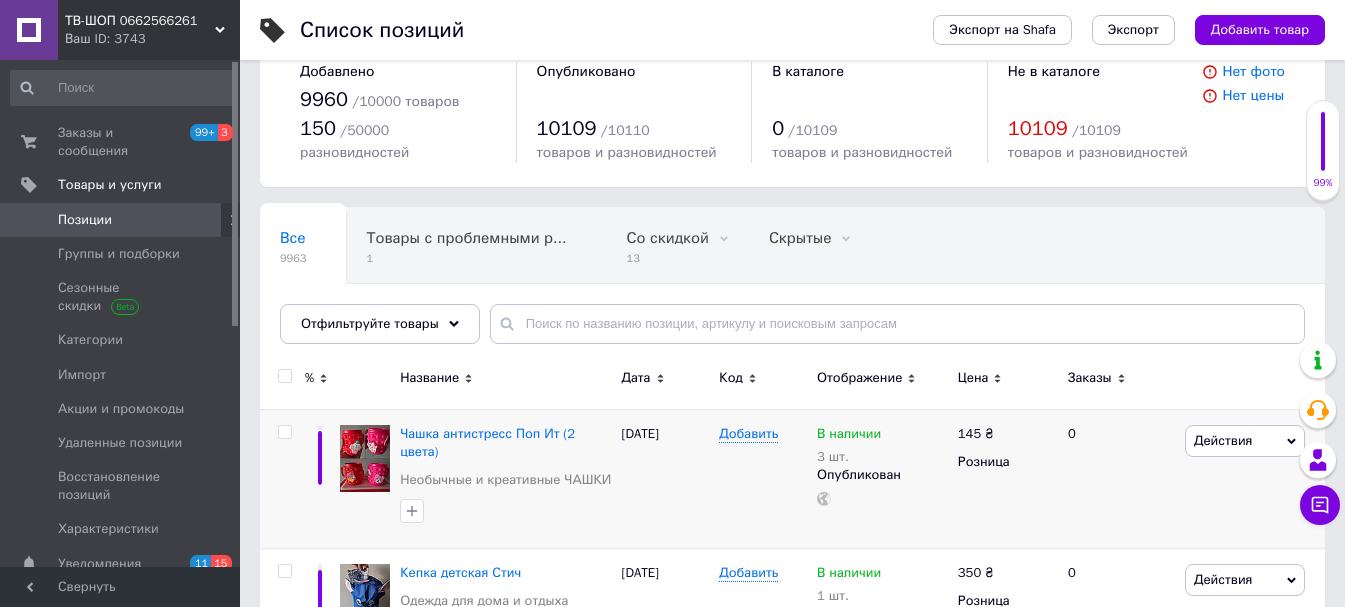 click on "Кепка детская Sonic" at bounding box center (462, 694) 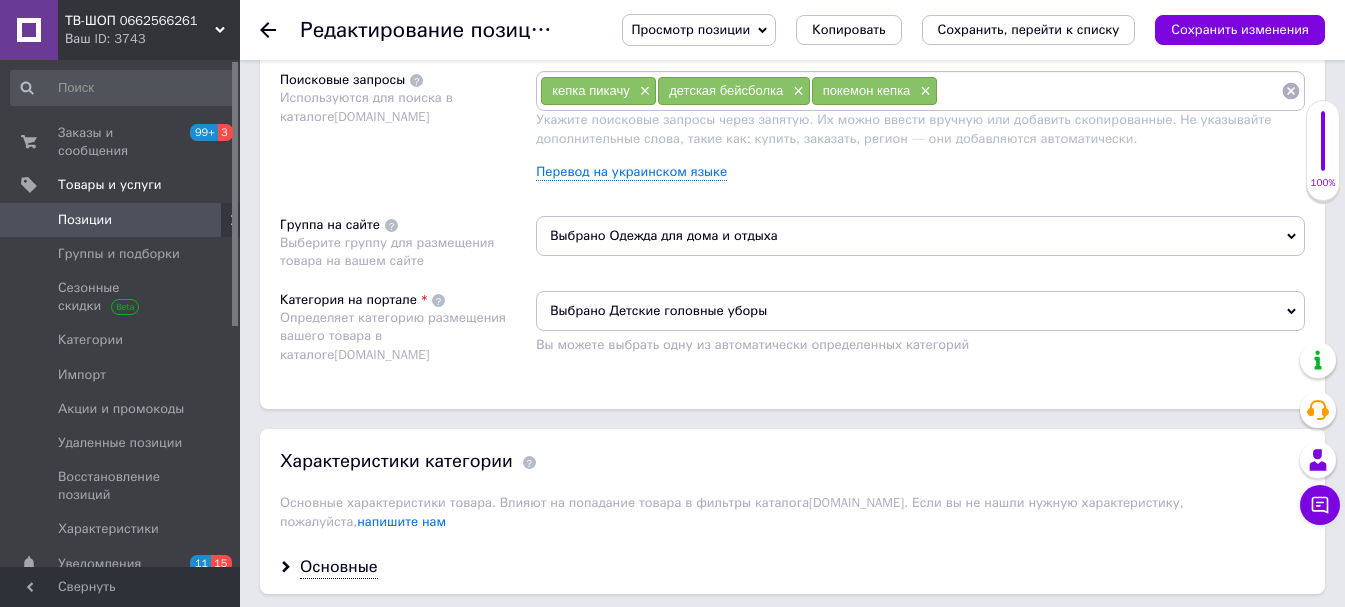 scroll, scrollTop: 0, scrollLeft: 0, axis: both 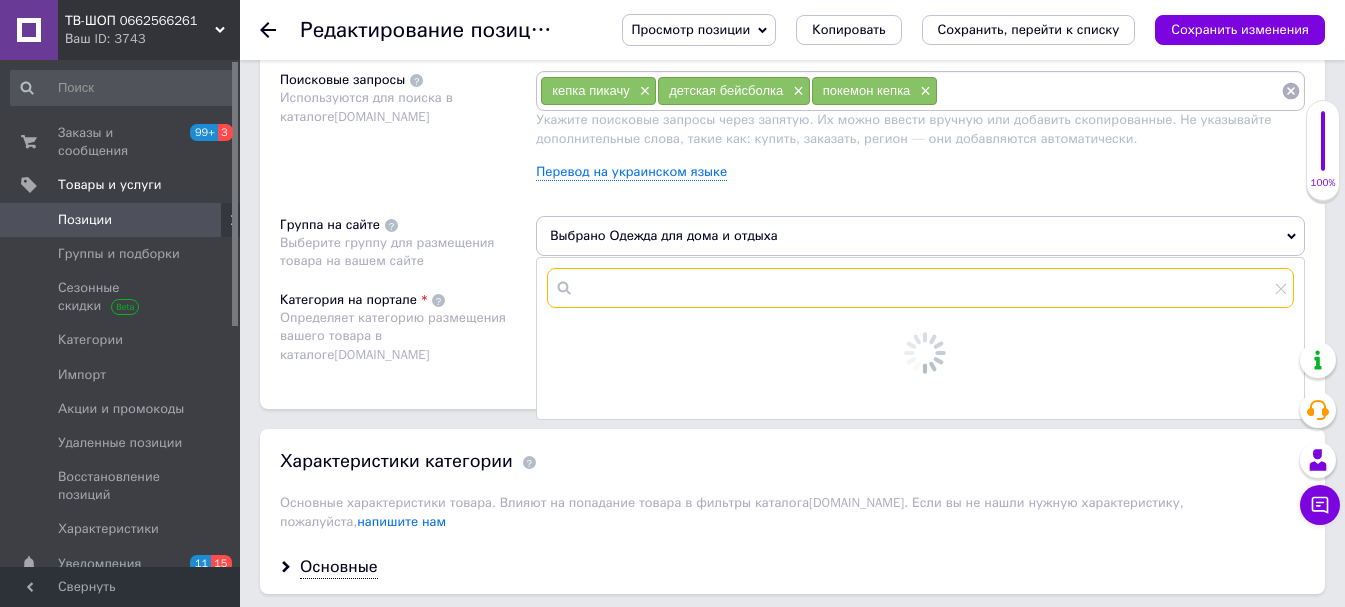 click at bounding box center (920, 288) 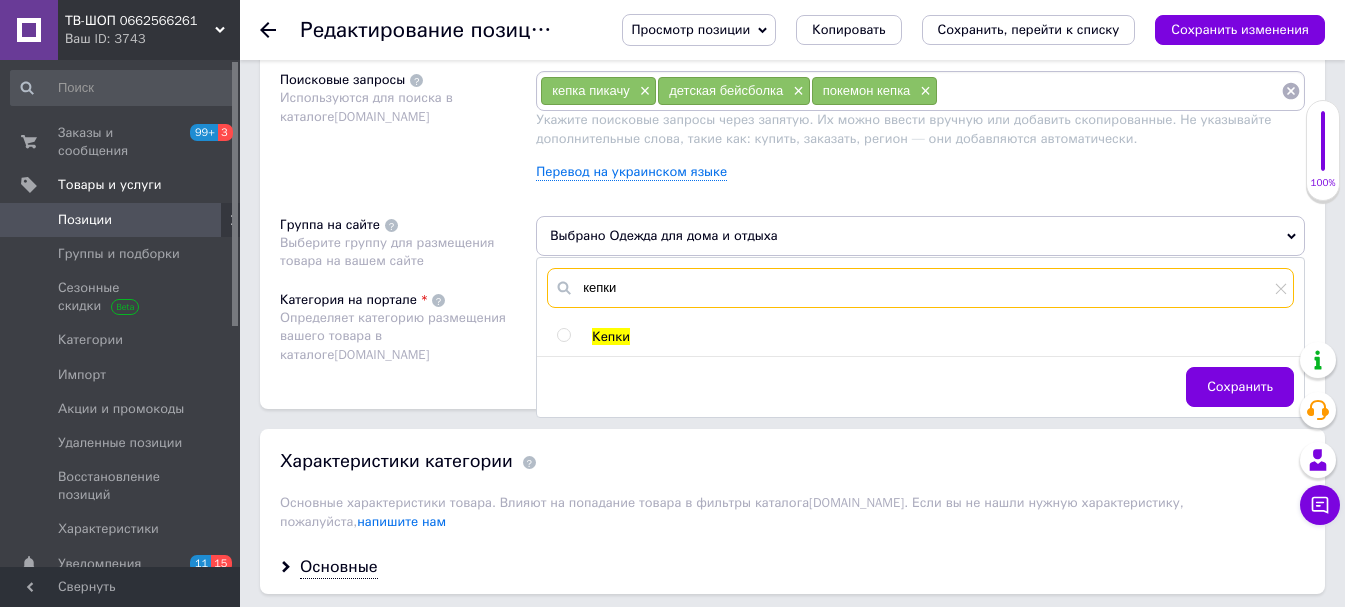 type on "кепки" 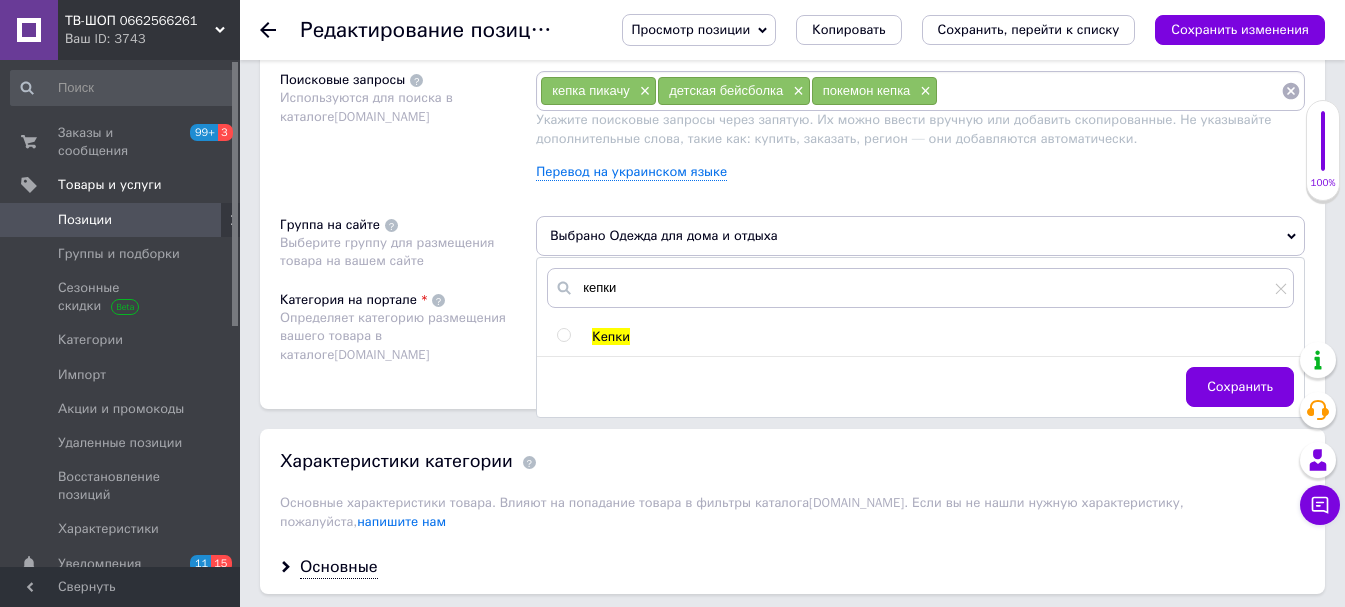 drag, startPoint x: 566, startPoint y: 237, endPoint x: 584, endPoint y: 236, distance: 18.027756 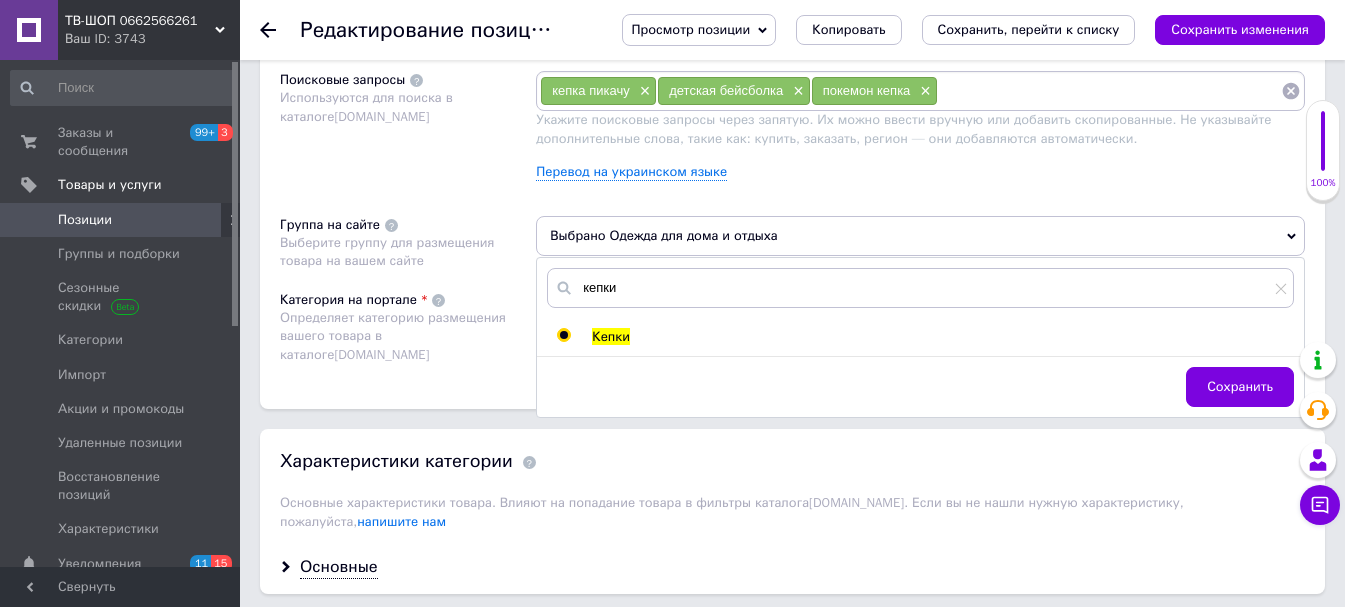 radio on "true" 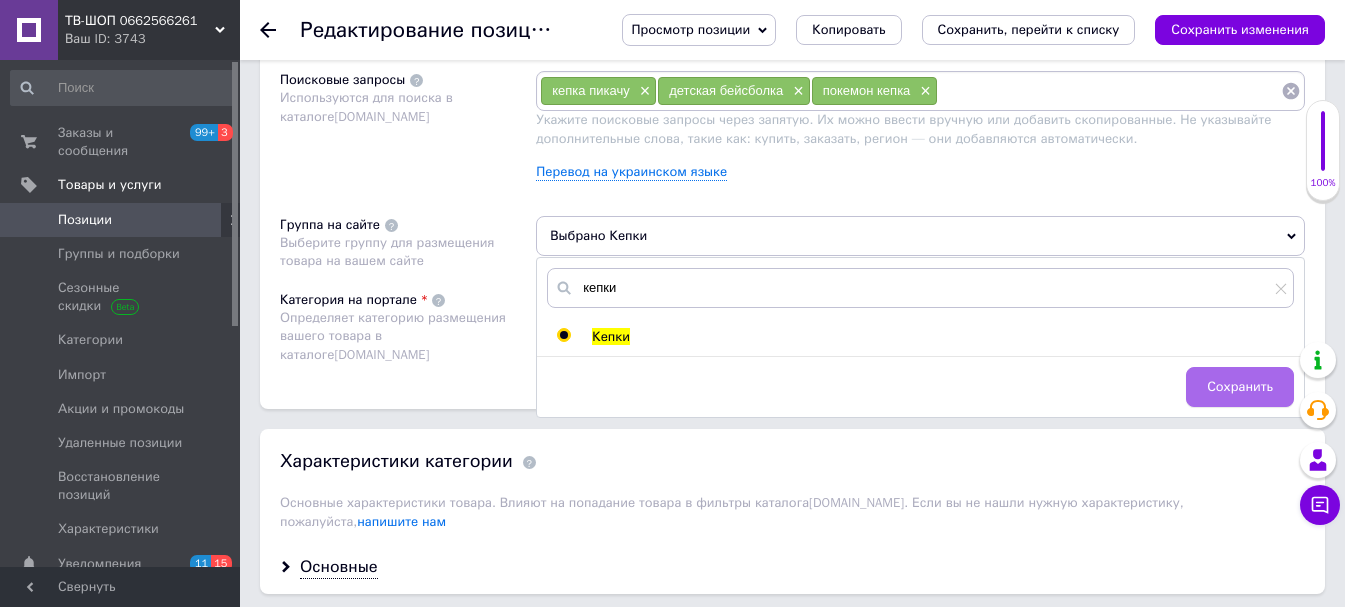 click on "Сохранить" at bounding box center (1240, 387) 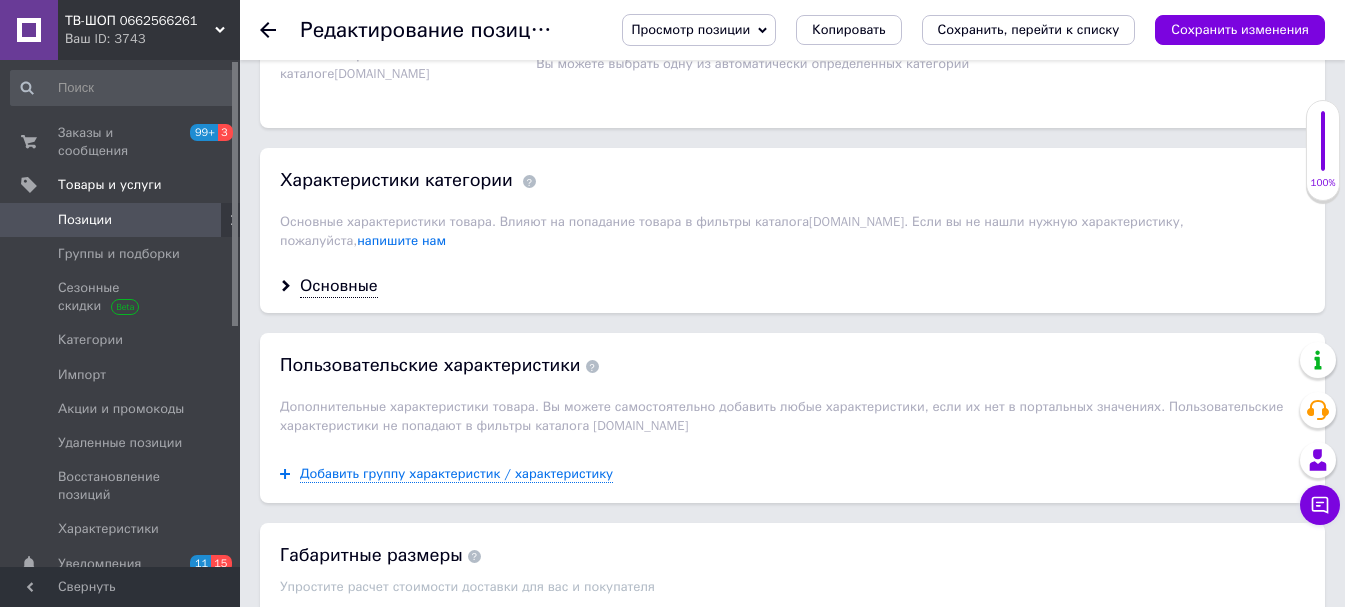 scroll, scrollTop: 1500, scrollLeft: 0, axis: vertical 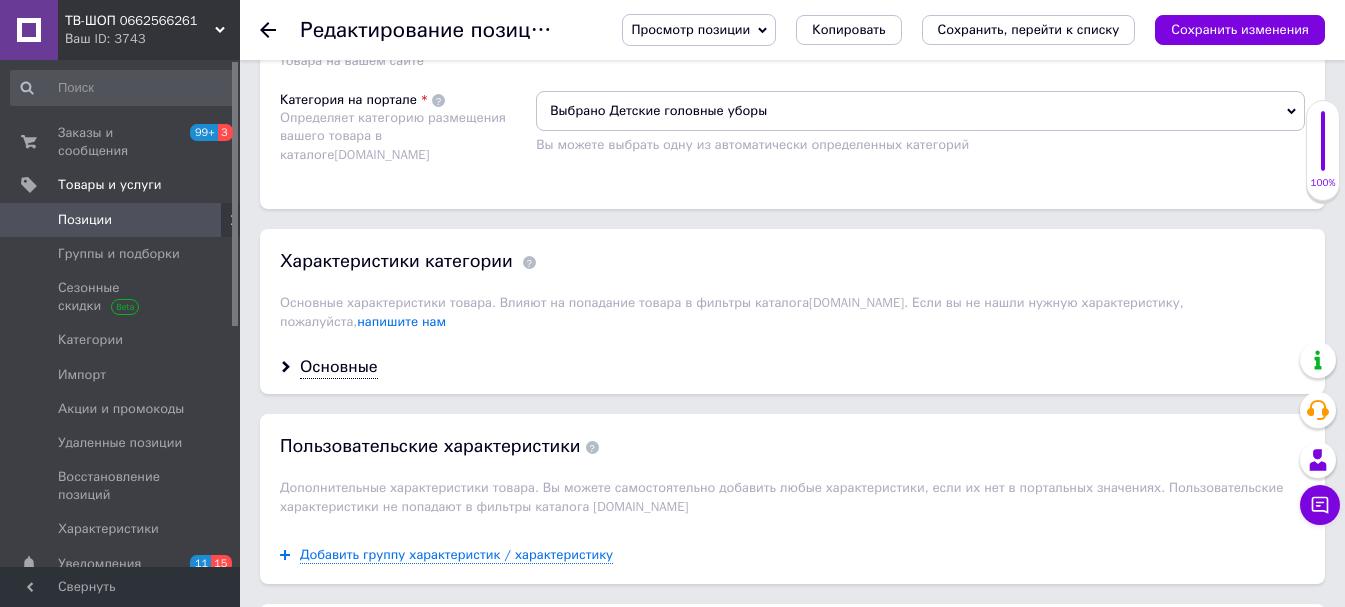 click on "Основные" at bounding box center (792, 367) 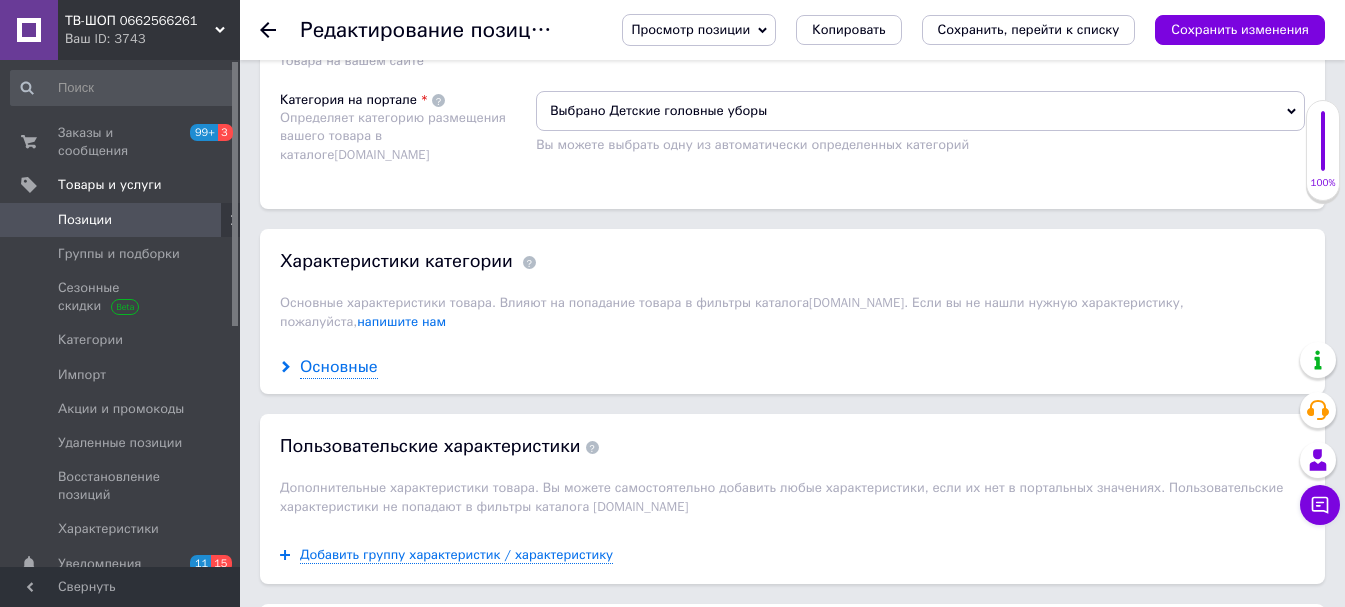 click on "Основные" at bounding box center [339, 367] 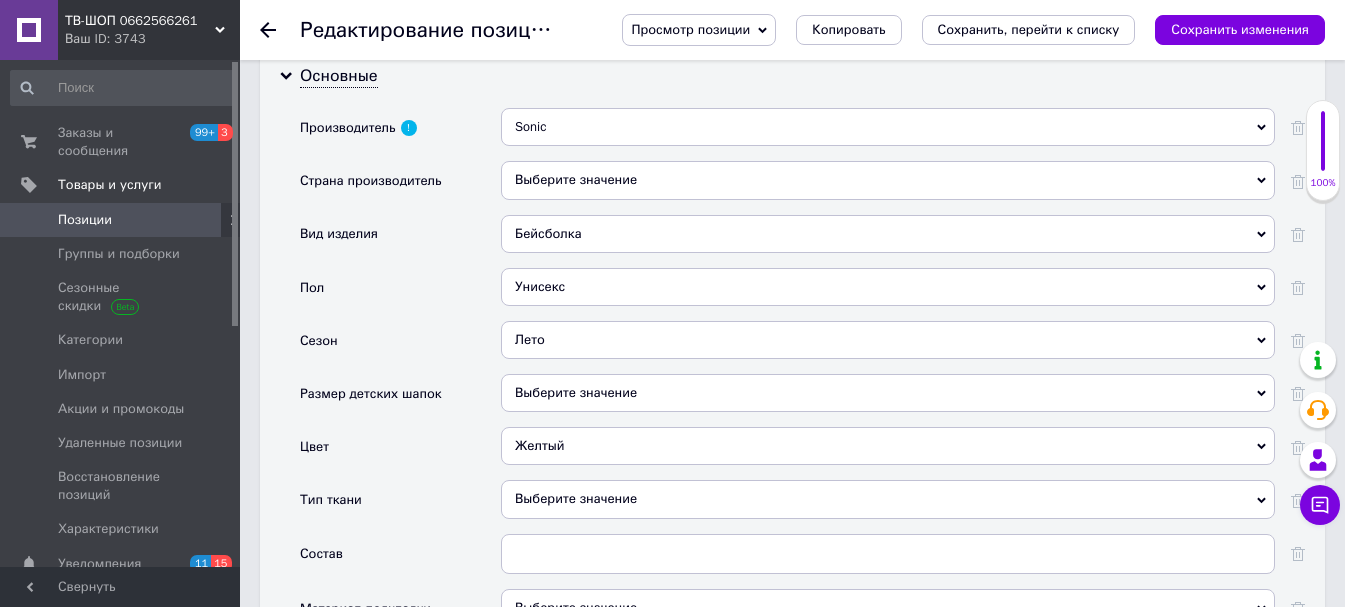 scroll, scrollTop: 1800, scrollLeft: 0, axis: vertical 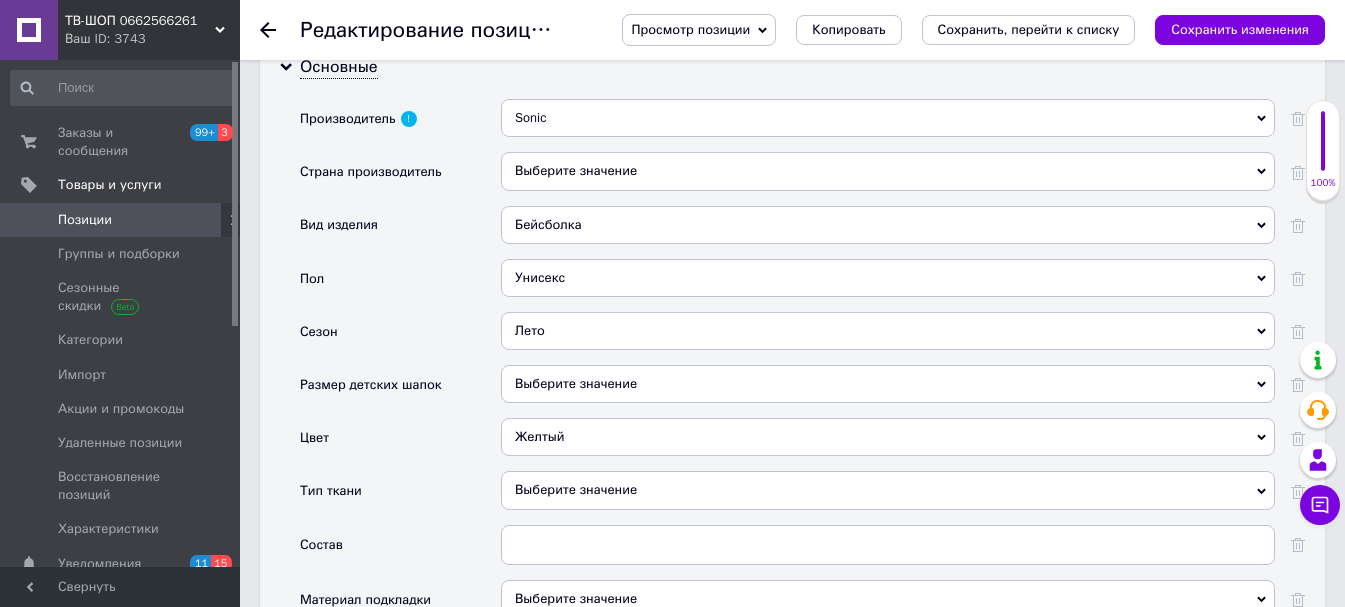 click on "Желтый" at bounding box center (888, 437) 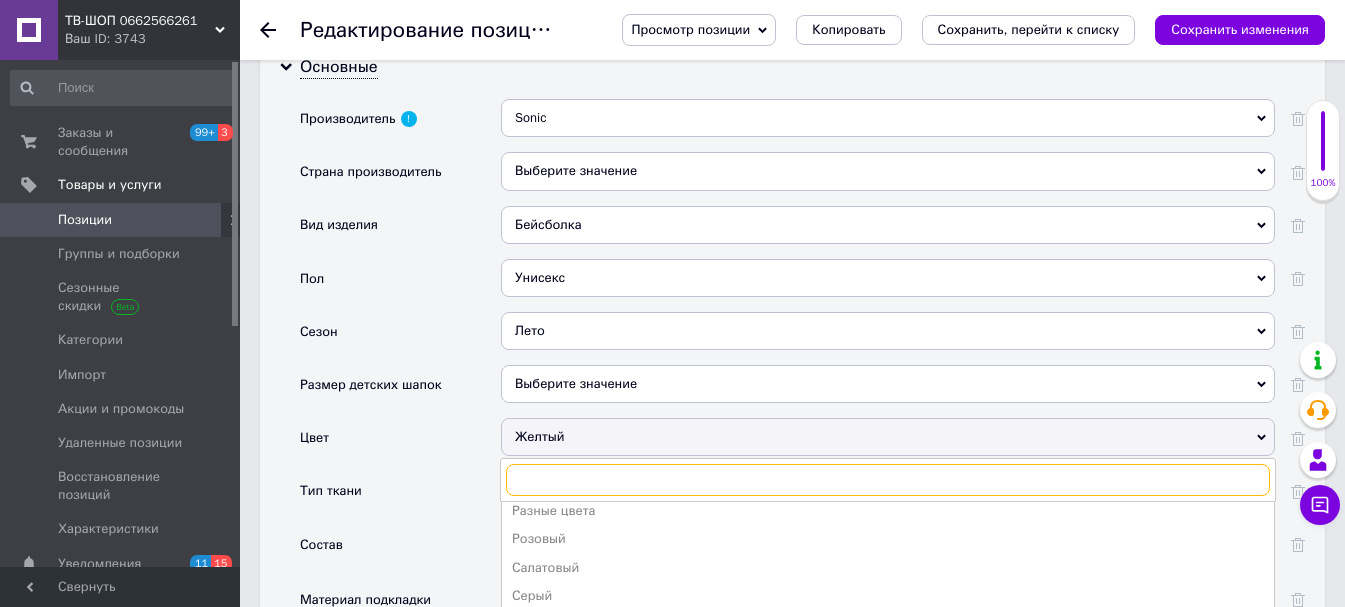 scroll, scrollTop: 445, scrollLeft: 0, axis: vertical 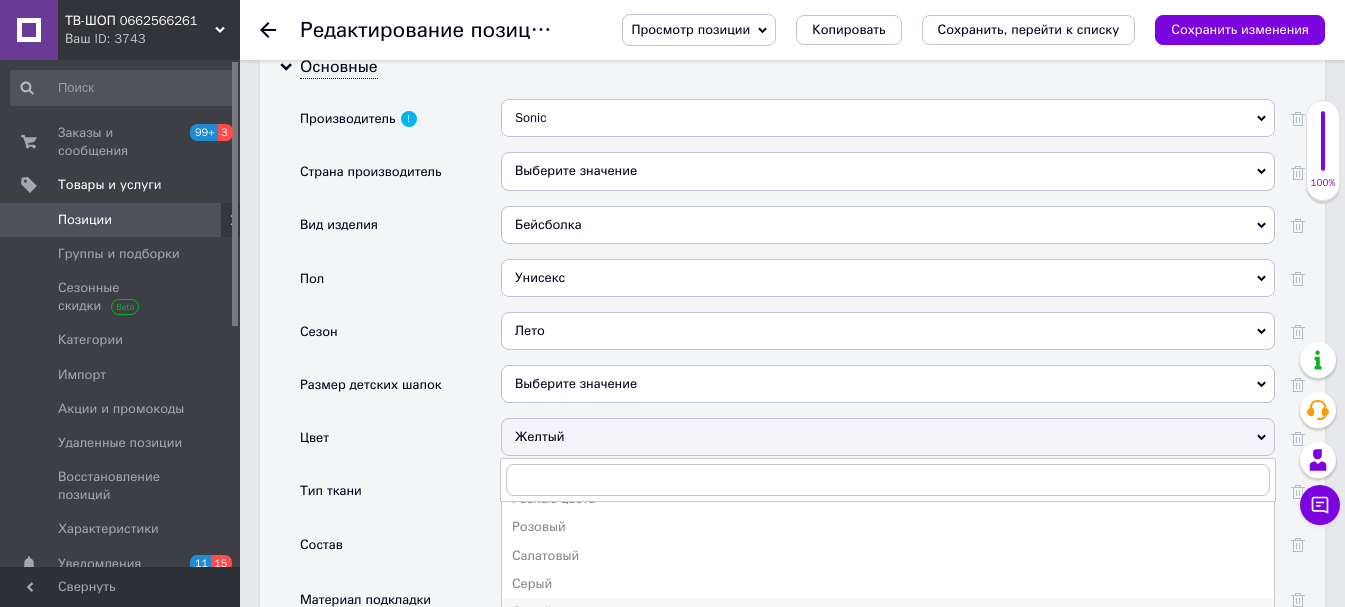 click on "Синий" at bounding box center [888, 612] 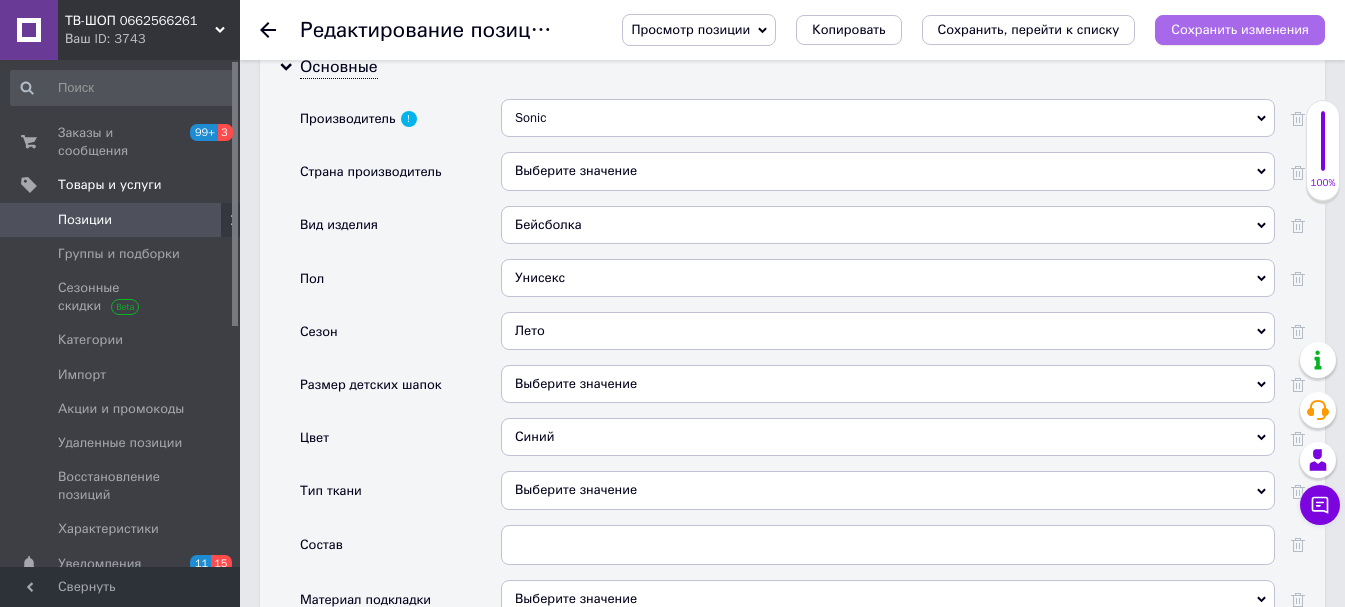 click on "Сохранить изменения" at bounding box center (1240, 30) 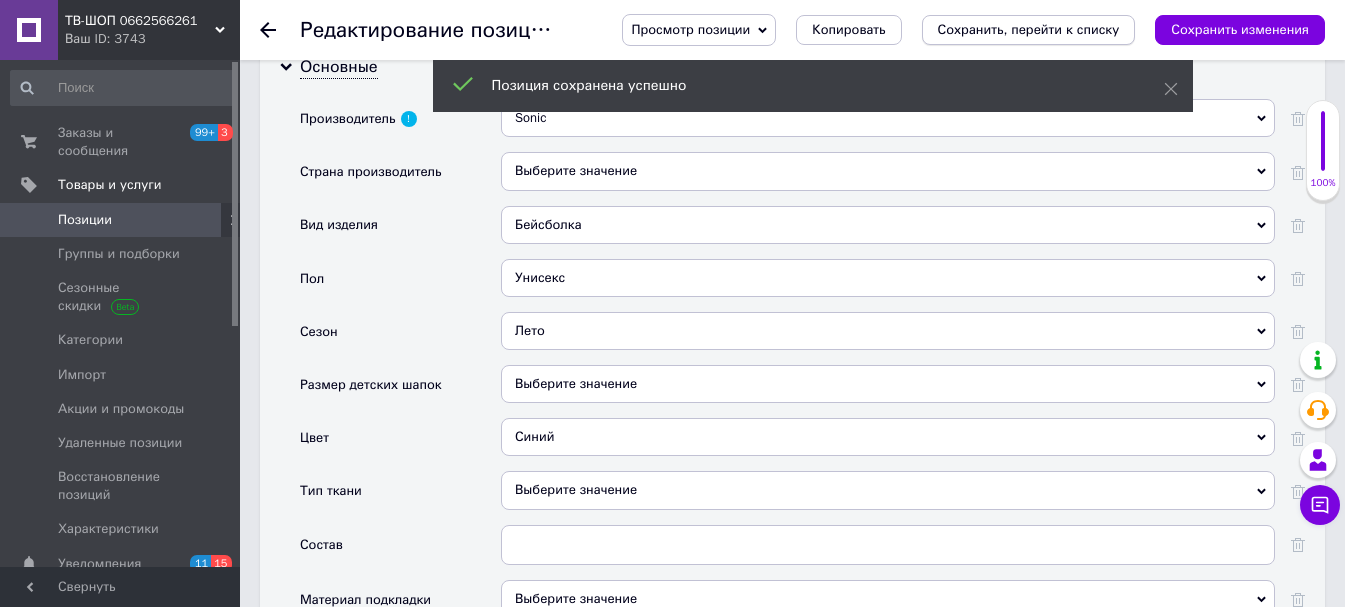 click on "Сохранить, перейти к списку" at bounding box center [1029, 29] 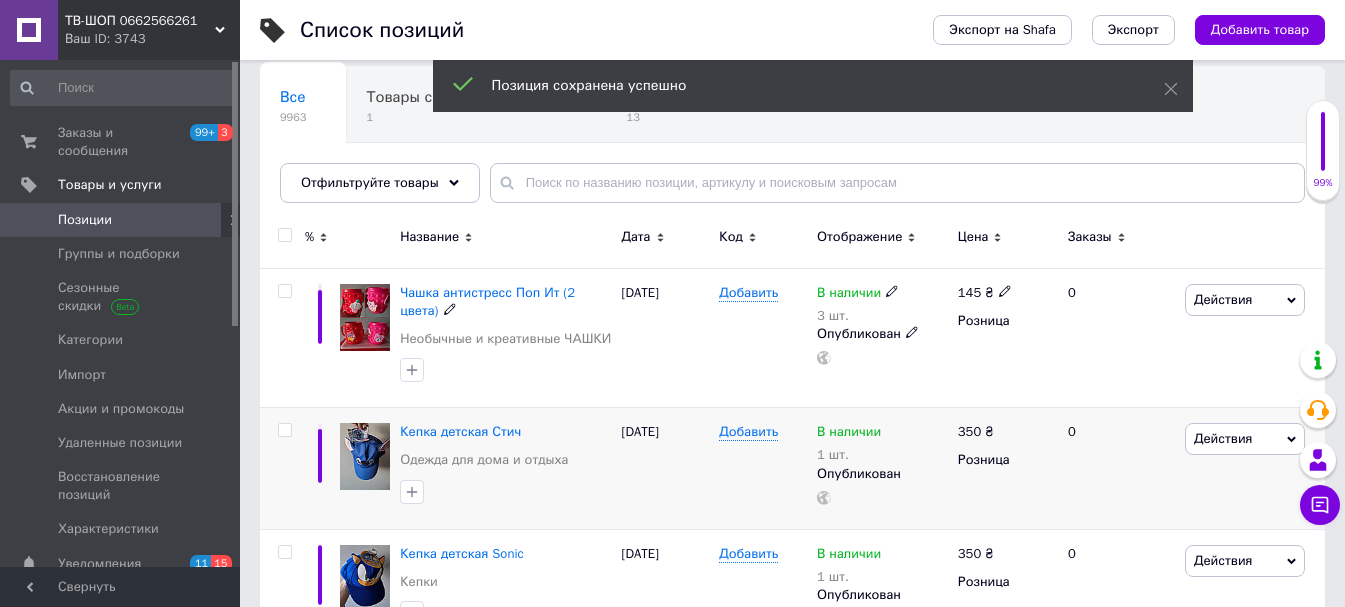 scroll, scrollTop: 300, scrollLeft: 0, axis: vertical 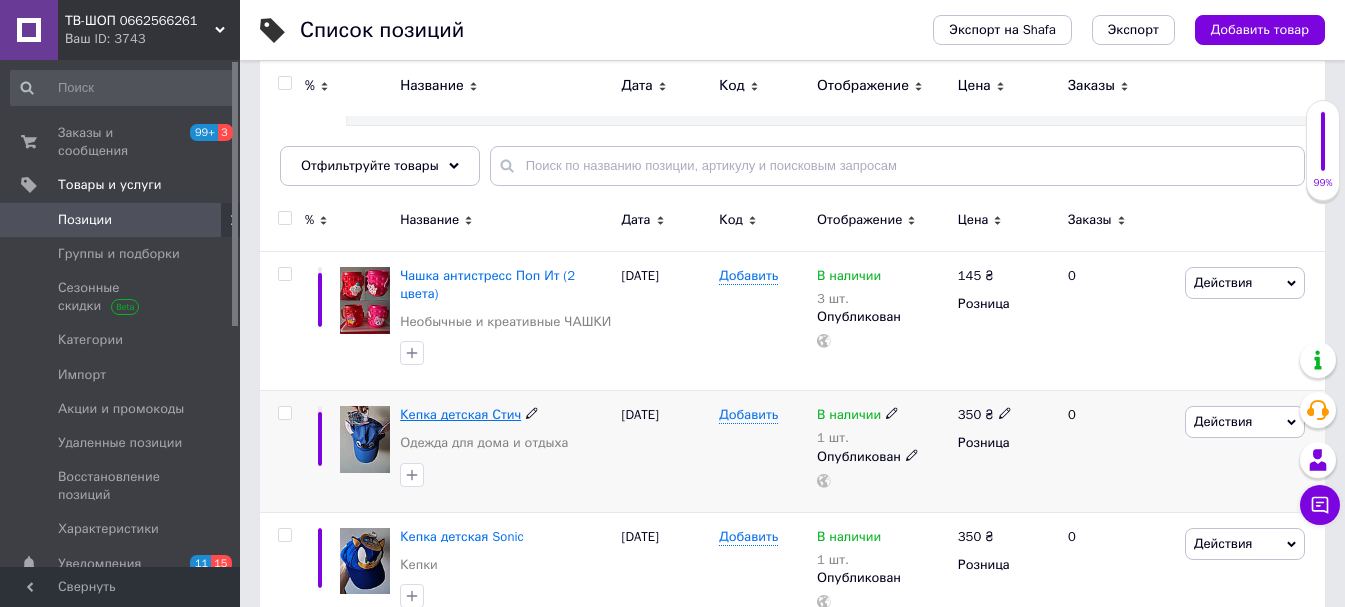 click on "Кепка детская Стич" at bounding box center [460, 414] 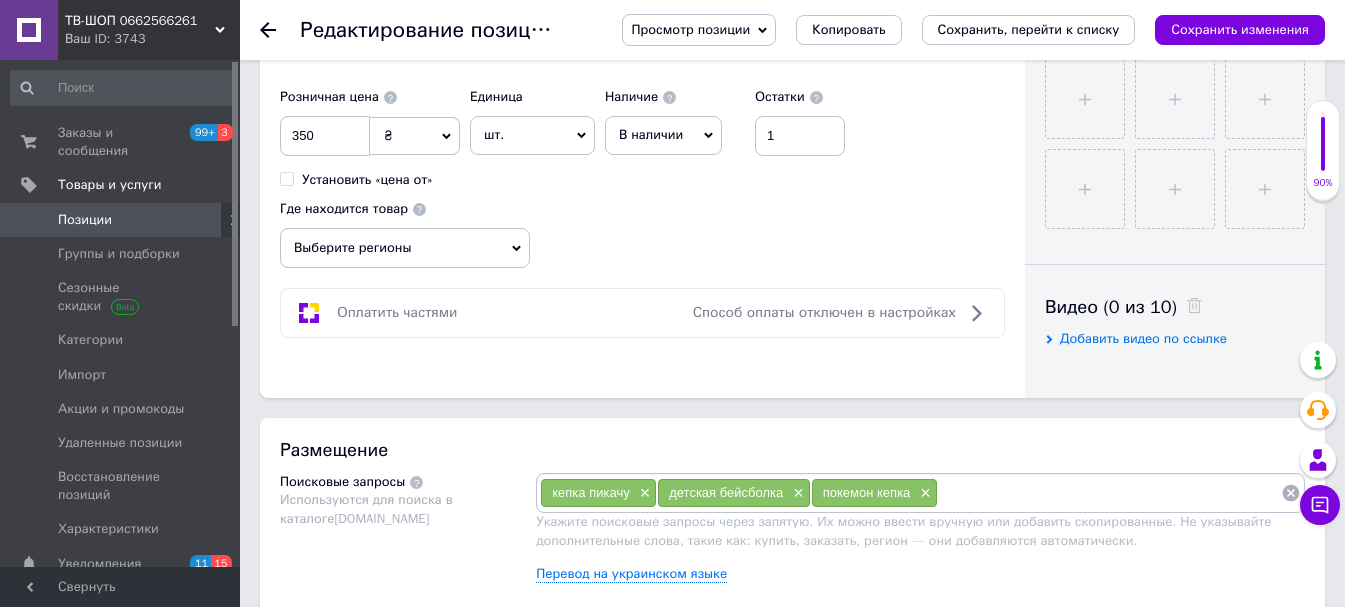 scroll, scrollTop: 900, scrollLeft: 0, axis: vertical 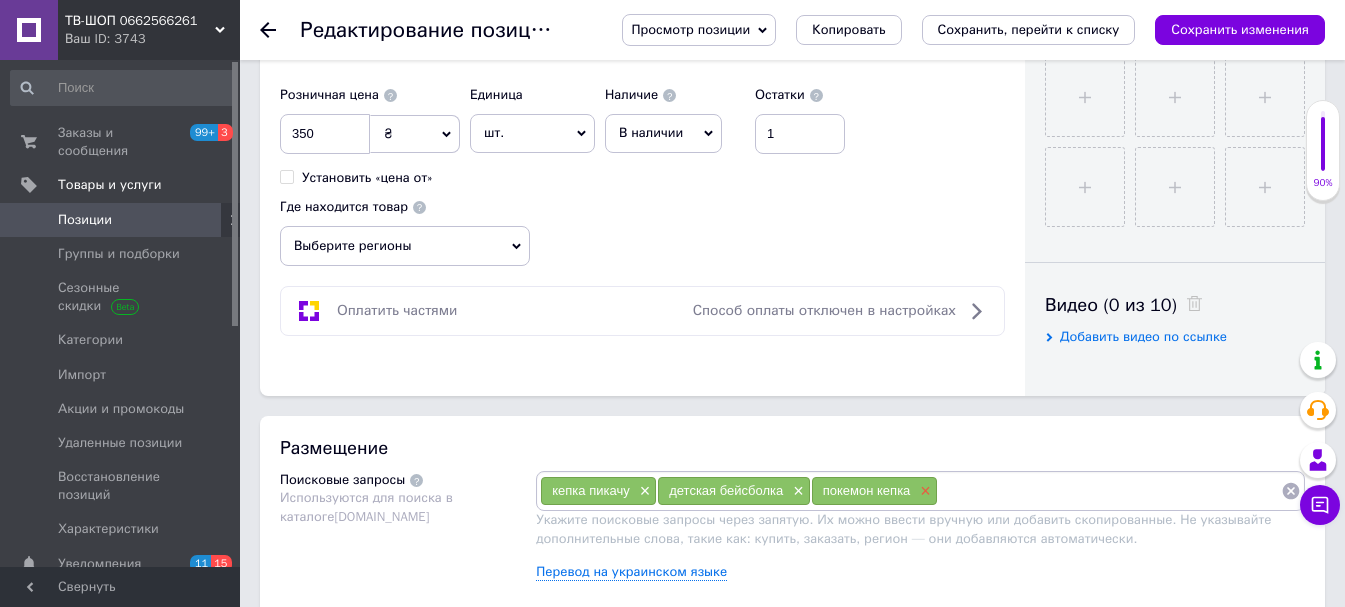 click on "×" at bounding box center [923, 491] 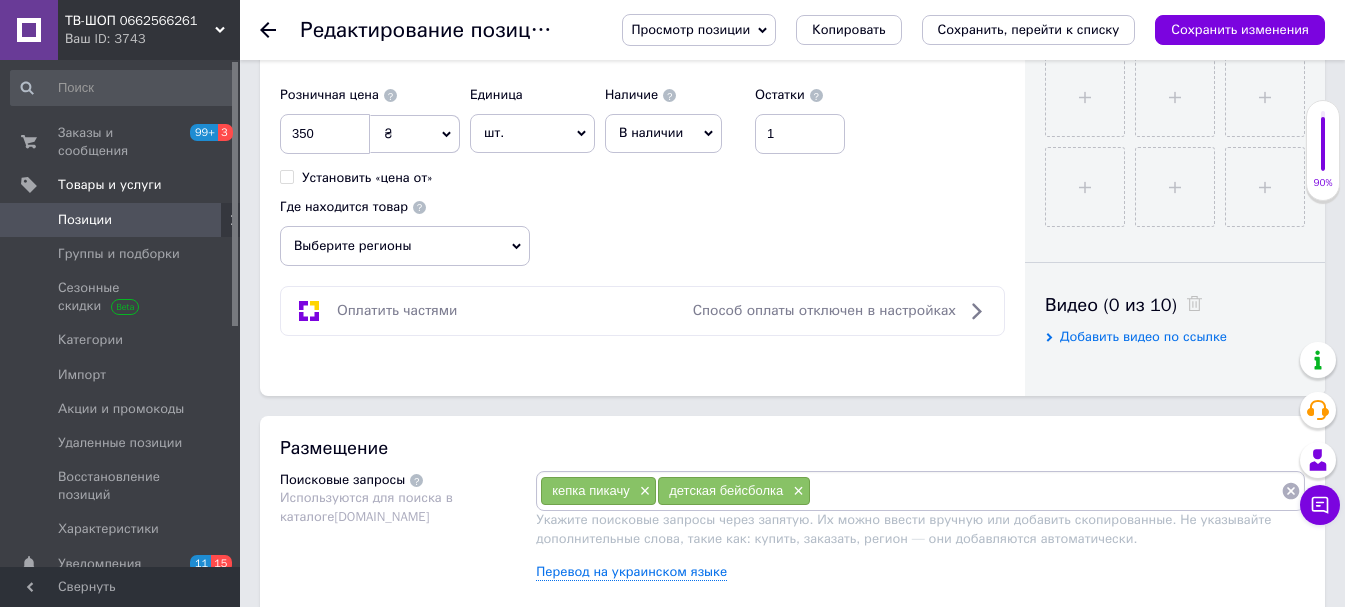click at bounding box center (1046, 491) 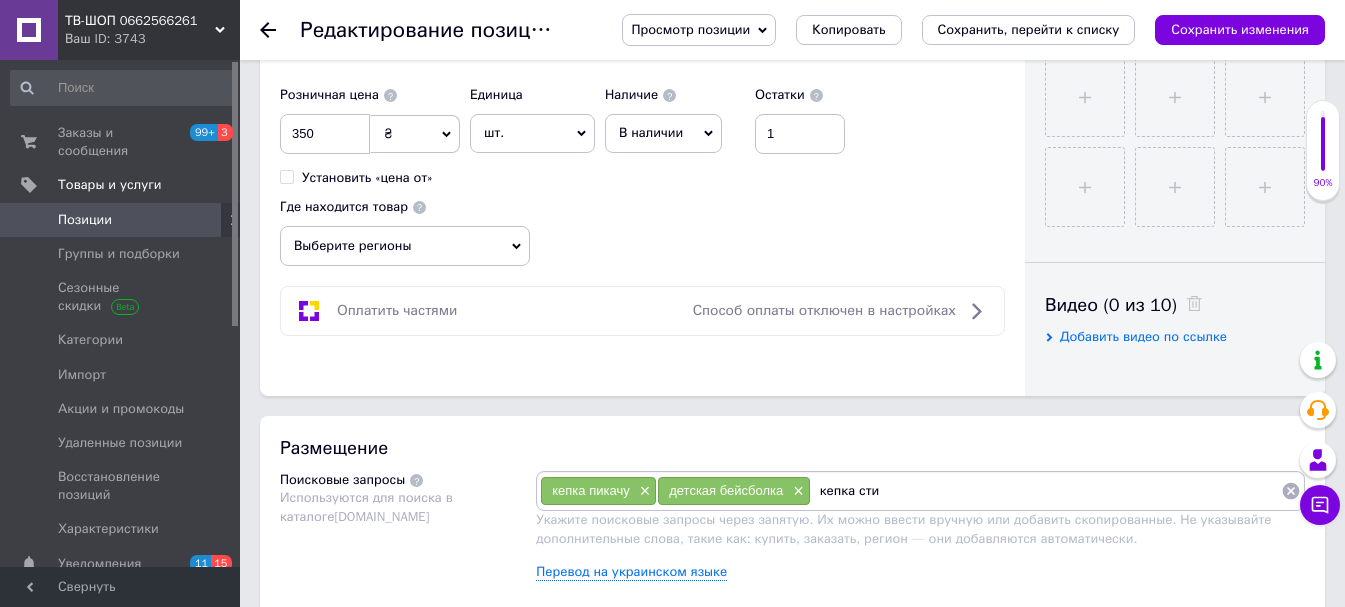 type on "кепка стич" 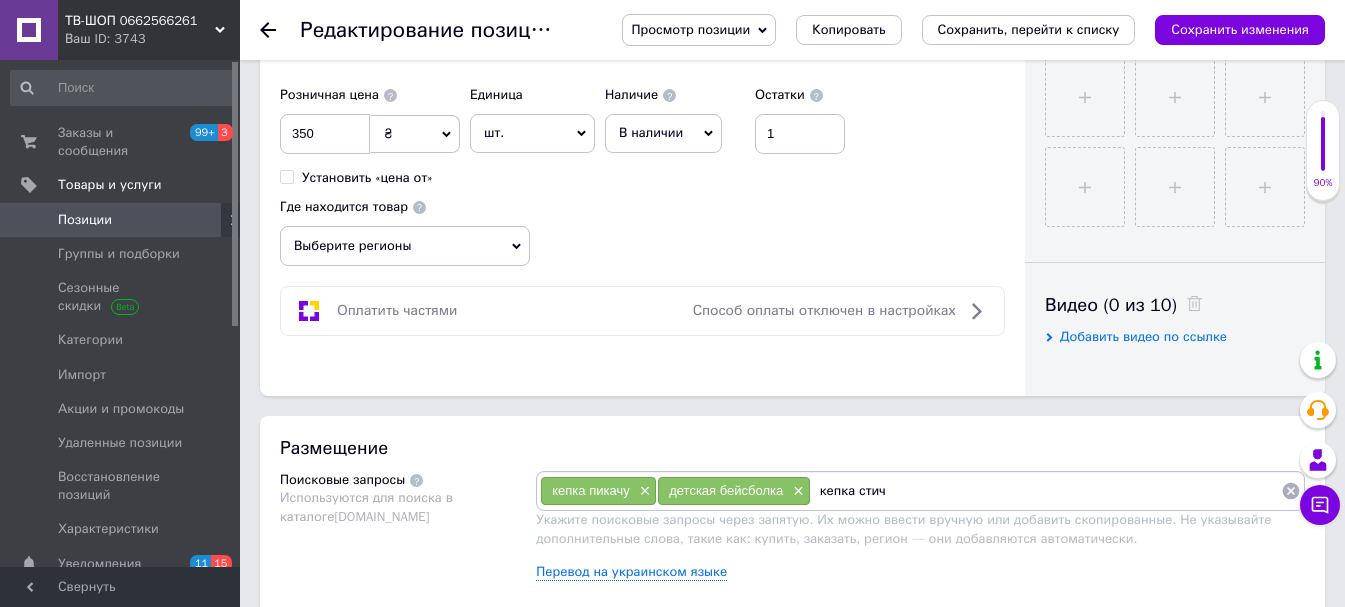 type 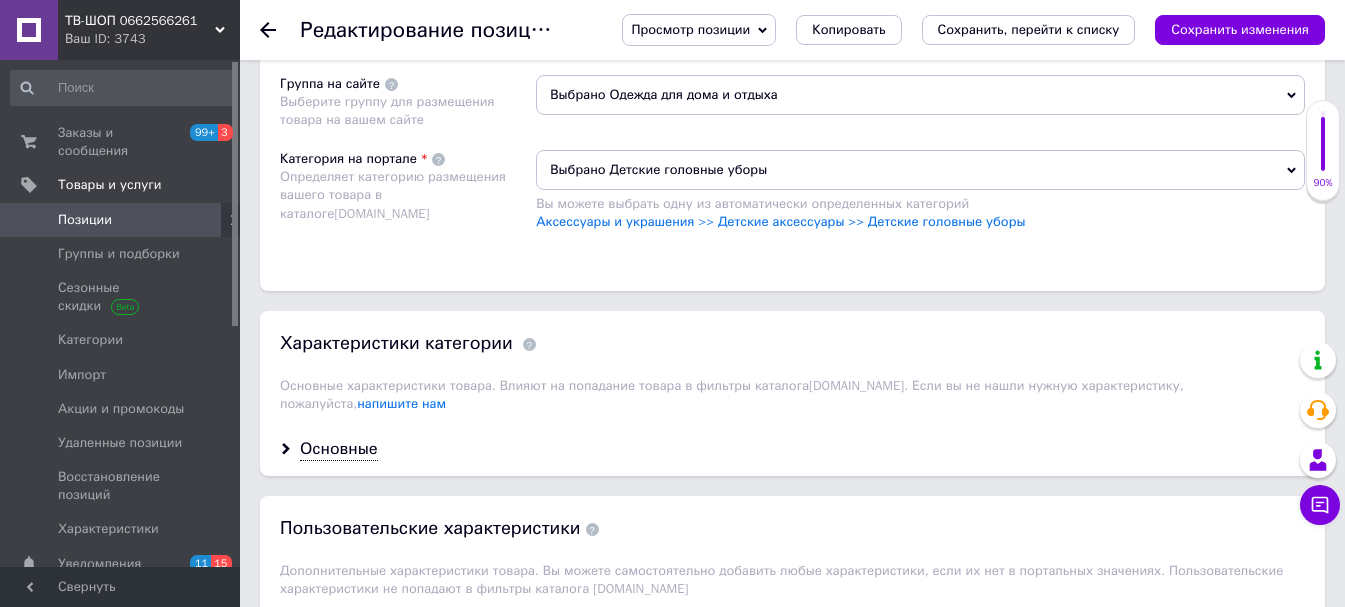 scroll, scrollTop: 1600, scrollLeft: 0, axis: vertical 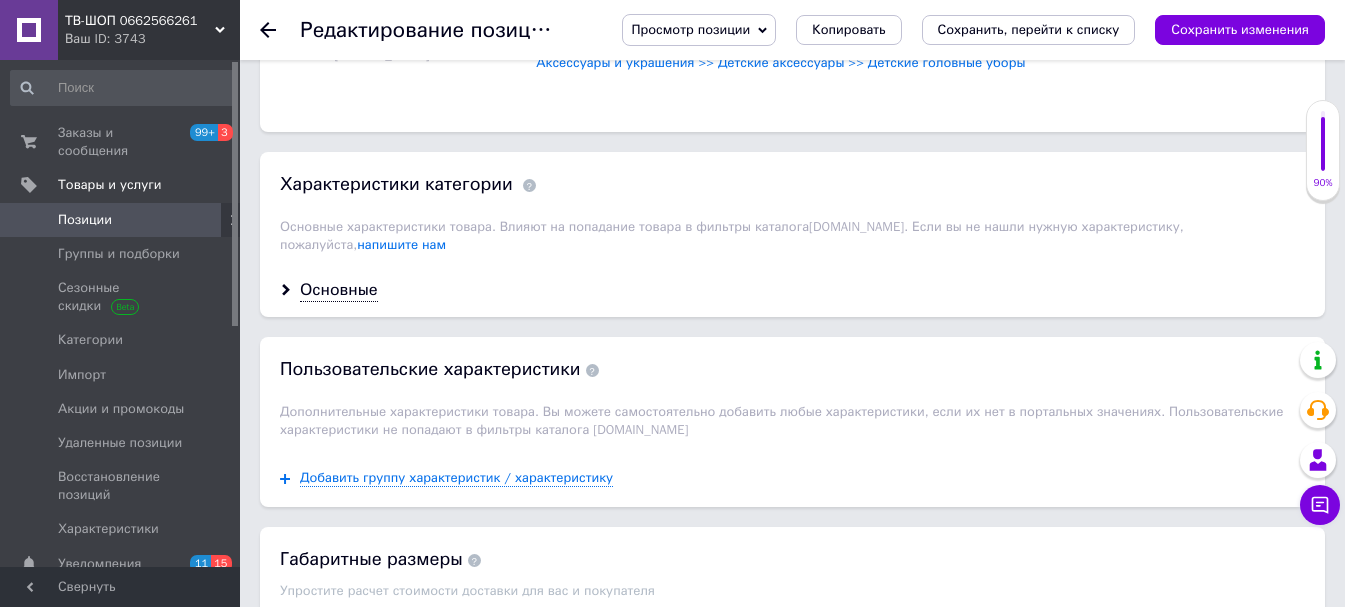 drag, startPoint x: 355, startPoint y: 175, endPoint x: 384, endPoint y: 185, distance: 30.675724 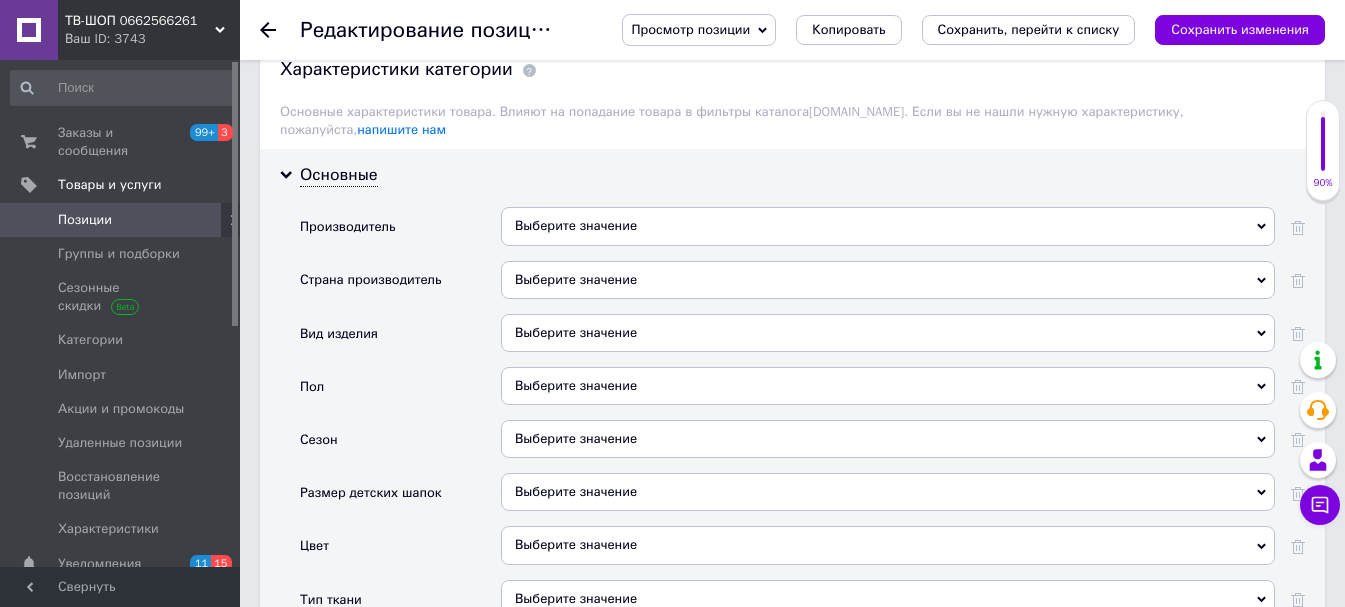 scroll, scrollTop: 1600, scrollLeft: 0, axis: vertical 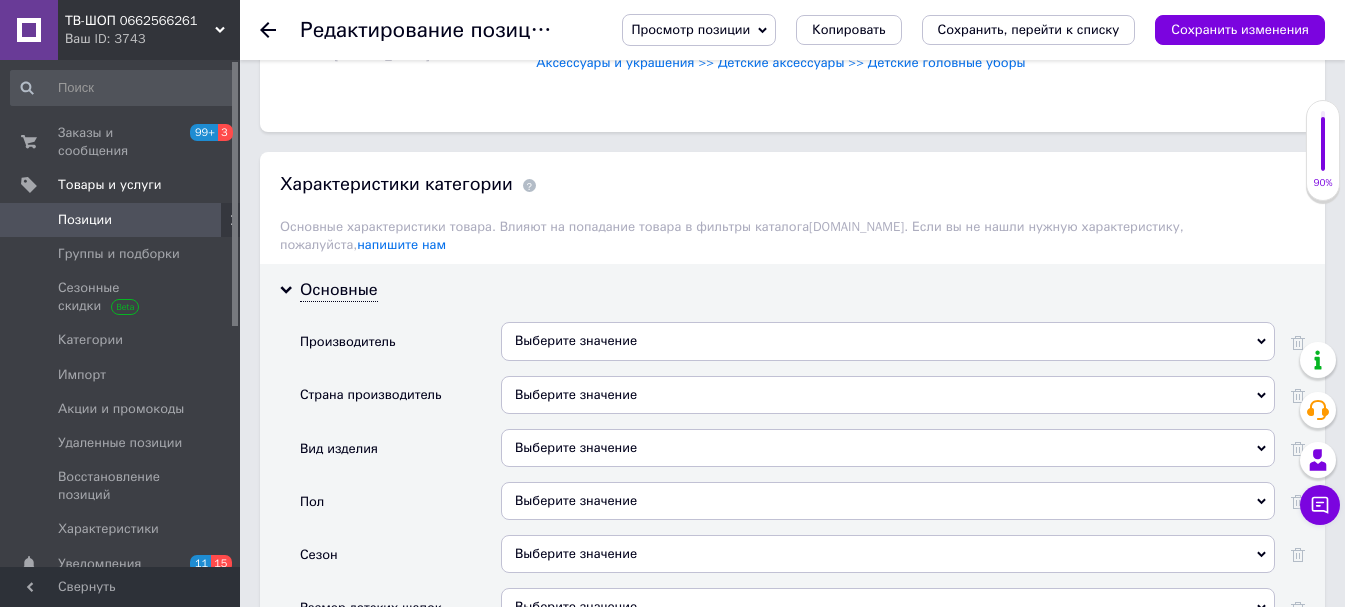 click on "Выберите значение" at bounding box center (888, 501) 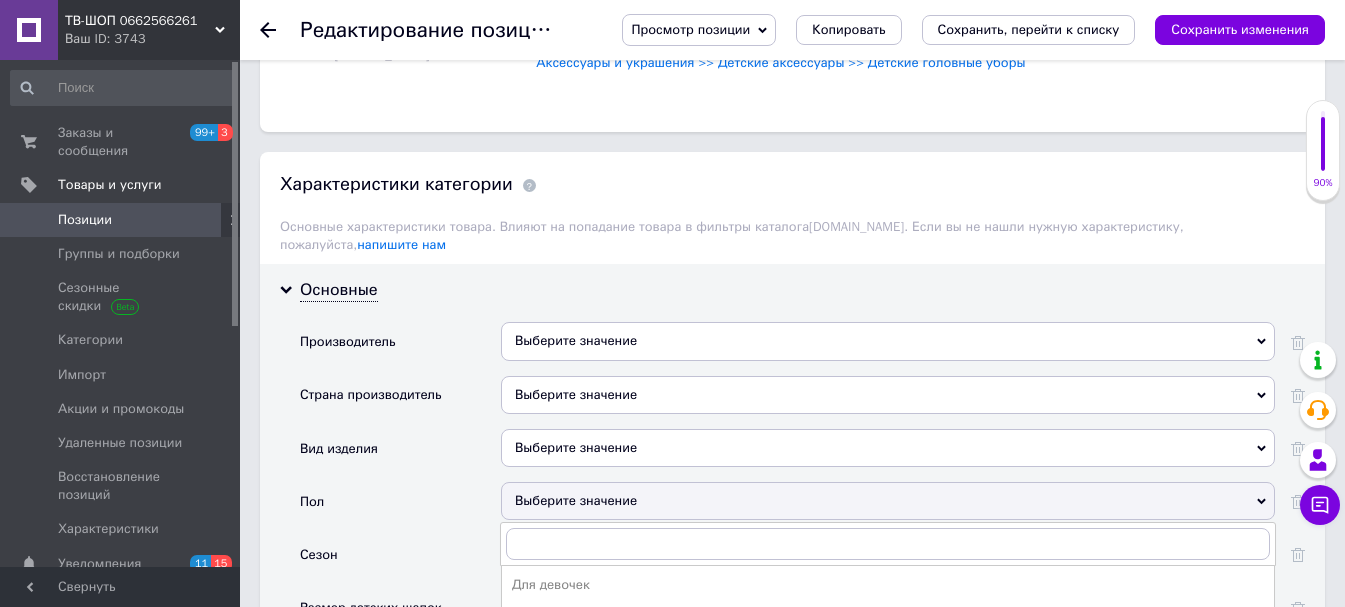 click on "Унисекс" at bounding box center (888, 641) 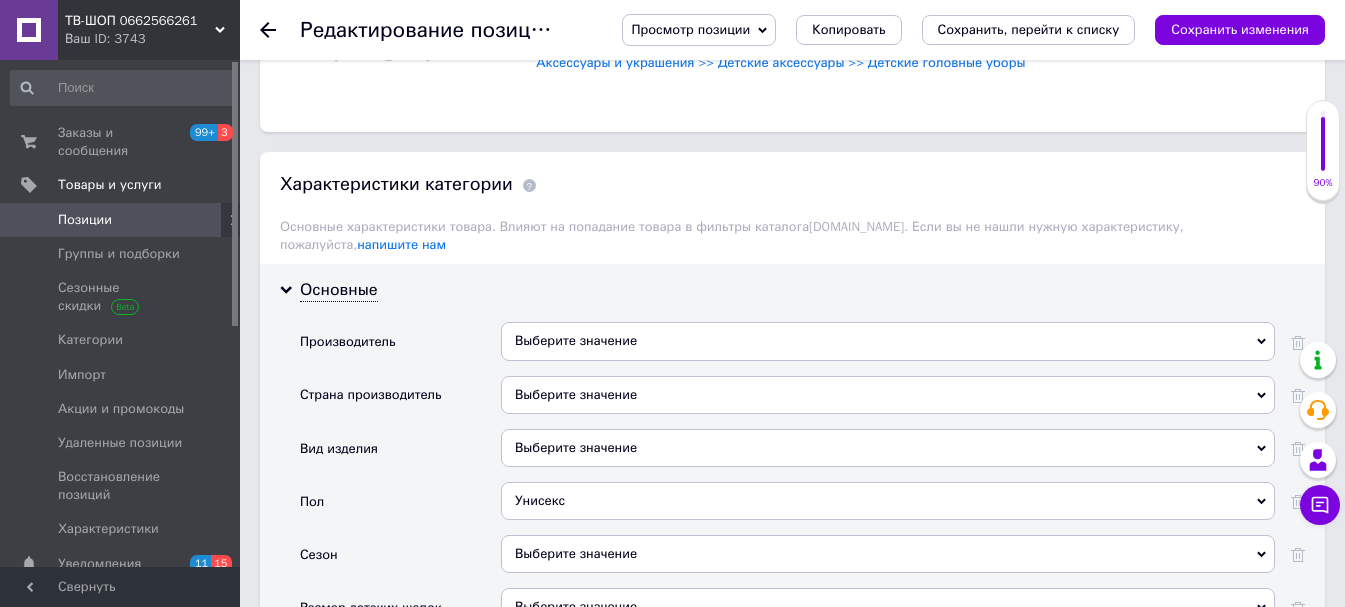 click on "Выберите значение" at bounding box center [888, 448] 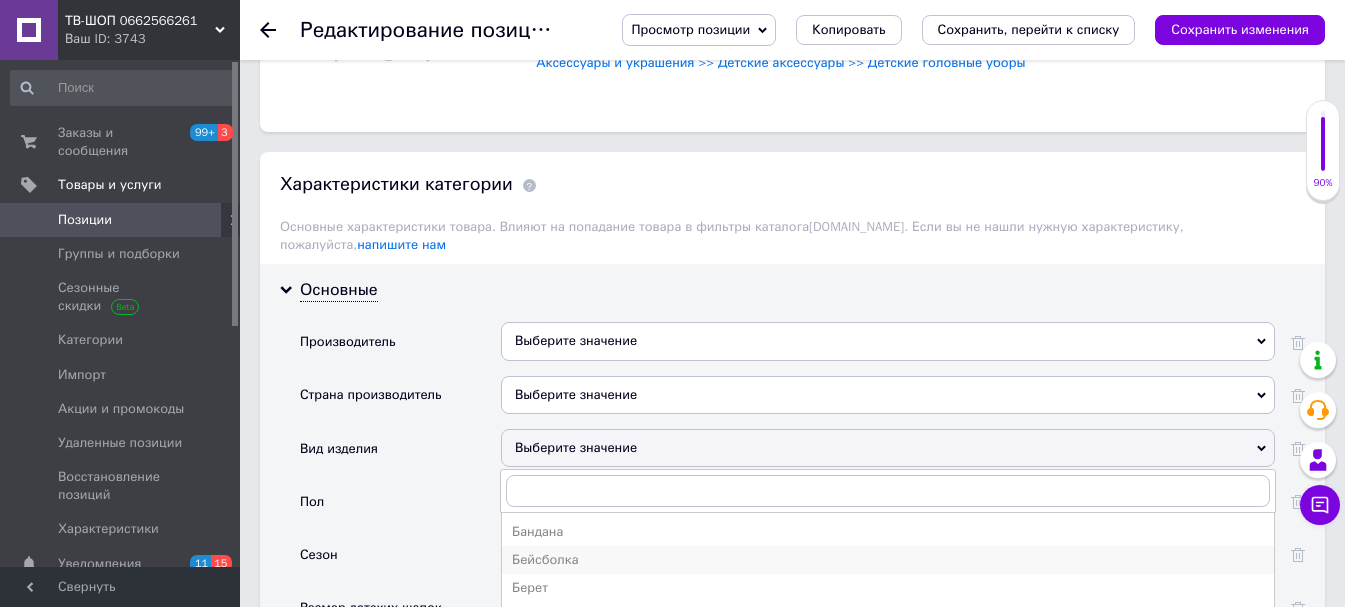 click on "Бейсболка" at bounding box center (888, 560) 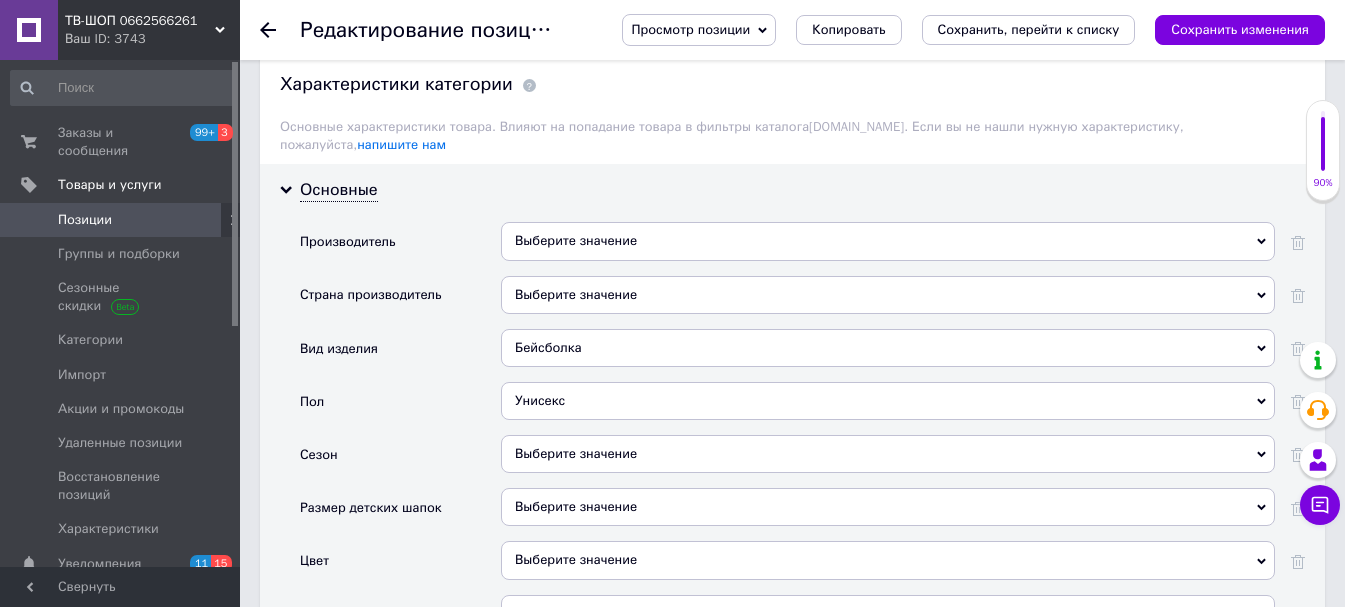 scroll, scrollTop: 1800, scrollLeft: 0, axis: vertical 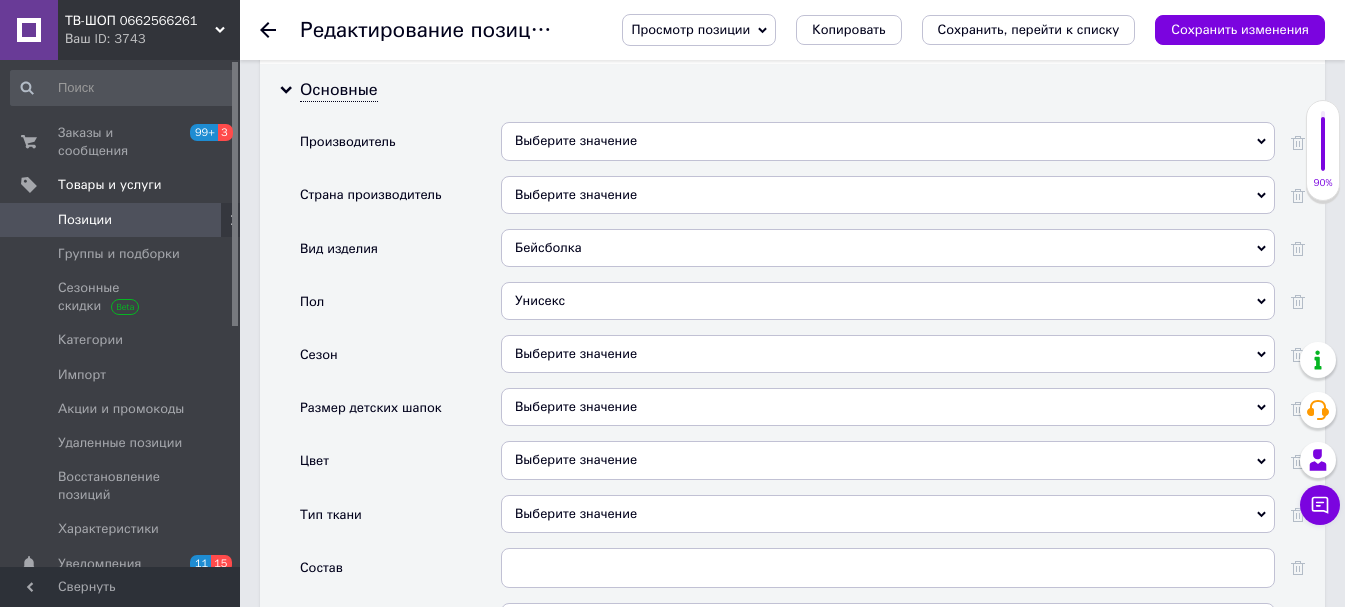 click on "Выберите значение" at bounding box center (888, 460) 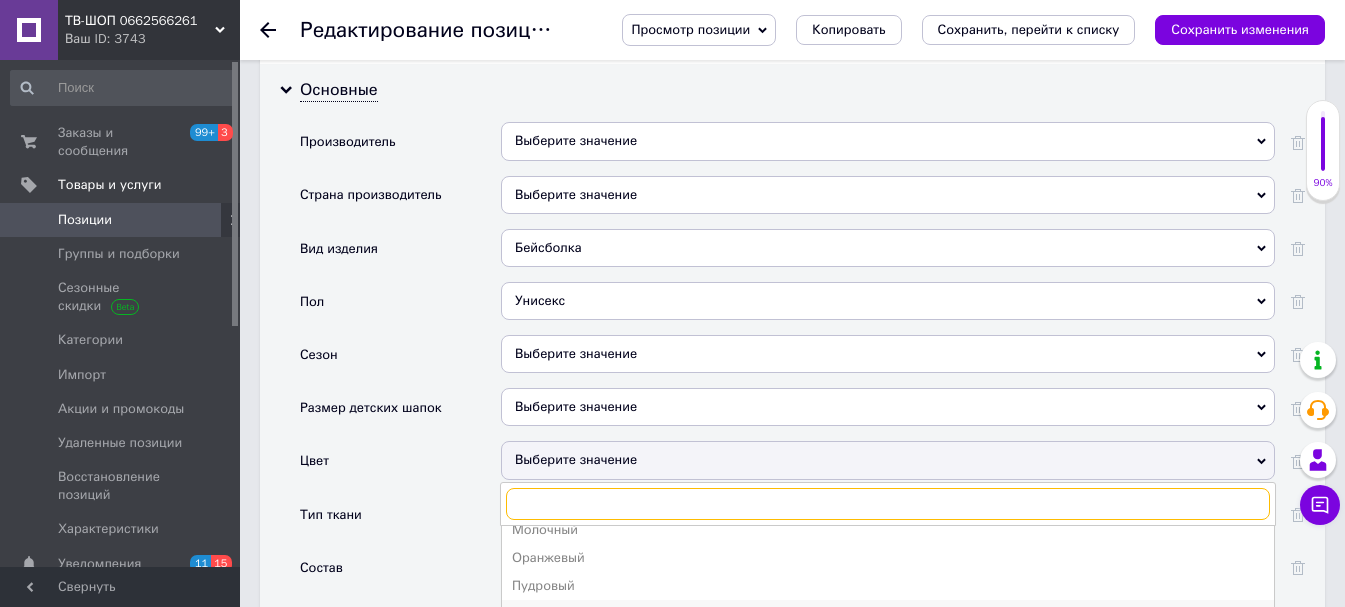 scroll, scrollTop: 400, scrollLeft: 0, axis: vertical 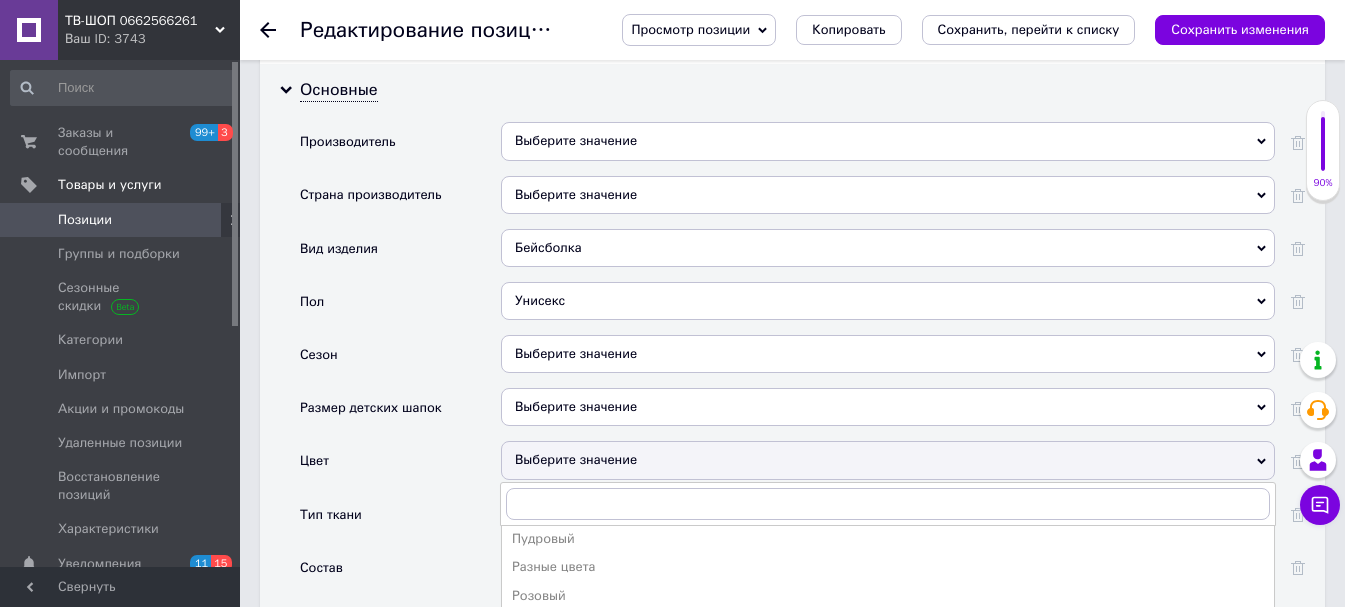click on "Синий" at bounding box center (888, 680) 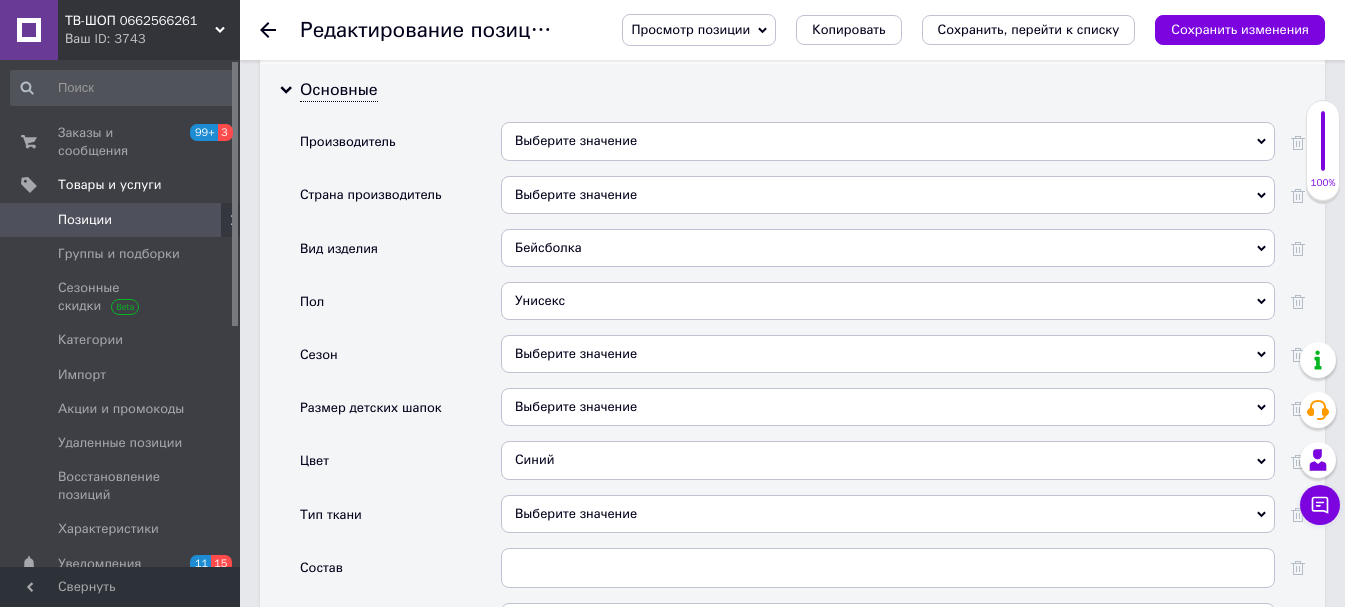 click on "Выберите значение" at bounding box center (888, 514) 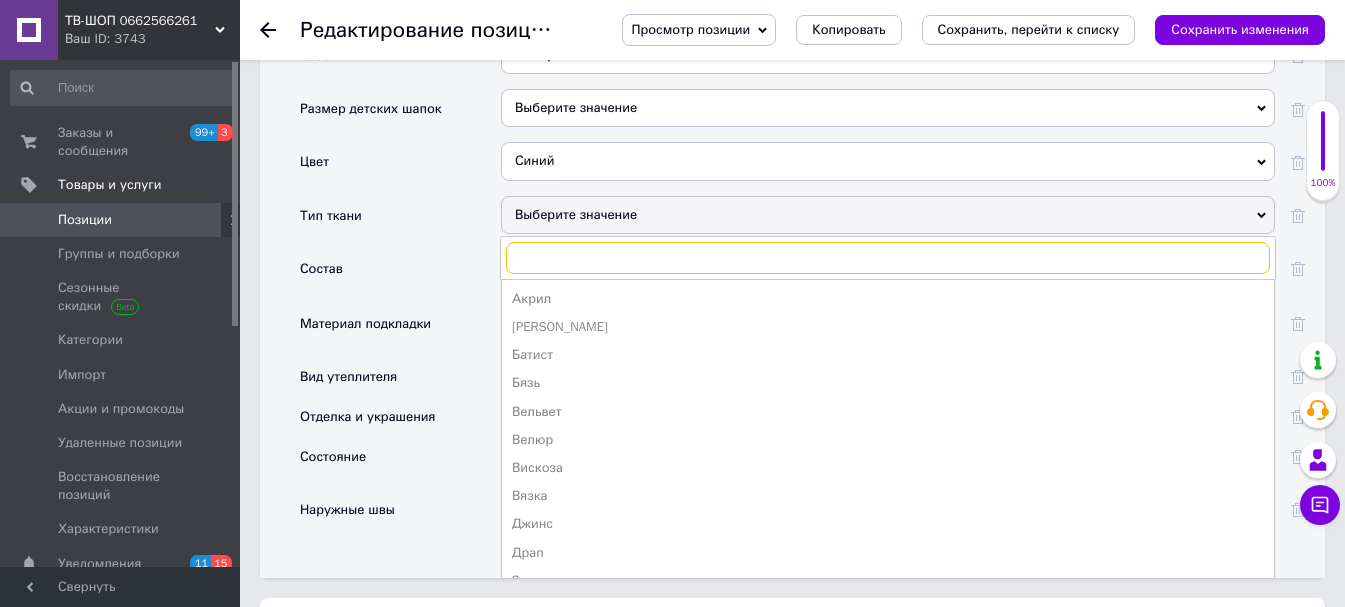 scroll, scrollTop: 2100, scrollLeft: 0, axis: vertical 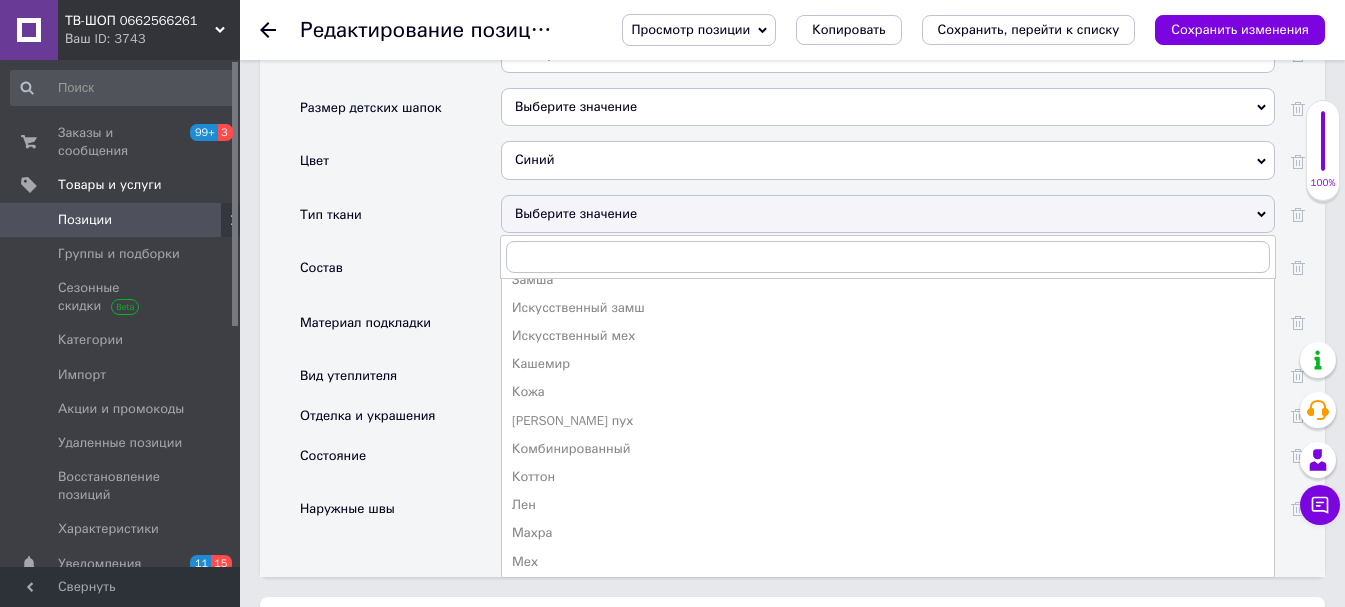 click on "Коттон" at bounding box center [888, 477] 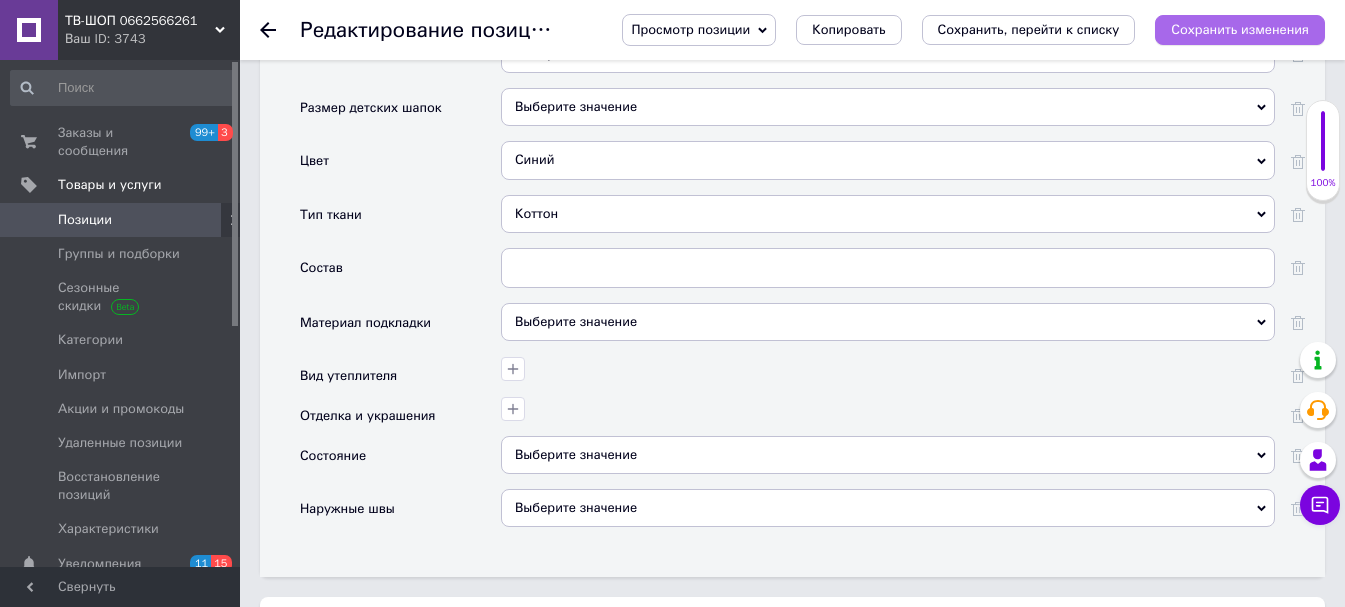 click on "Сохранить изменения" at bounding box center (1240, 29) 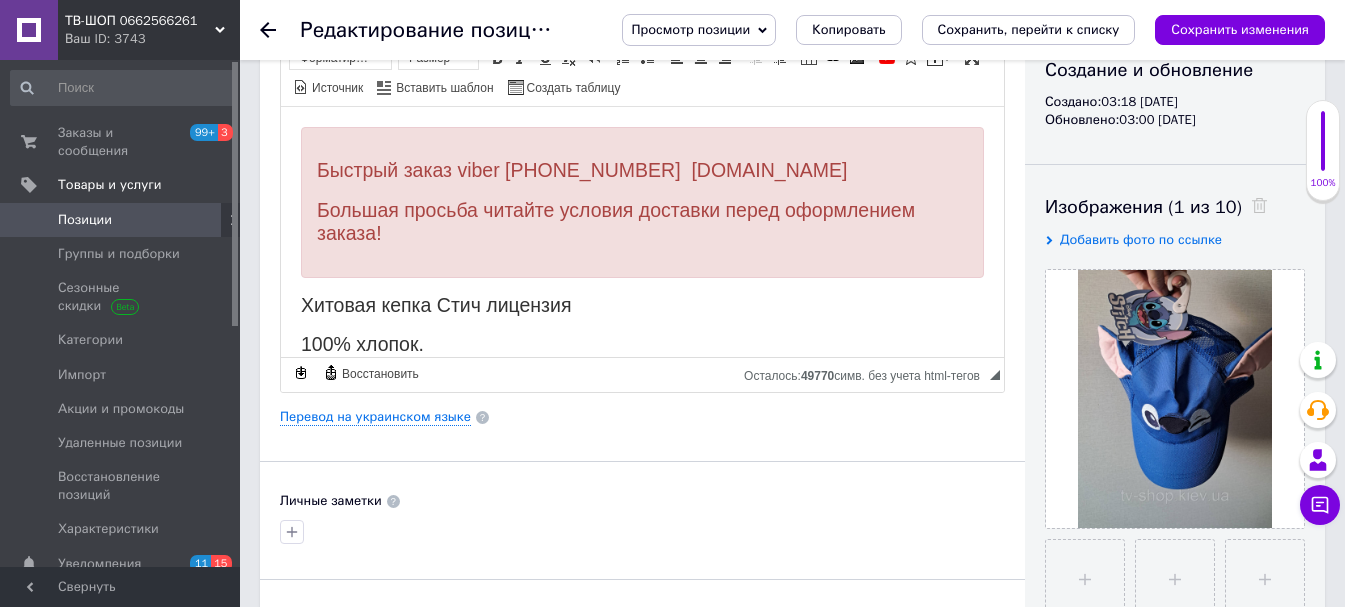 scroll, scrollTop: 400, scrollLeft: 0, axis: vertical 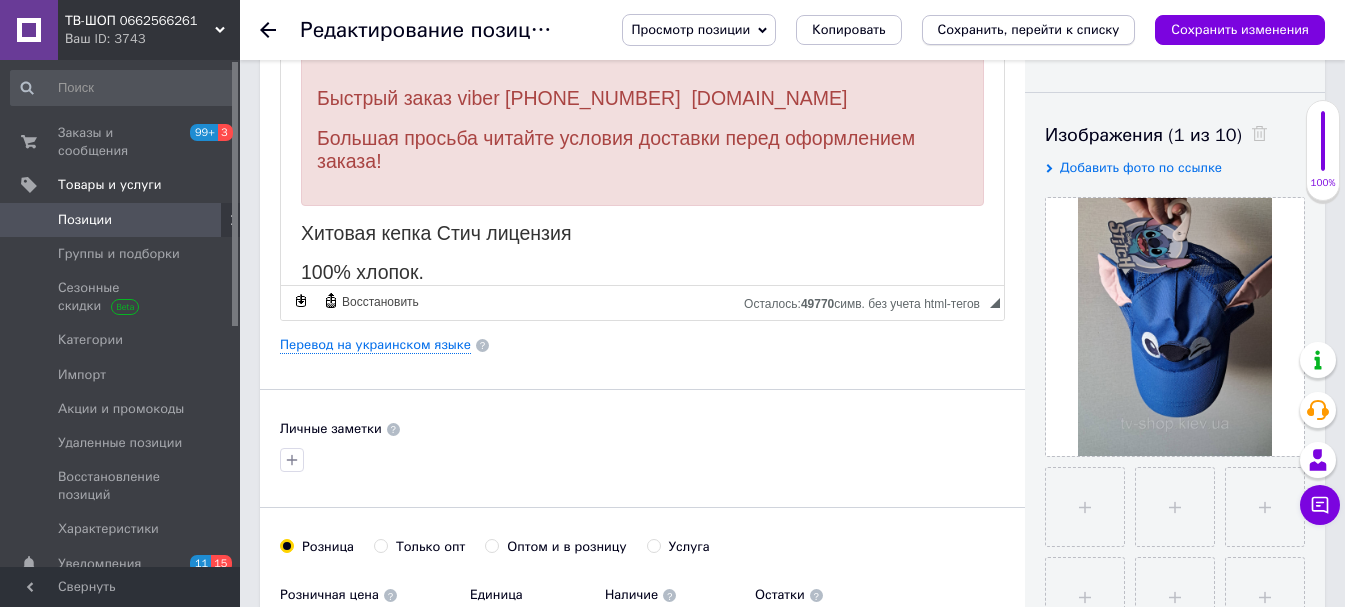 click on "Сохранить, перейти к списку" at bounding box center [1029, 29] 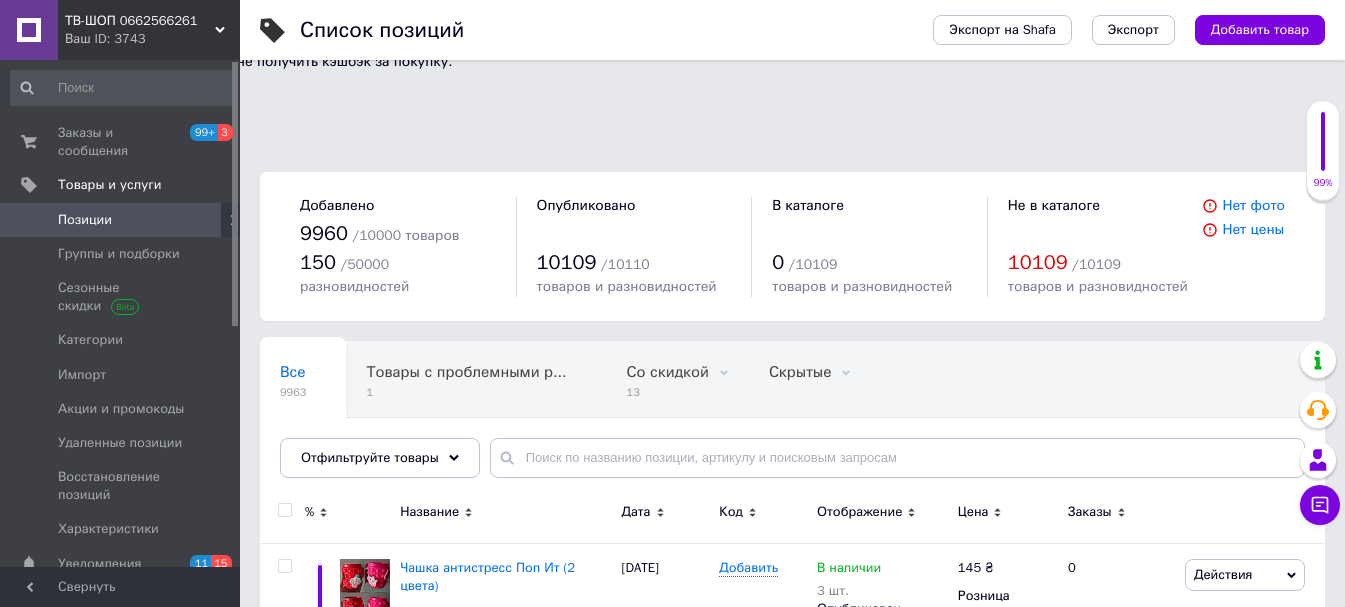 scroll, scrollTop: 400, scrollLeft: 0, axis: vertical 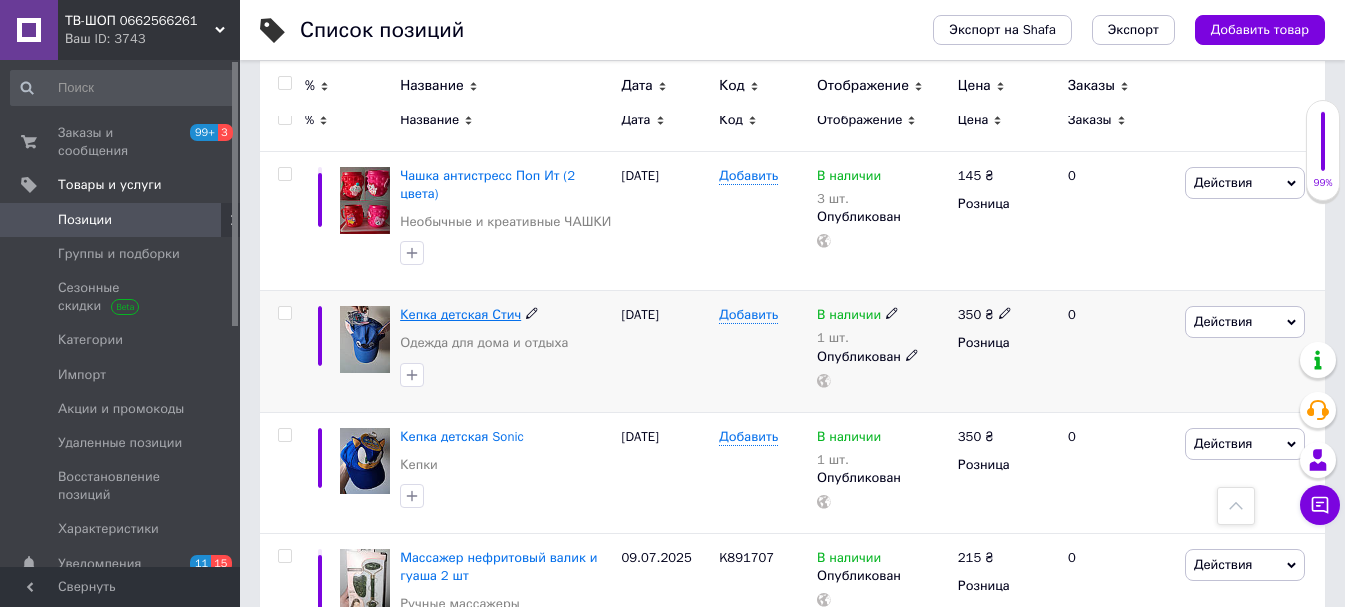 click on "Кепка детская Стич" at bounding box center (460, 314) 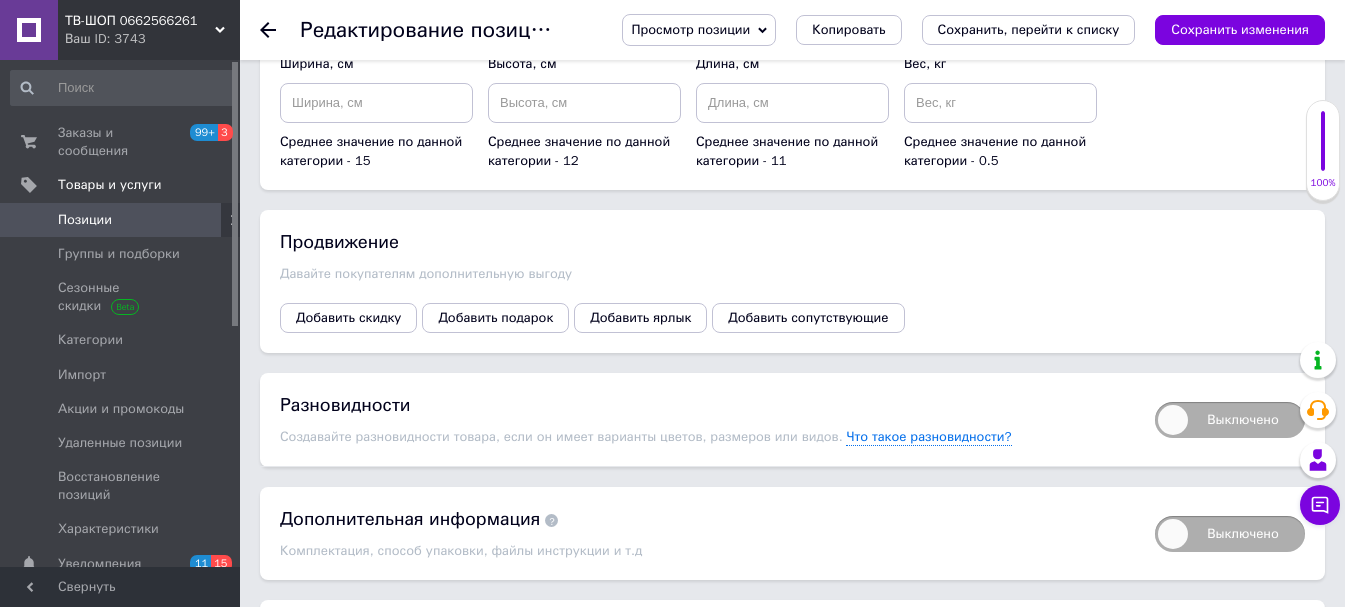 scroll, scrollTop: 1927, scrollLeft: 0, axis: vertical 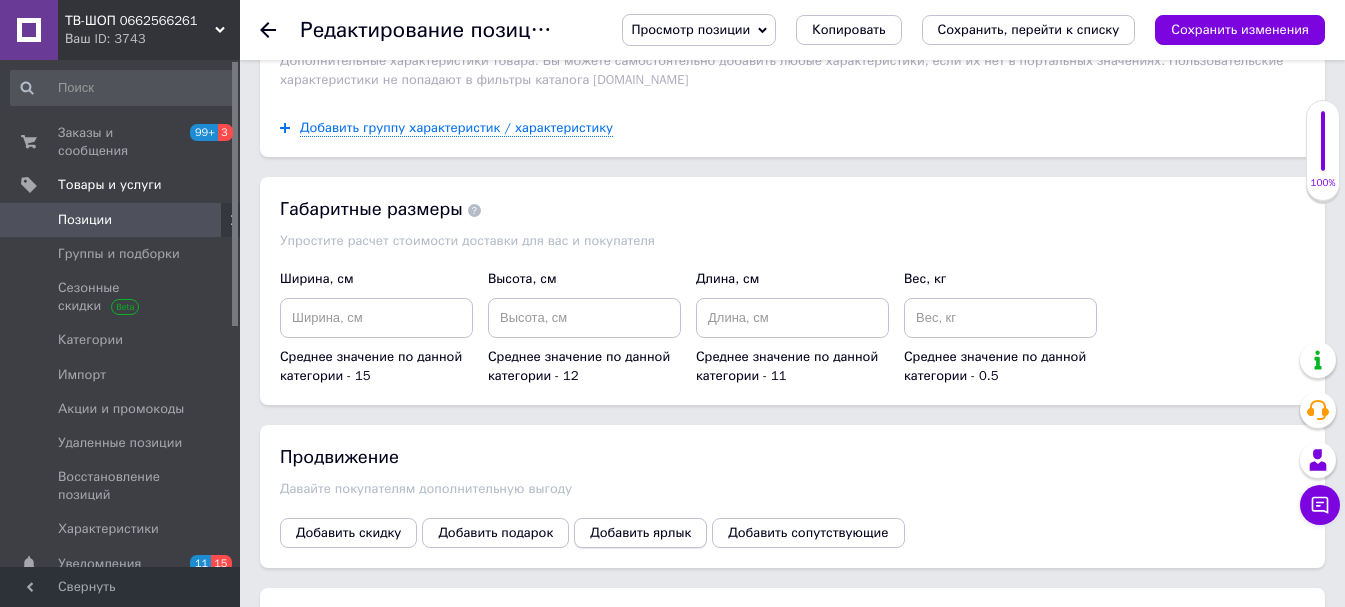 click on "Добавить ярлык" at bounding box center (640, 533) 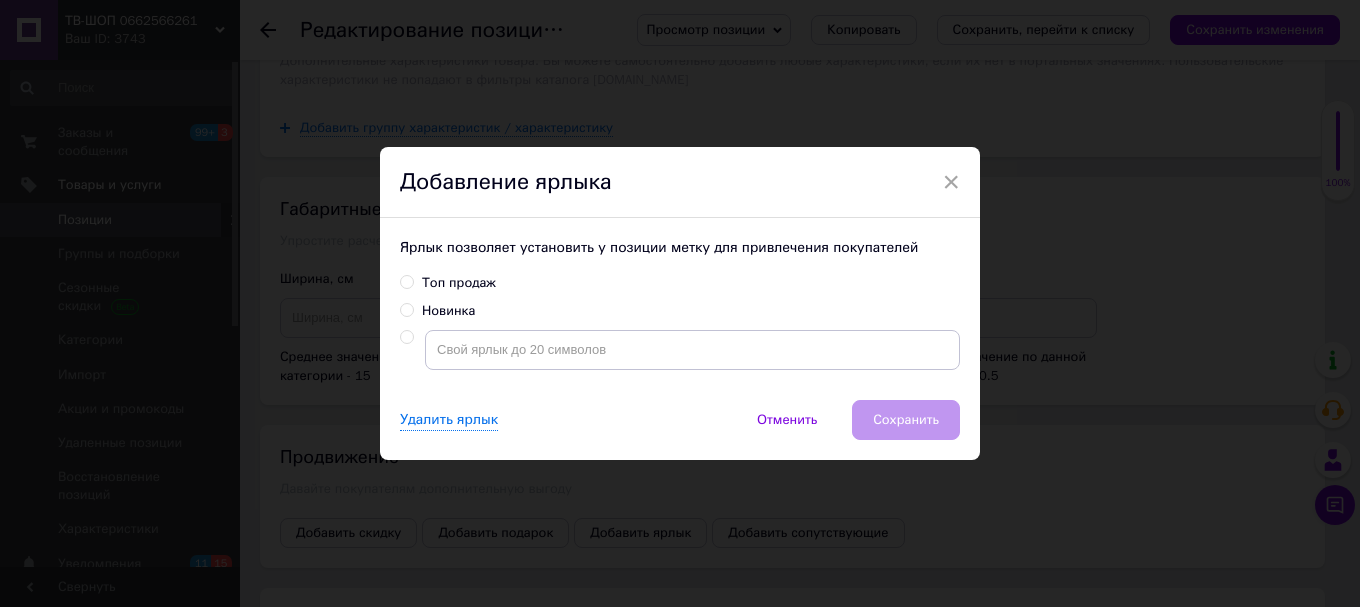 click on "Новинка" at bounding box center (406, 309) 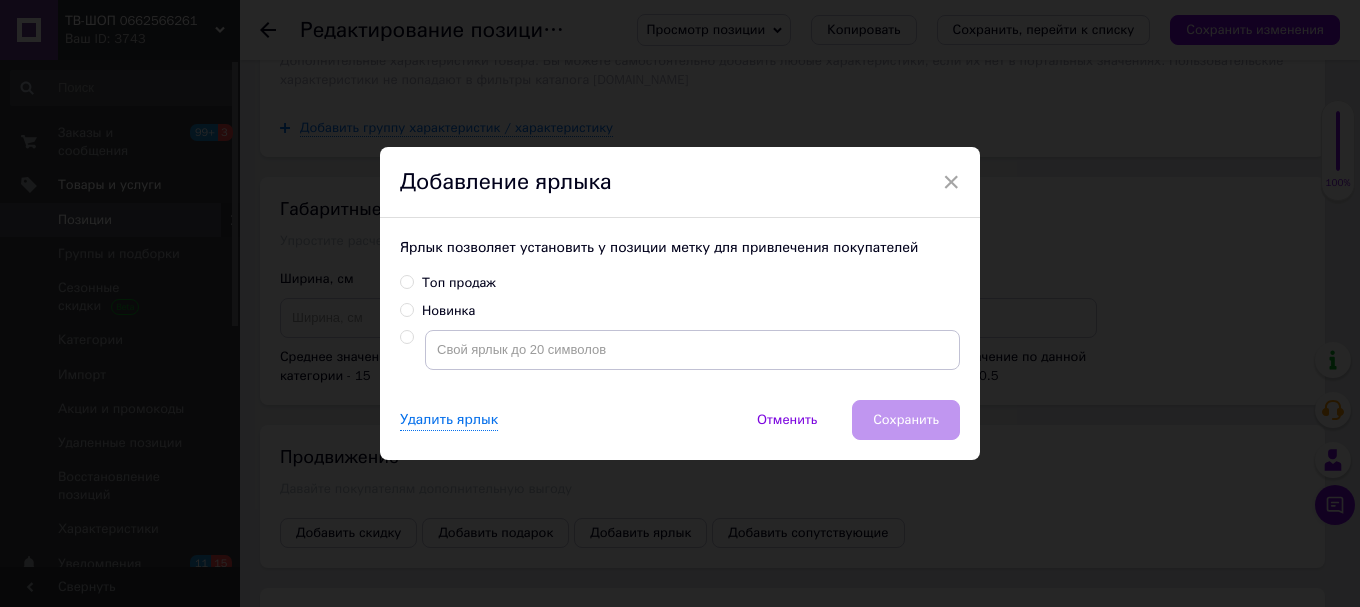 radio on "true" 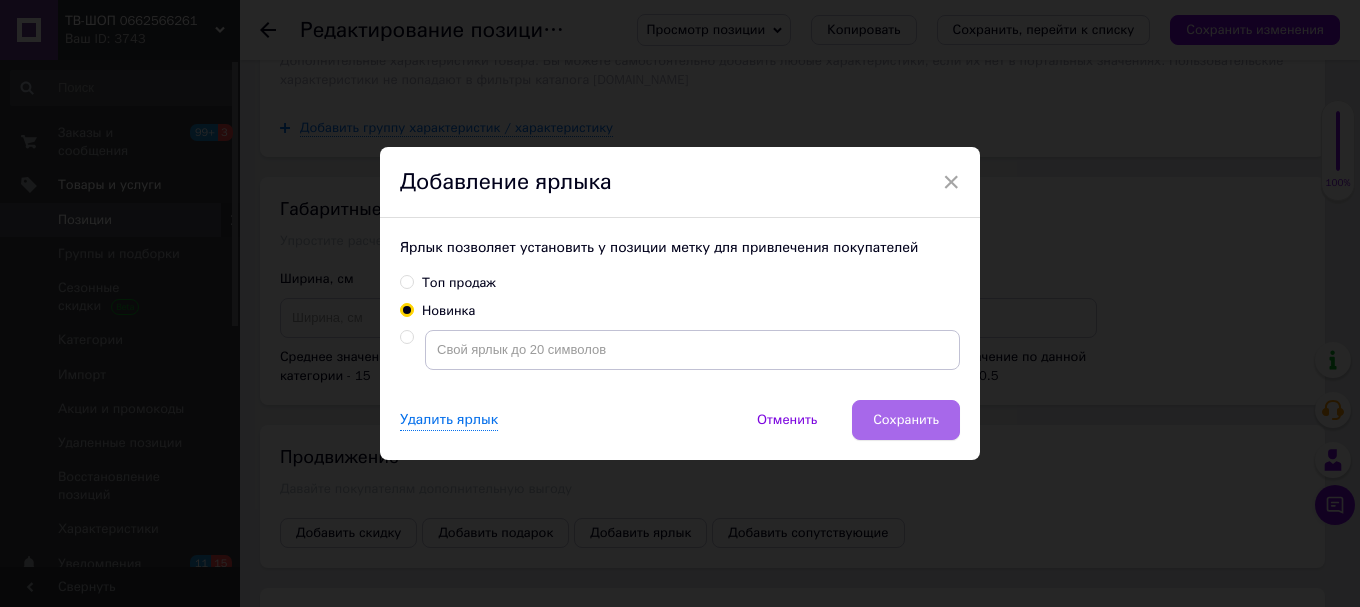 click on "Сохранить" at bounding box center [906, 420] 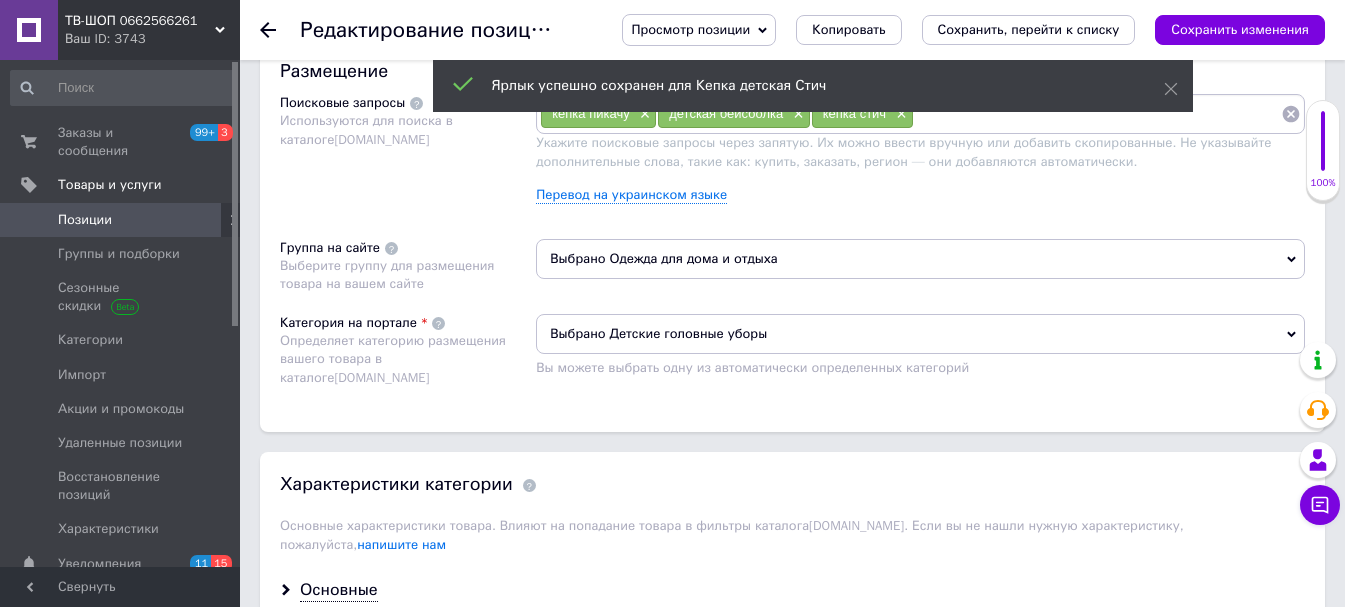 scroll, scrollTop: 1227, scrollLeft: 0, axis: vertical 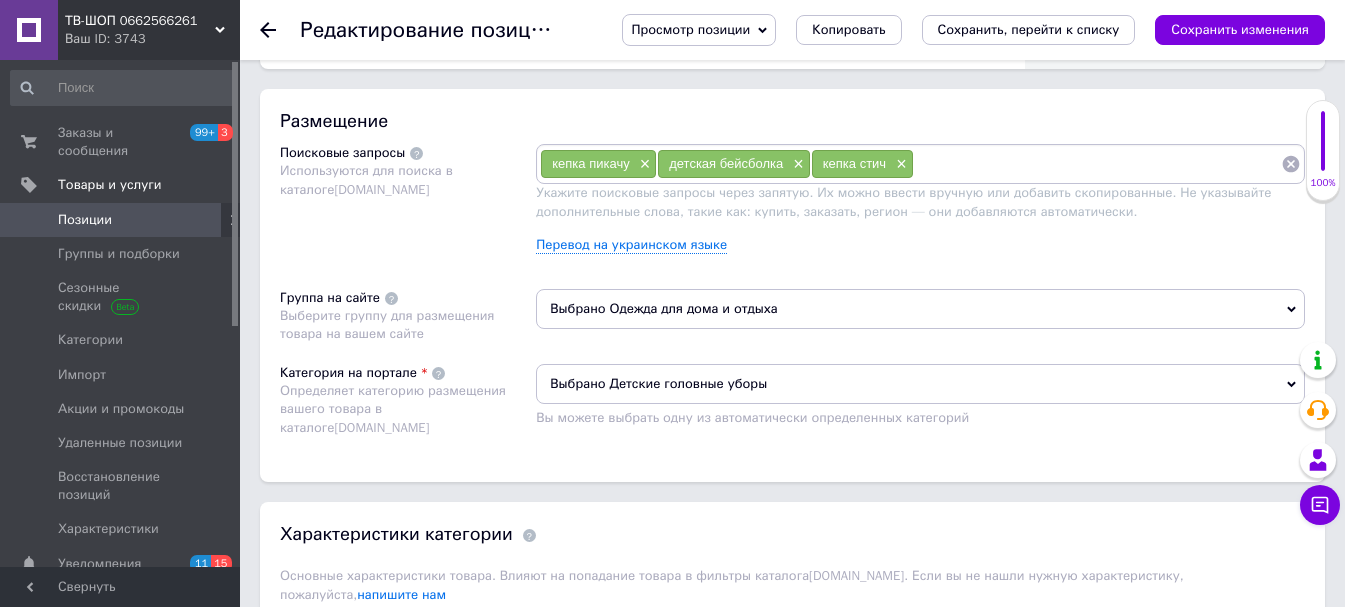 click on "Выбрано Одежда для дома и отдыха" at bounding box center [920, 309] 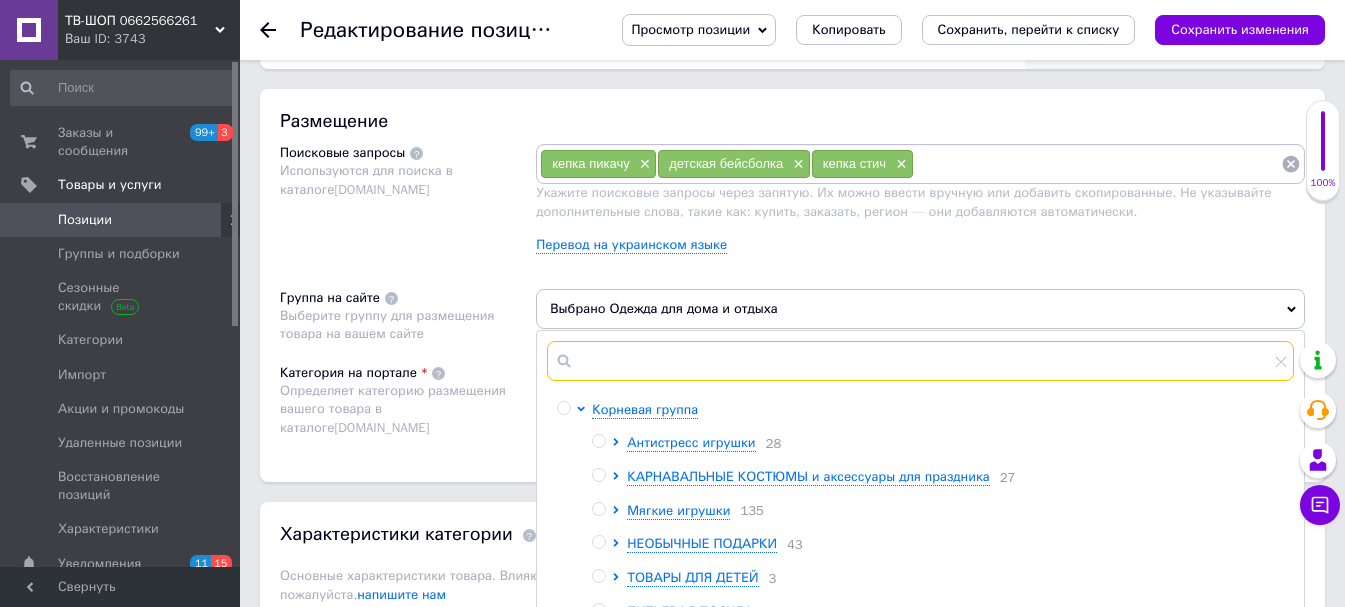 click at bounding box center [920, 361] 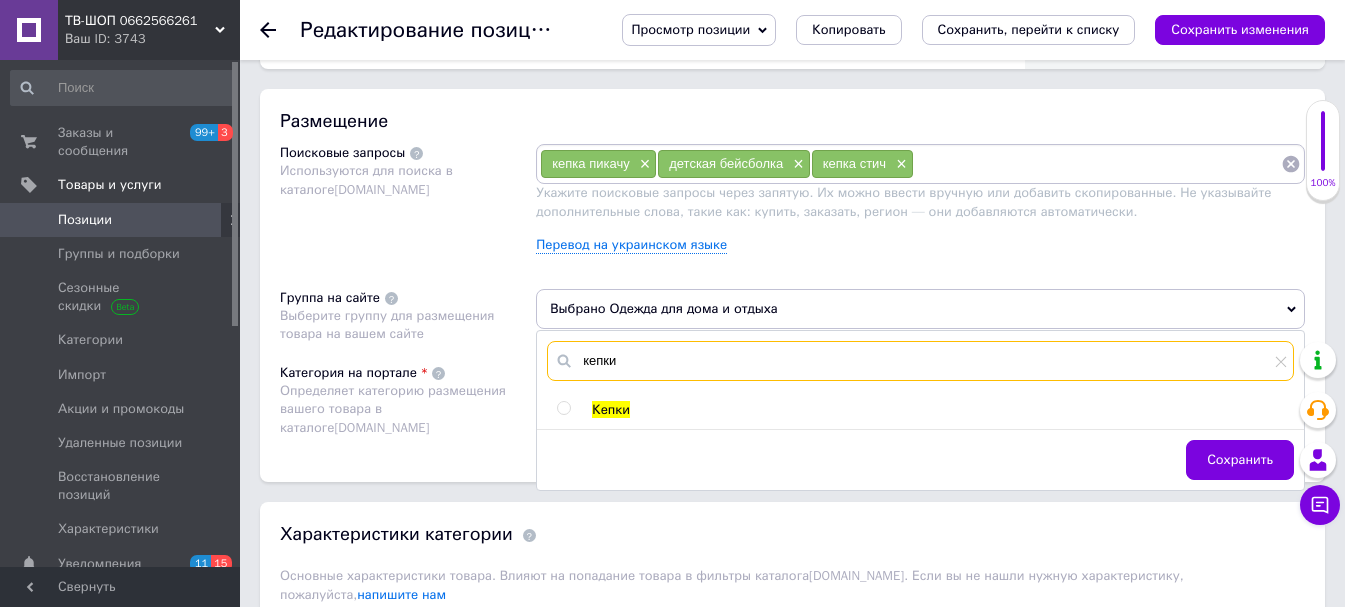 type on "кепки" 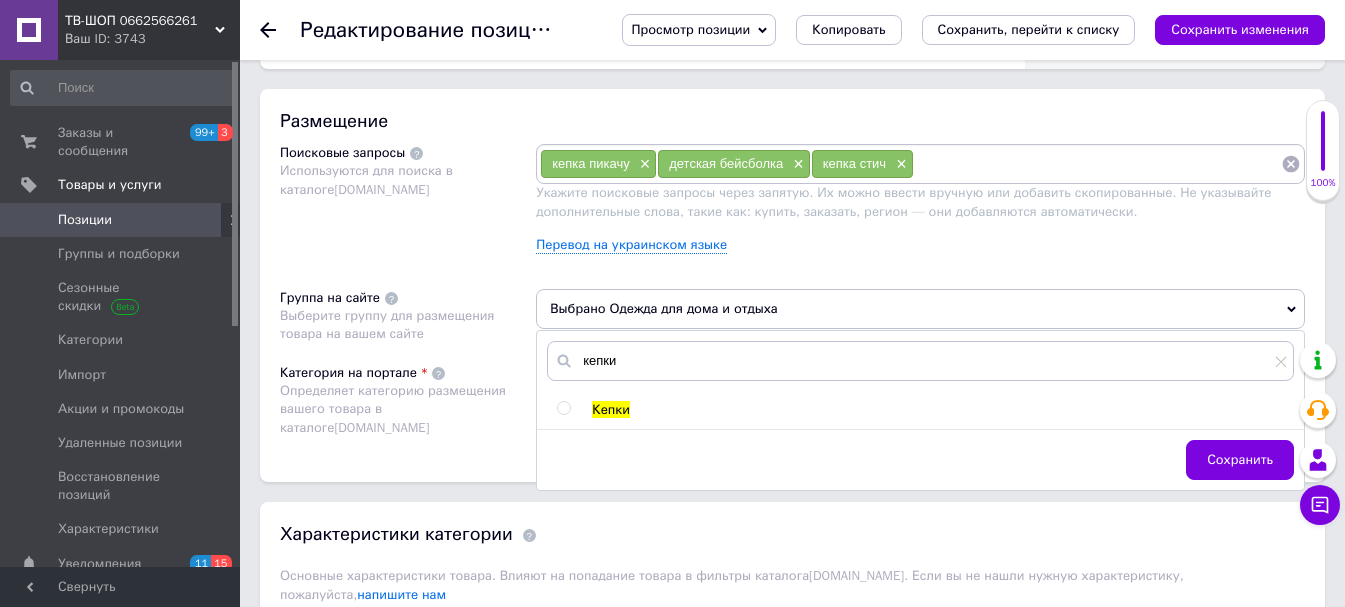 click at bounding box center (563, 408) 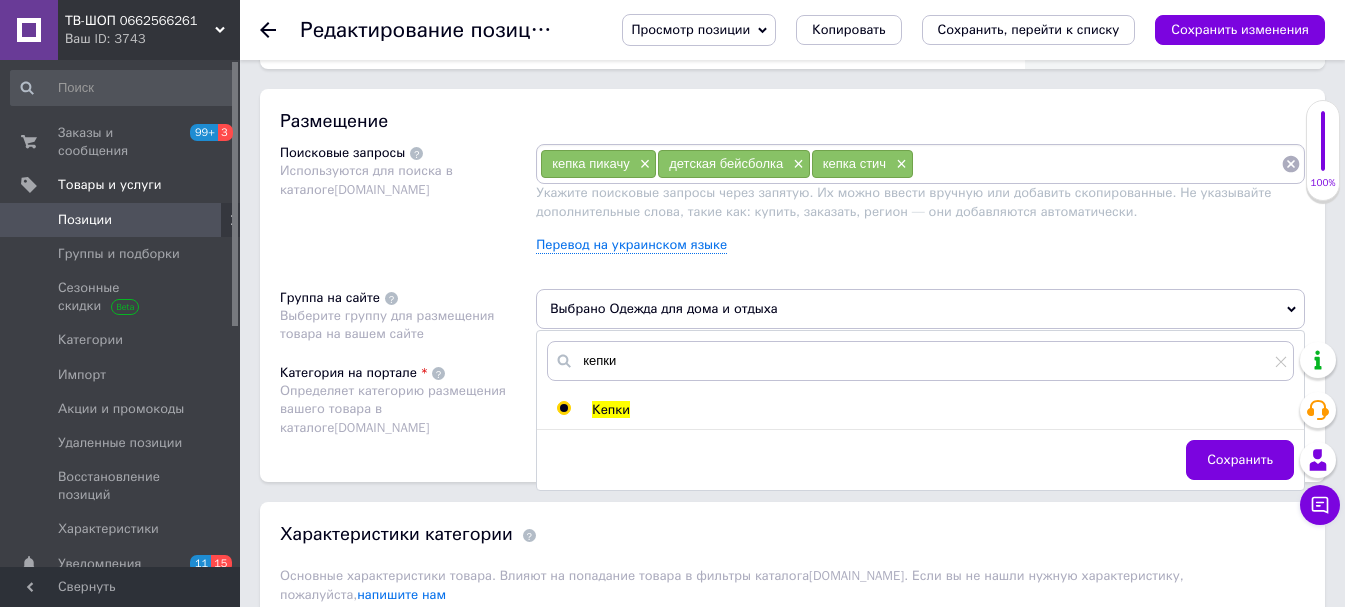 radio on "true" 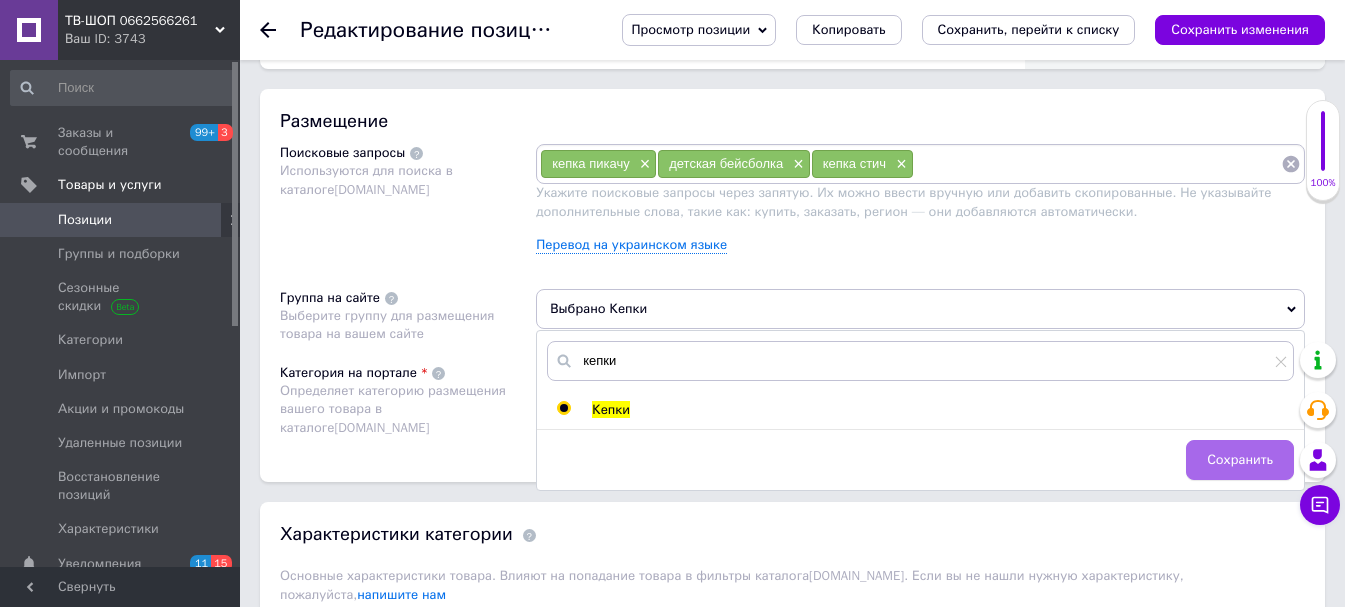 click on "Сохранить" at bounding box center (1240, 460) 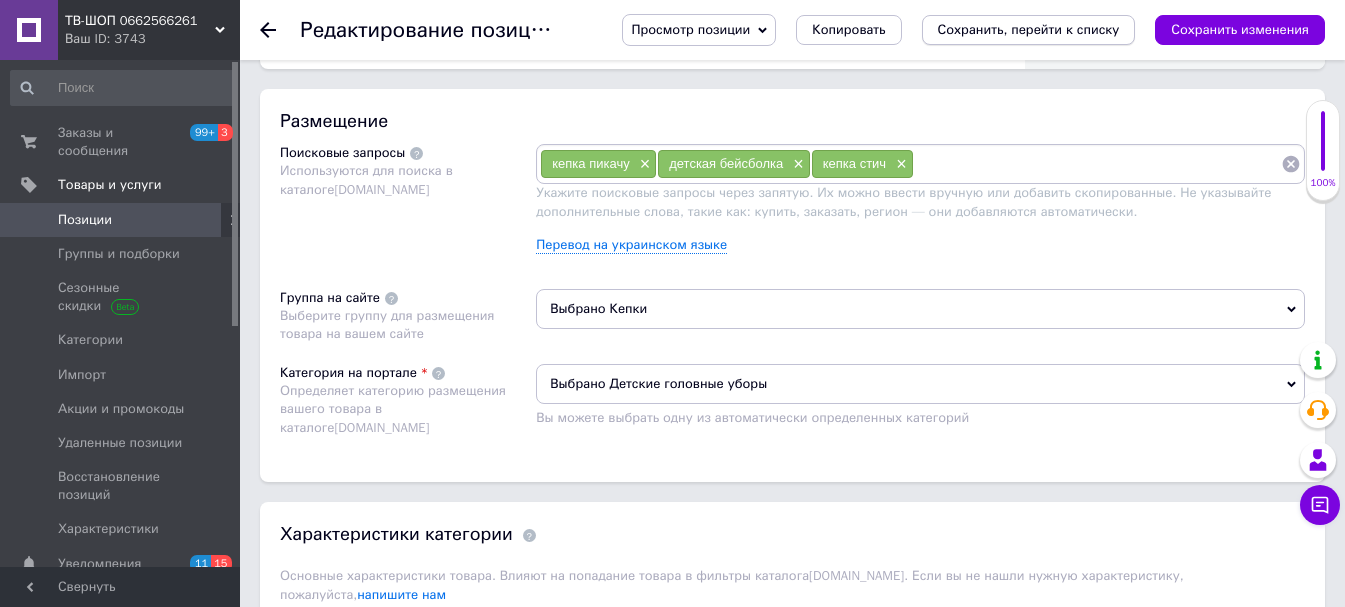 click on "Сохранить, перейти к списку" at bounding box center [1029, 29] 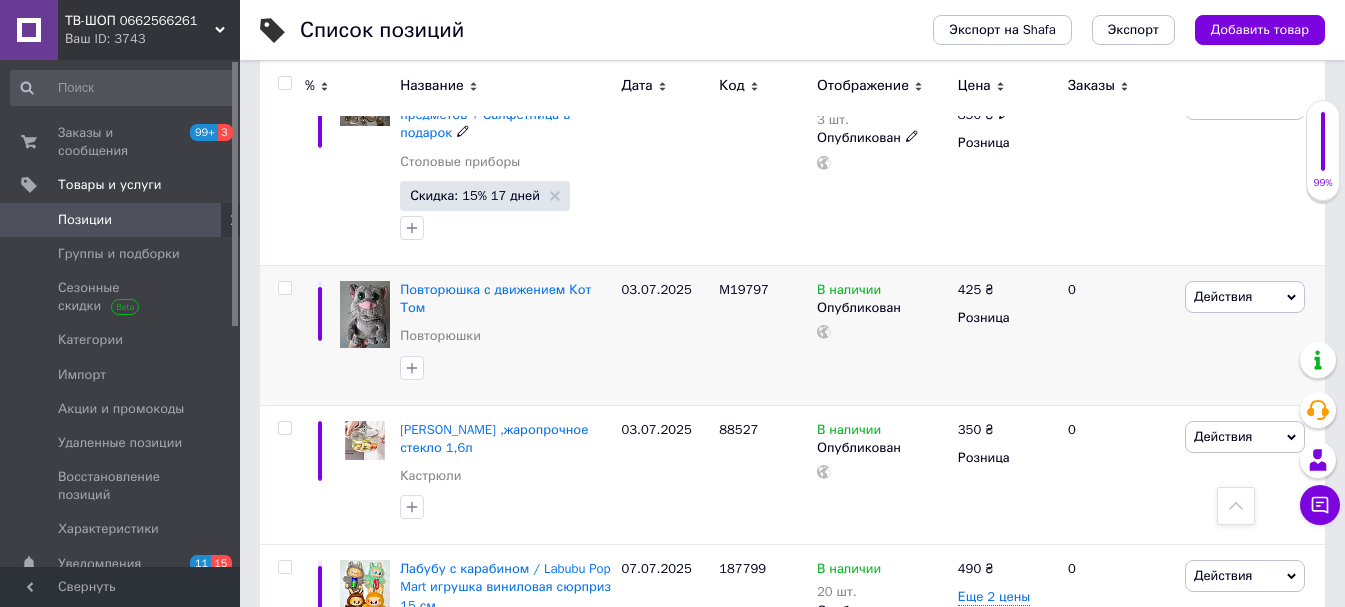 scroll, scrollTop: 2677, scrollLeft: 0, axis: vertical 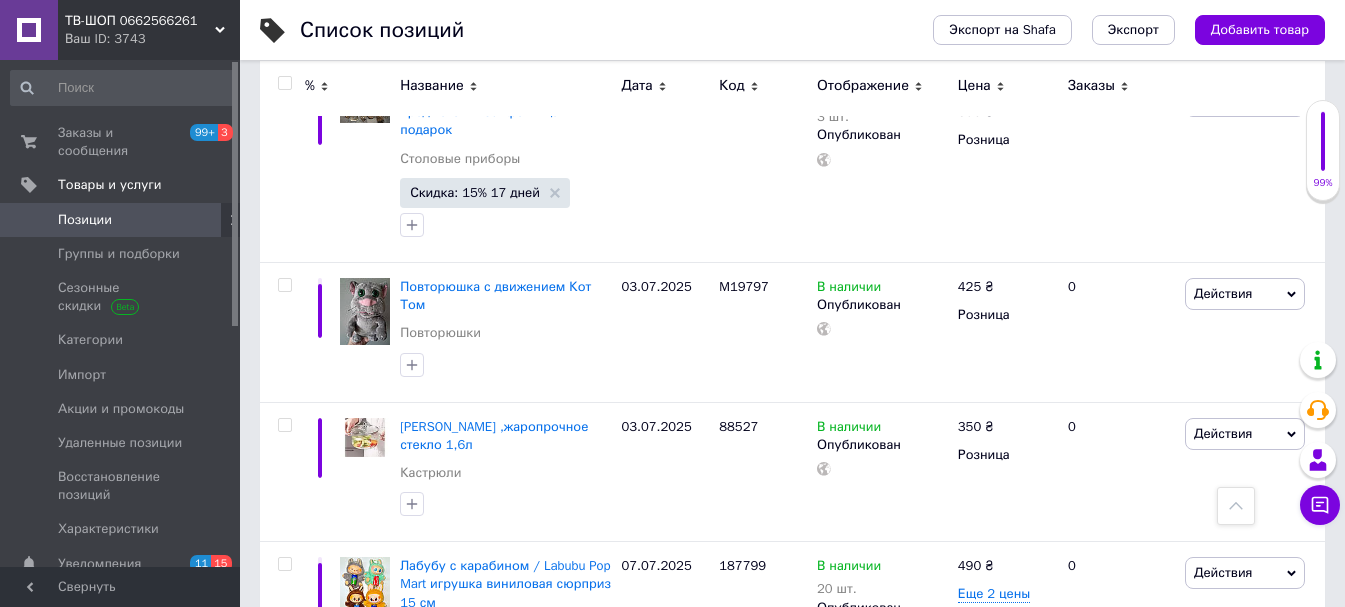 click on "2" at bounding box center (327, 740) 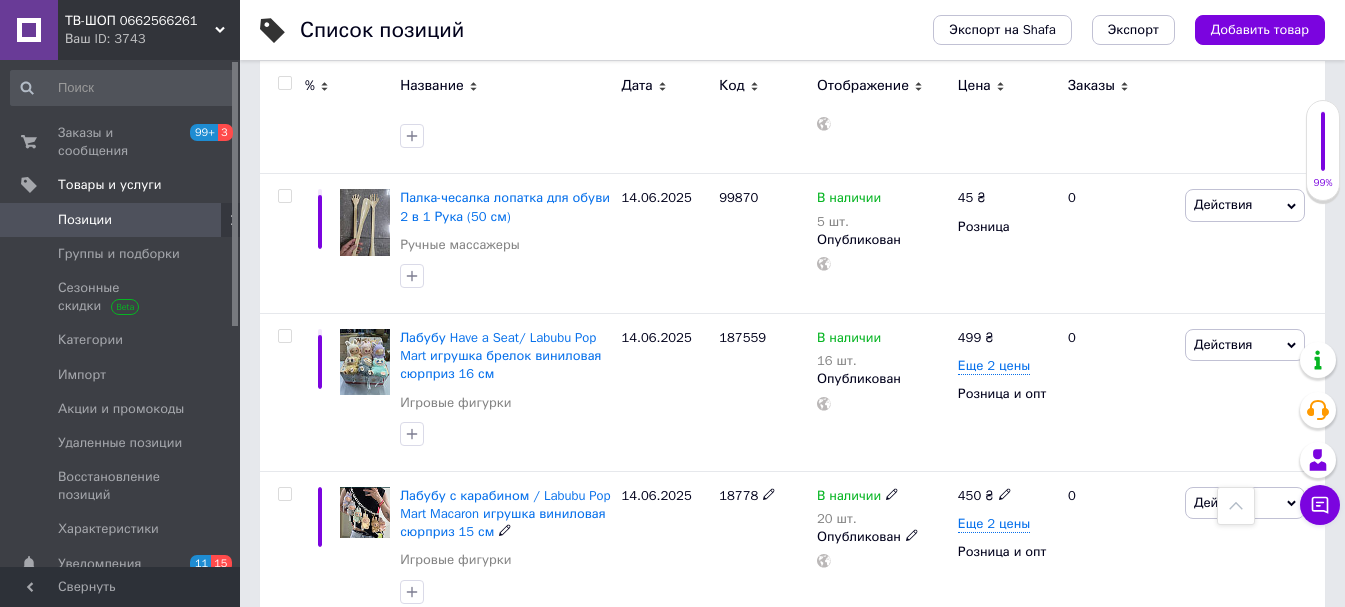 scroll, scrollTop: 2752, scrollLeft: 0, axis: vertical 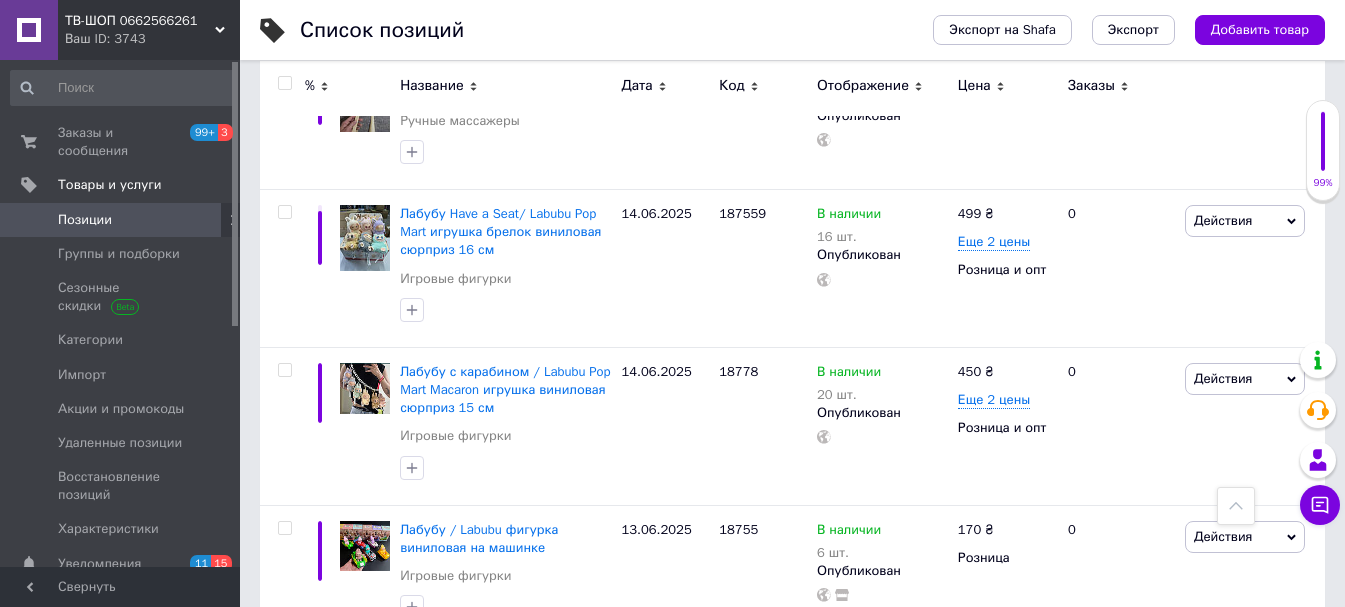 click on "3" at bounding box center (505, 685) 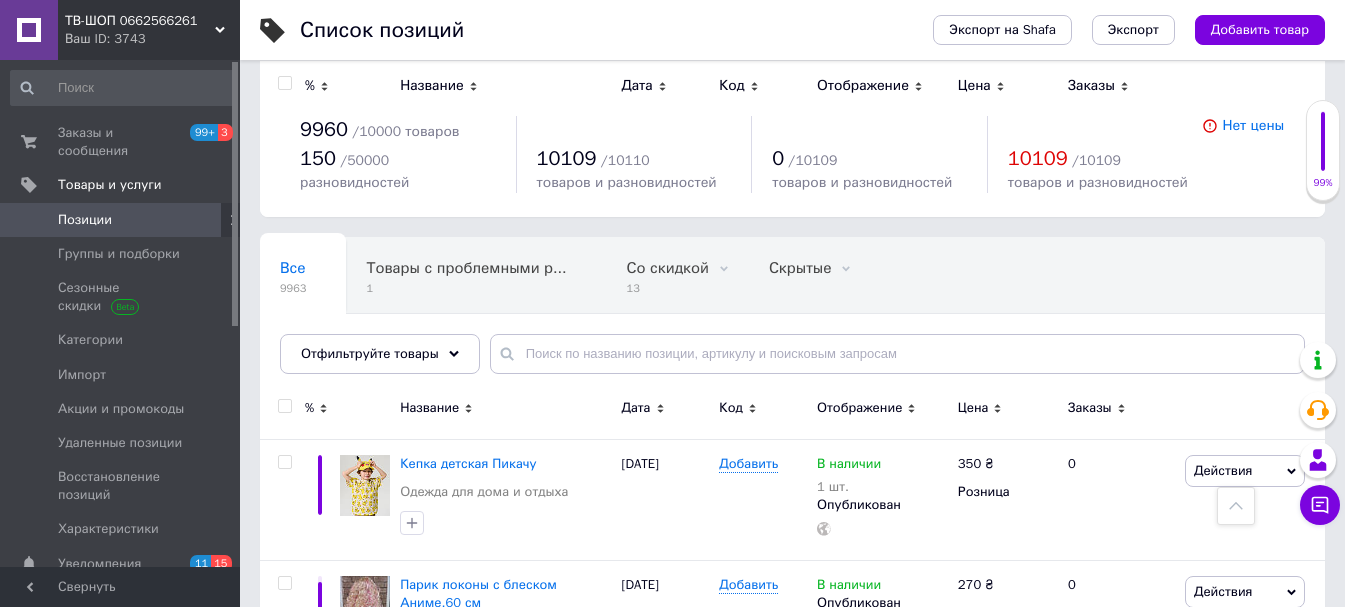 scroll, scrollTop: 0, scrollLeft: 0, axis: both 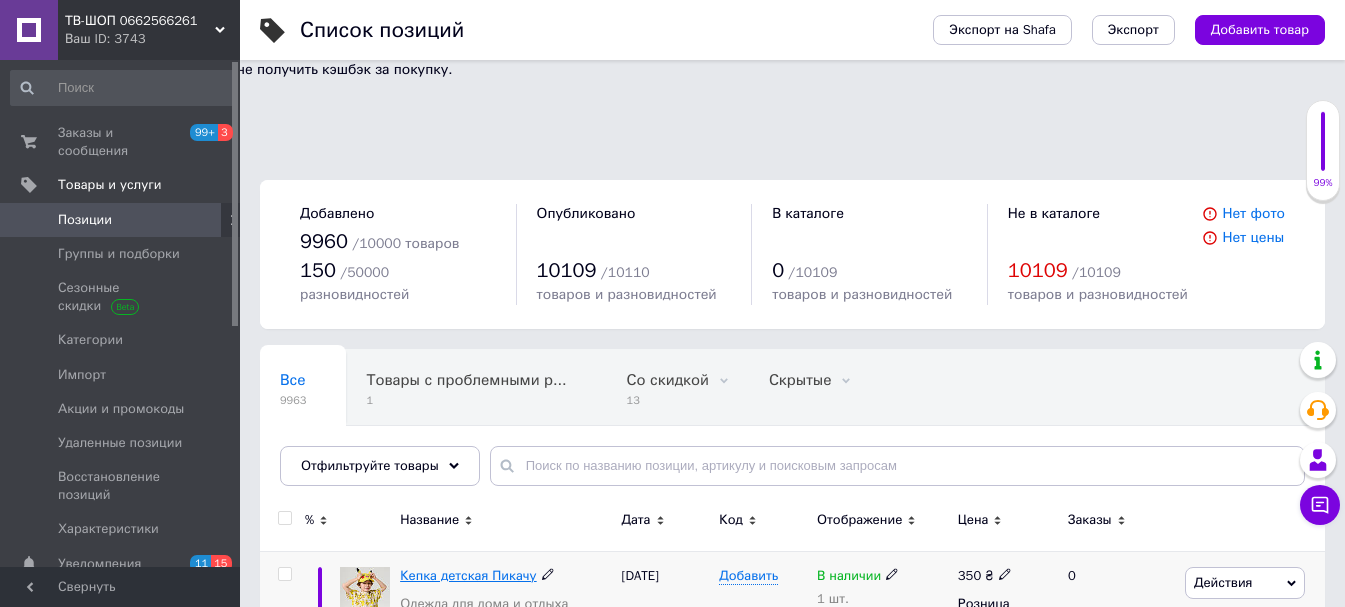 click on "Кепка детская Пикачу" at bounding box center (468, 575) 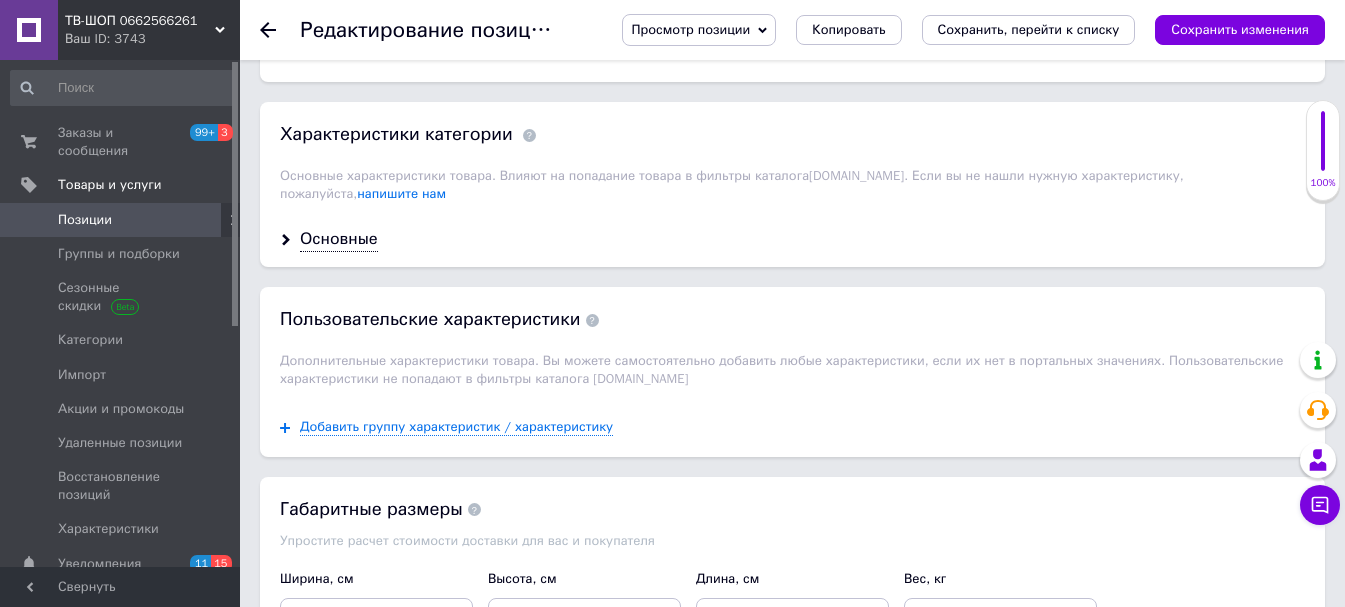 scroll, scrollTop: 1197, scrollLeft: 0, axis: vertical 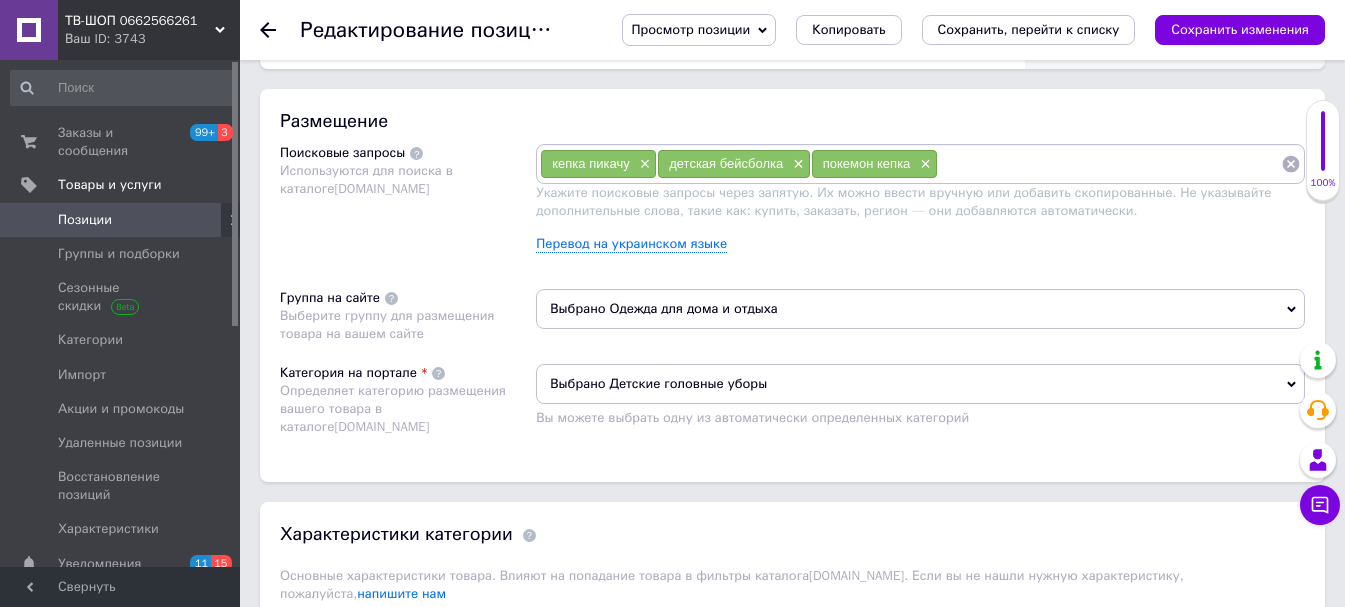 click on "Выбрано Одежда для дома и отдыха" at bounding box center (920, 309) 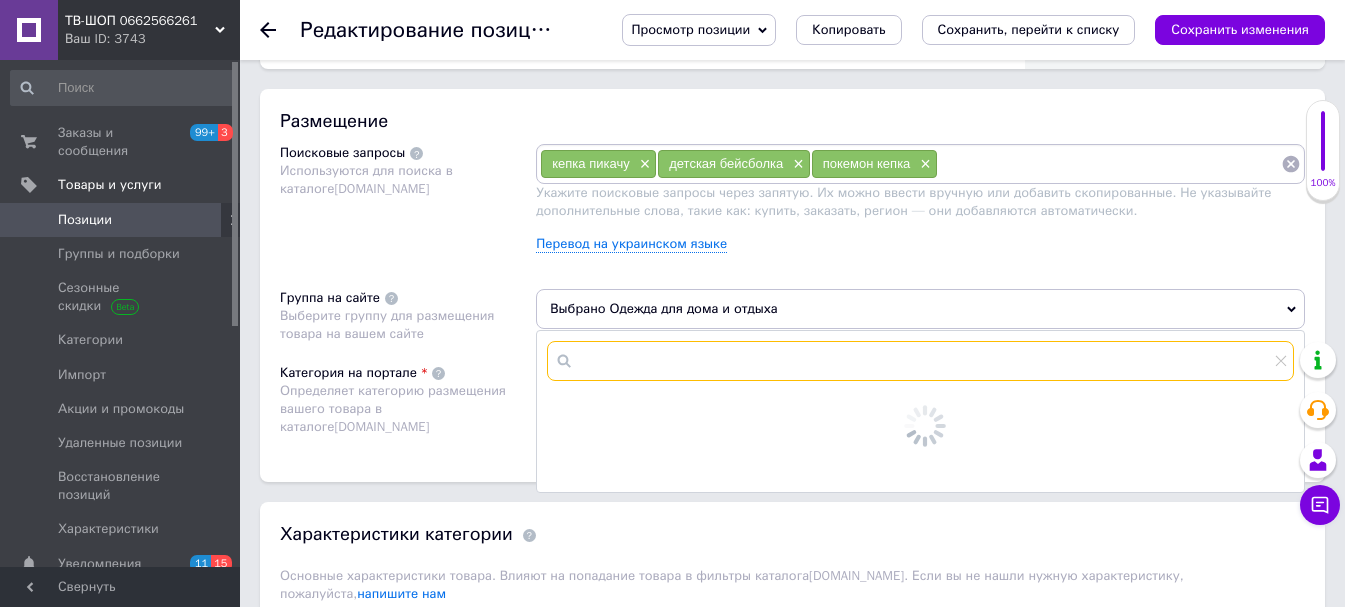 click at bounding box center (920, 361) 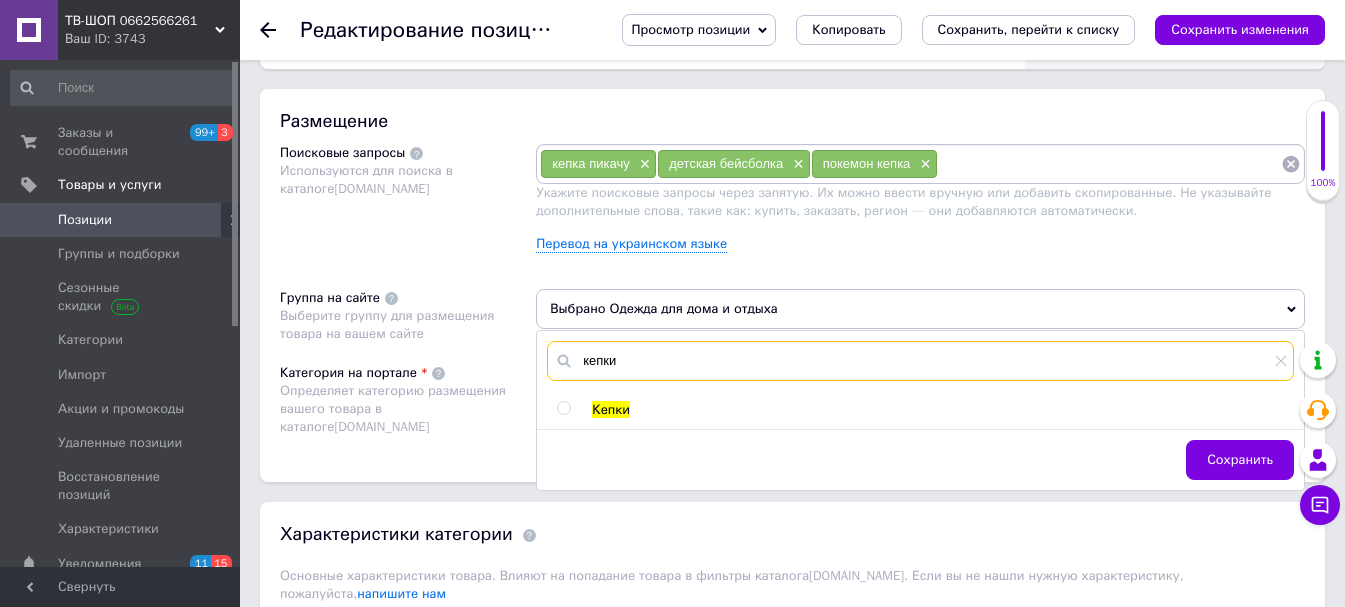 type on "кепки" 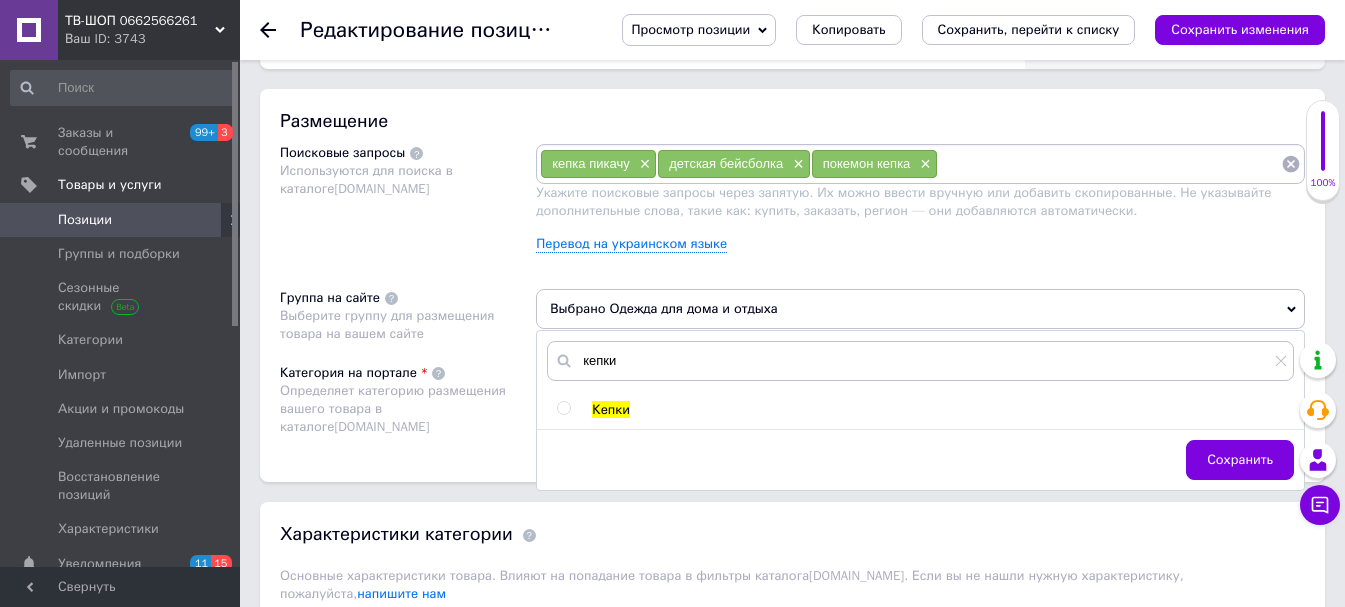 click at bounding box center (563, 408) 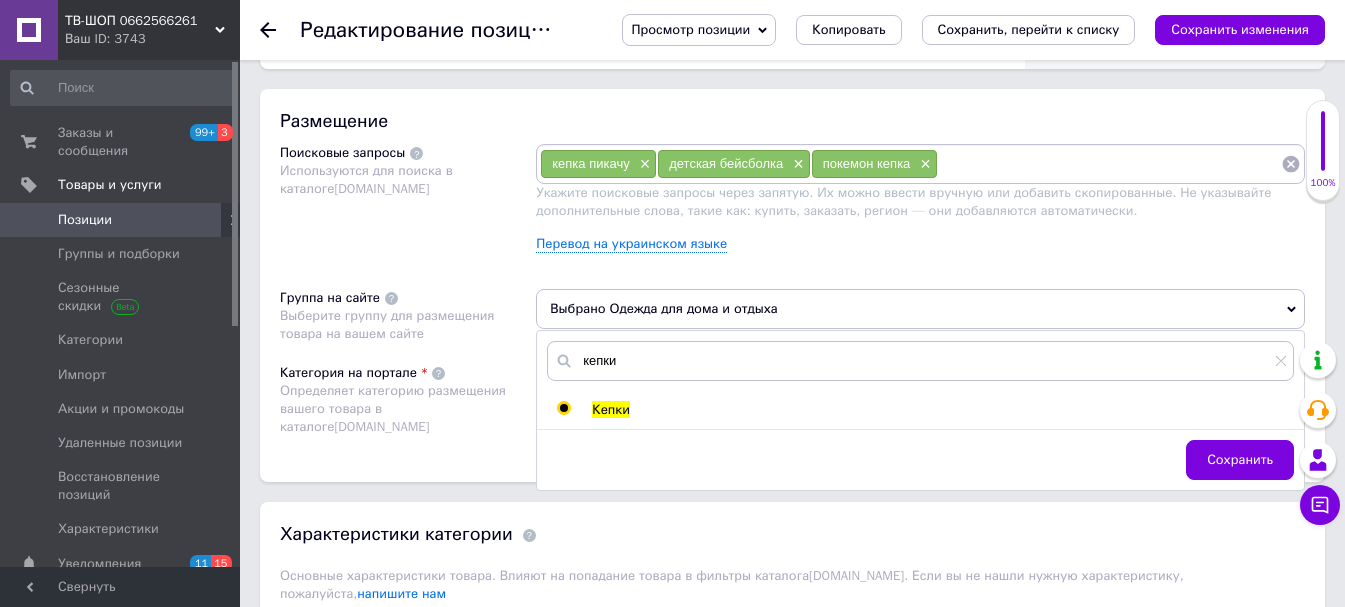 radio on "true" 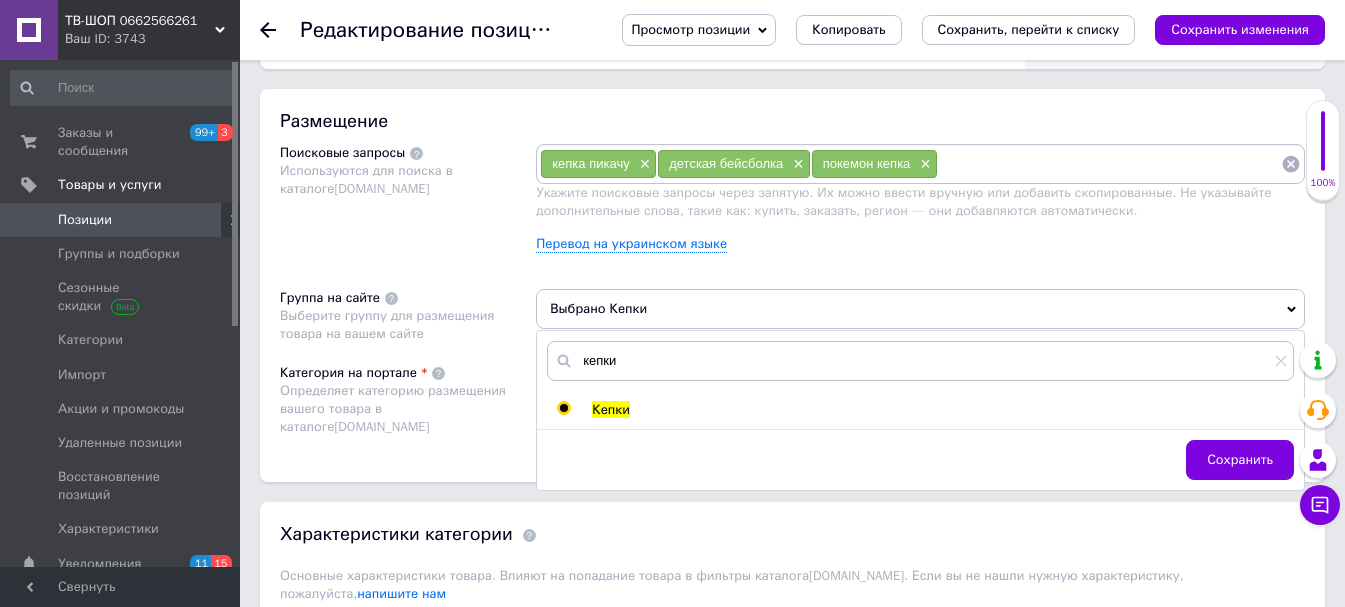 click on "Сохранить" at bounding box center (1240, 460) 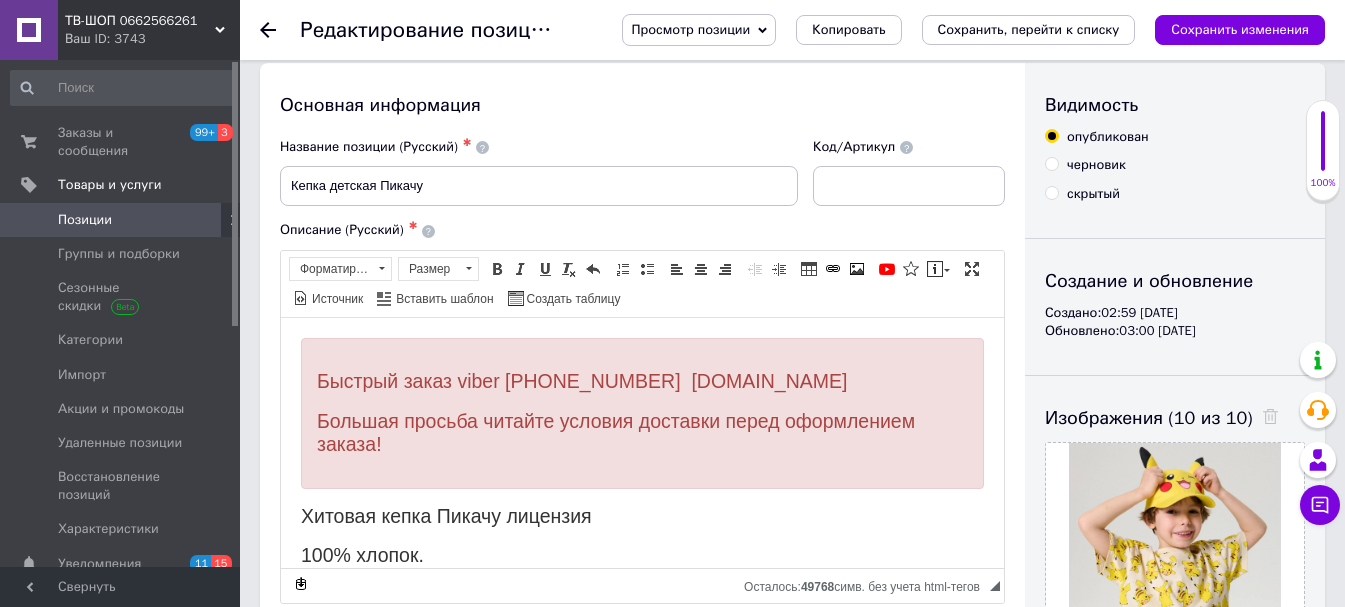 scroll, scrollTop: 0, scrollLeft: 0, axis: both 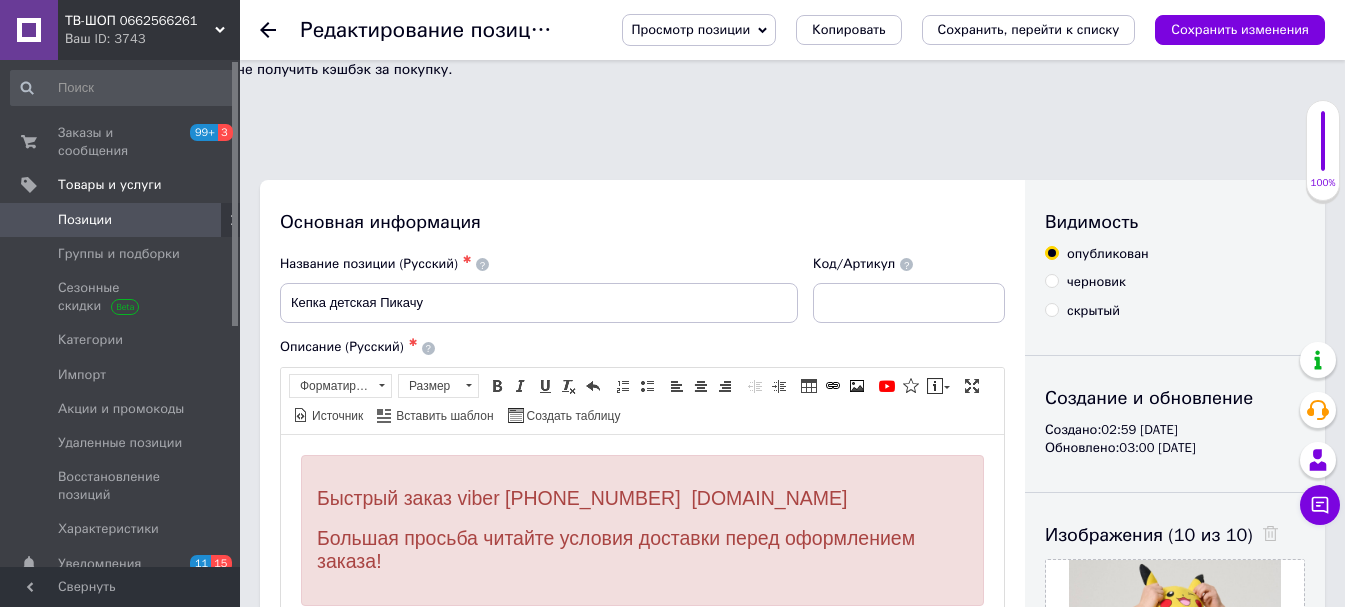 click on "Сохранить изменения" at bounding box center [1240, 29] 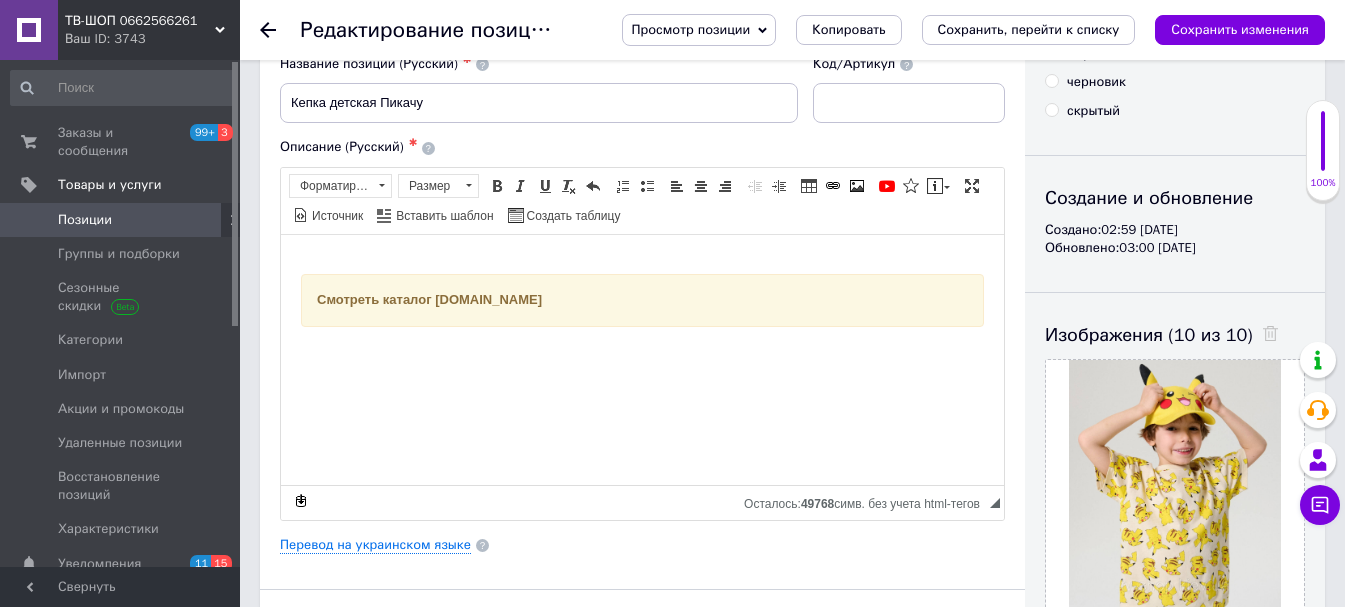 scroll, scrollTop: 500, scrollLeft: 0, axis: vertical 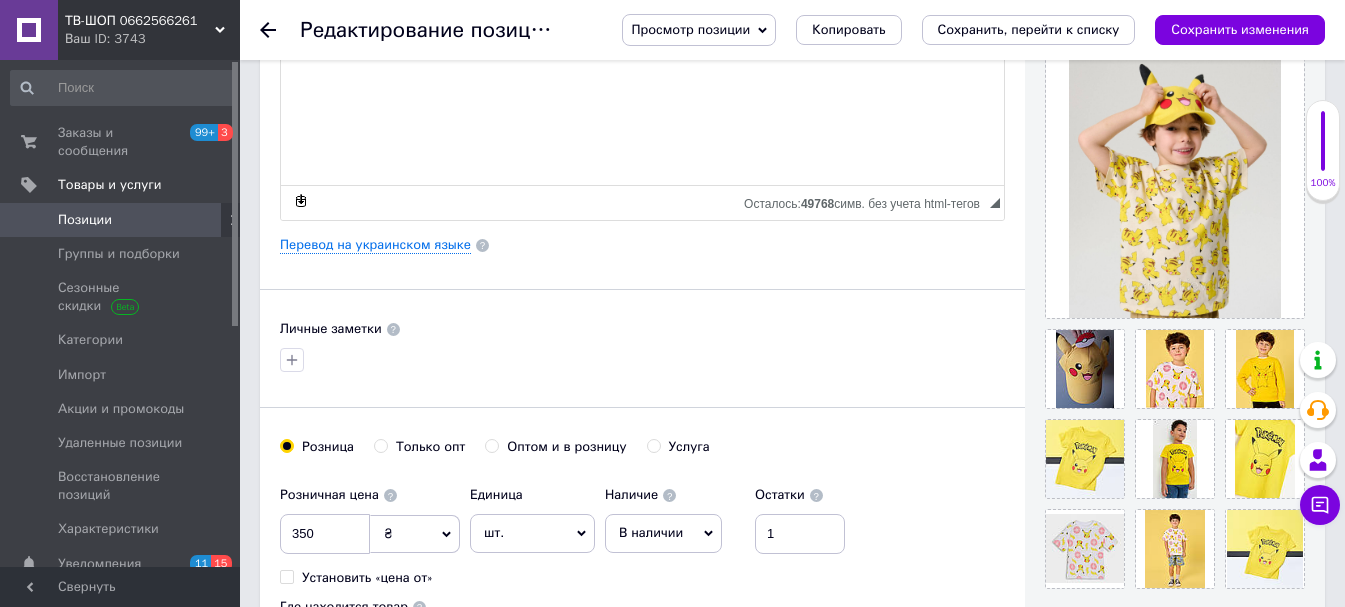 click on "Сохранить, перейти к списку" at bounding box center (1029, 29) 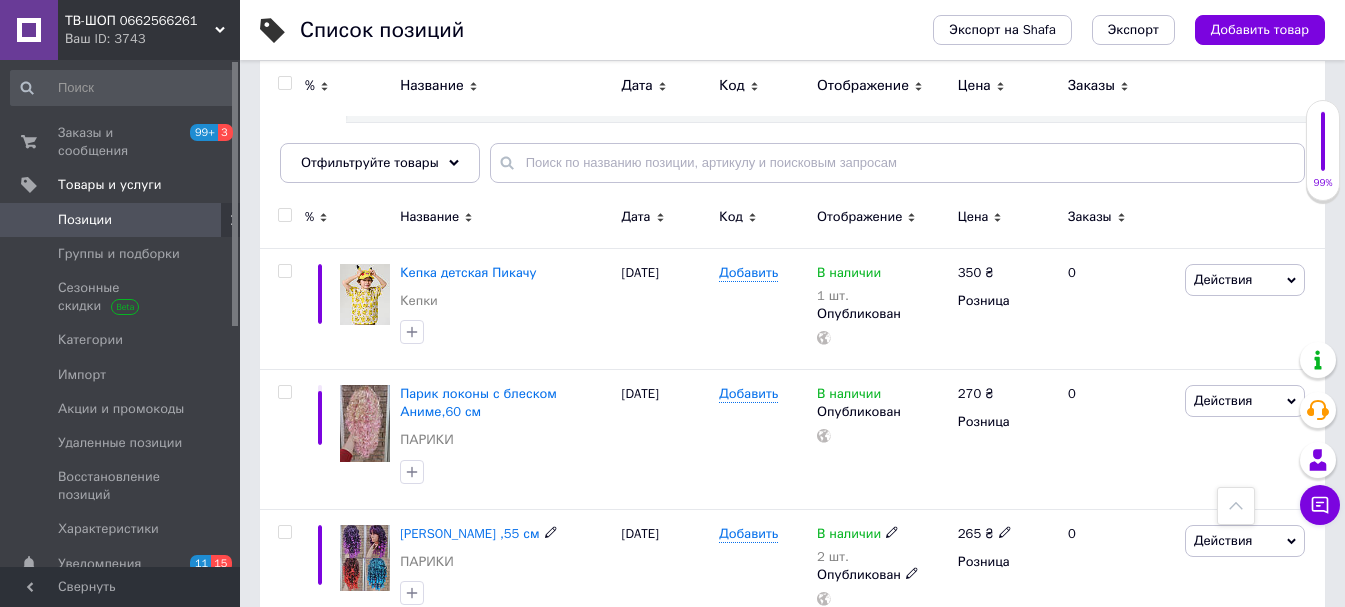 scroll, scrollTop: 0, scrollLeft: 0, axis: both 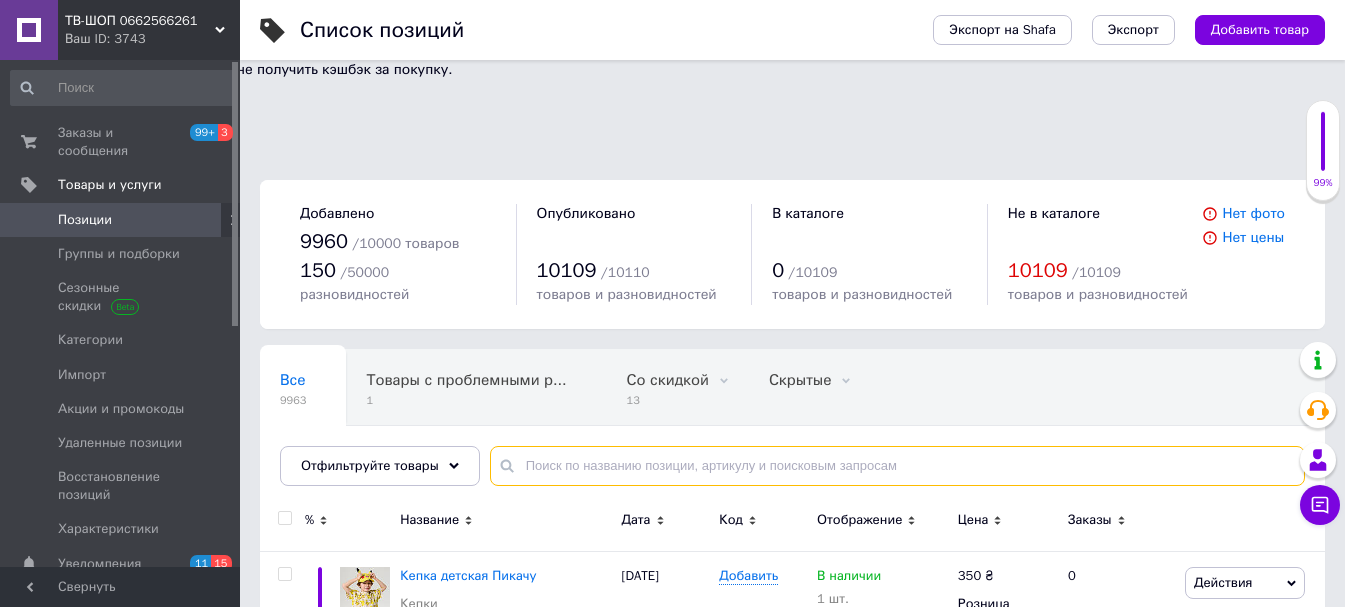click at bounding box center (897, 466) 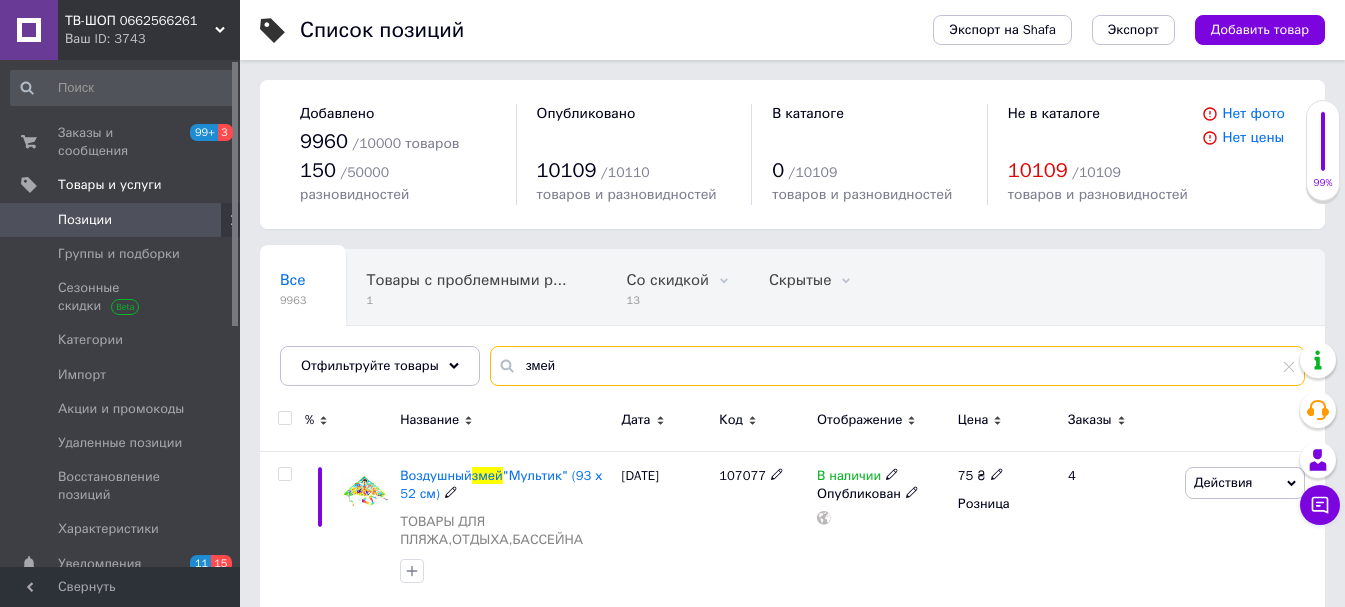 scroll, scrollTop: 300, scrollLeft: 0, axis: vertical 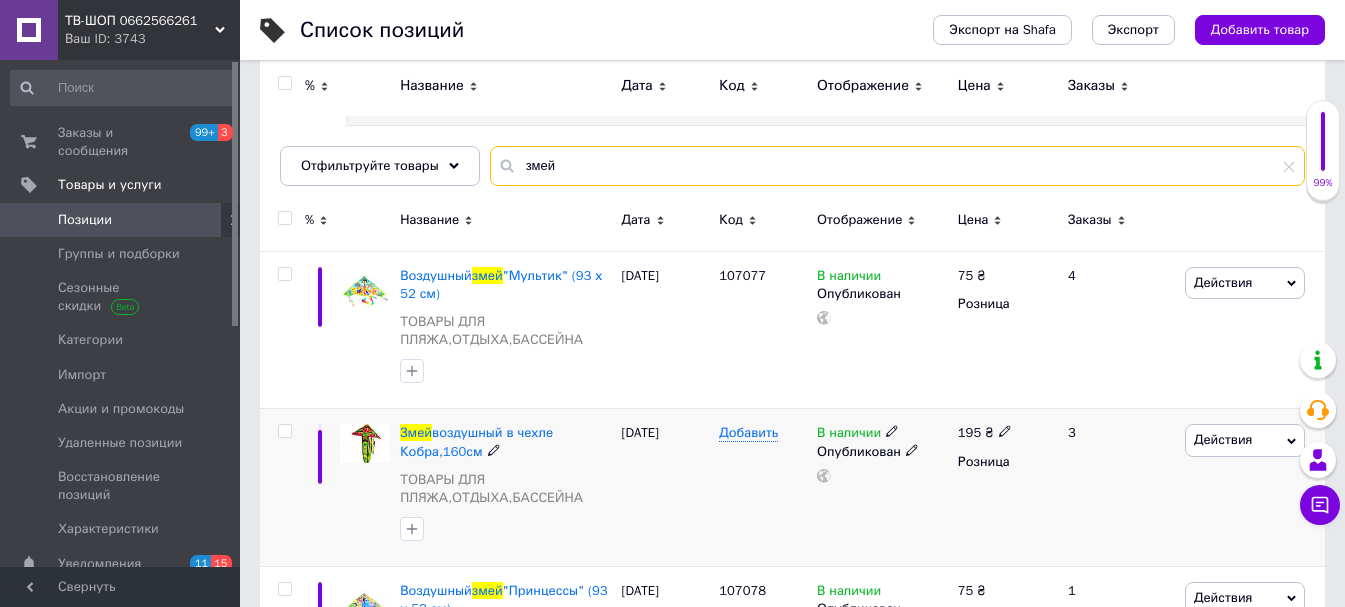 type on "змей" 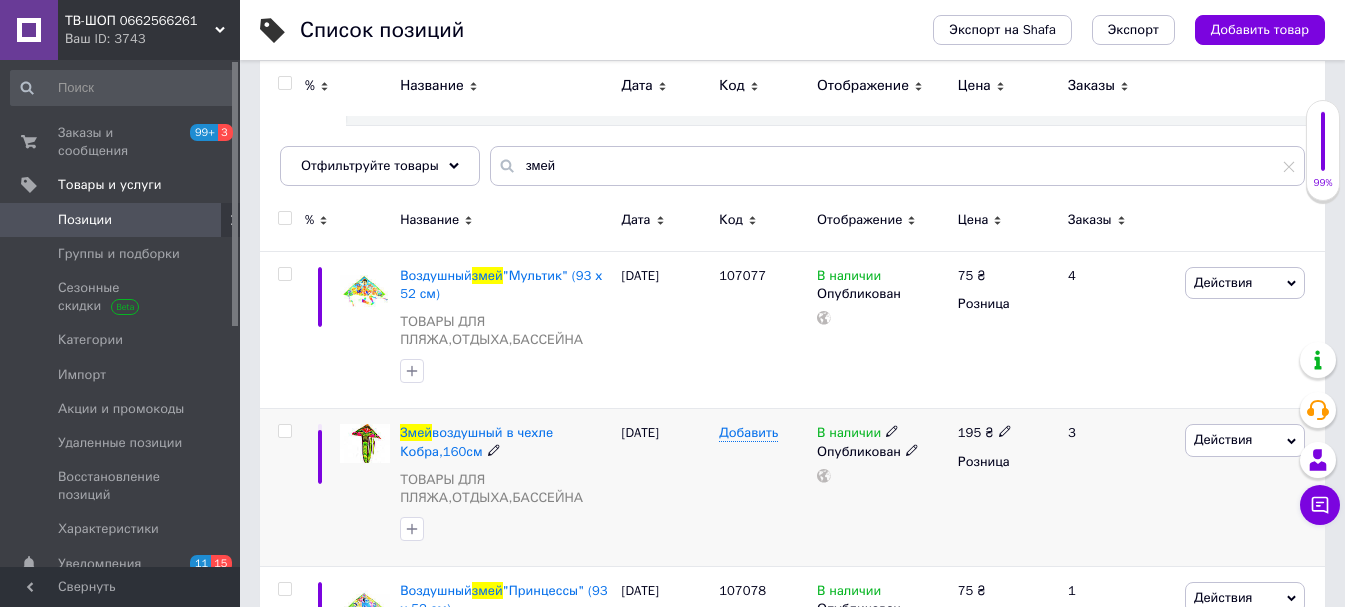click 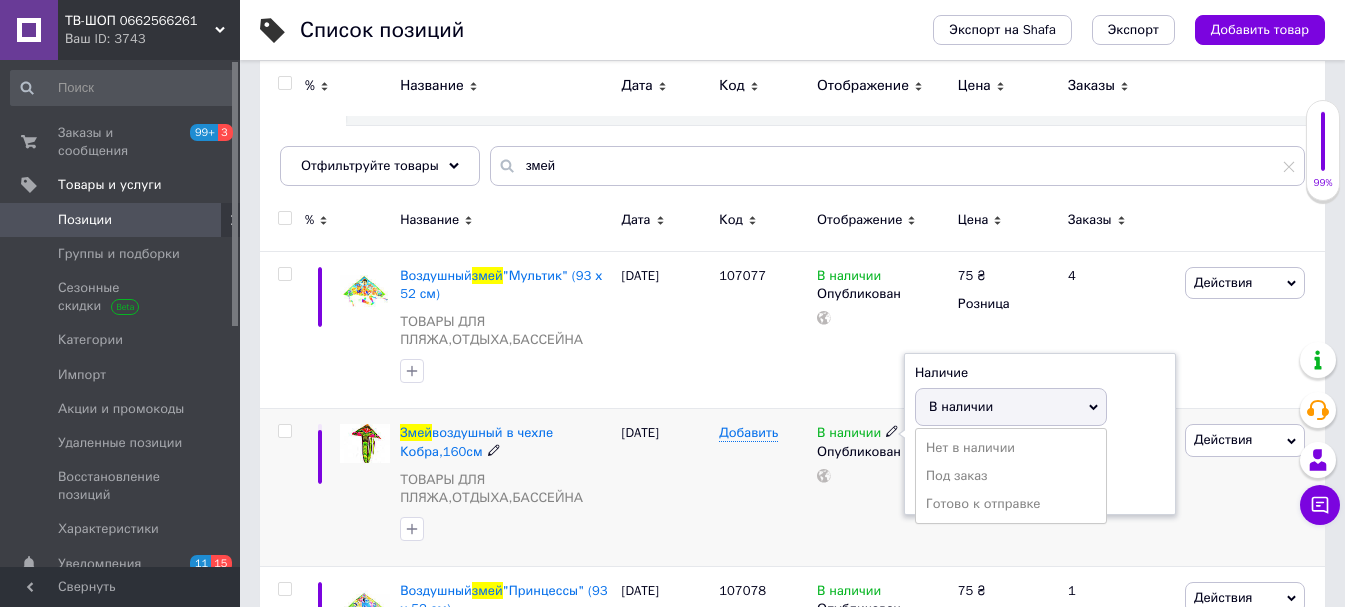 click on "В наличии Наличие В наличии Нет в наличии Под заказ Готово к отправке Остатки шт. Опубликован" at bounding box center [882, 488] 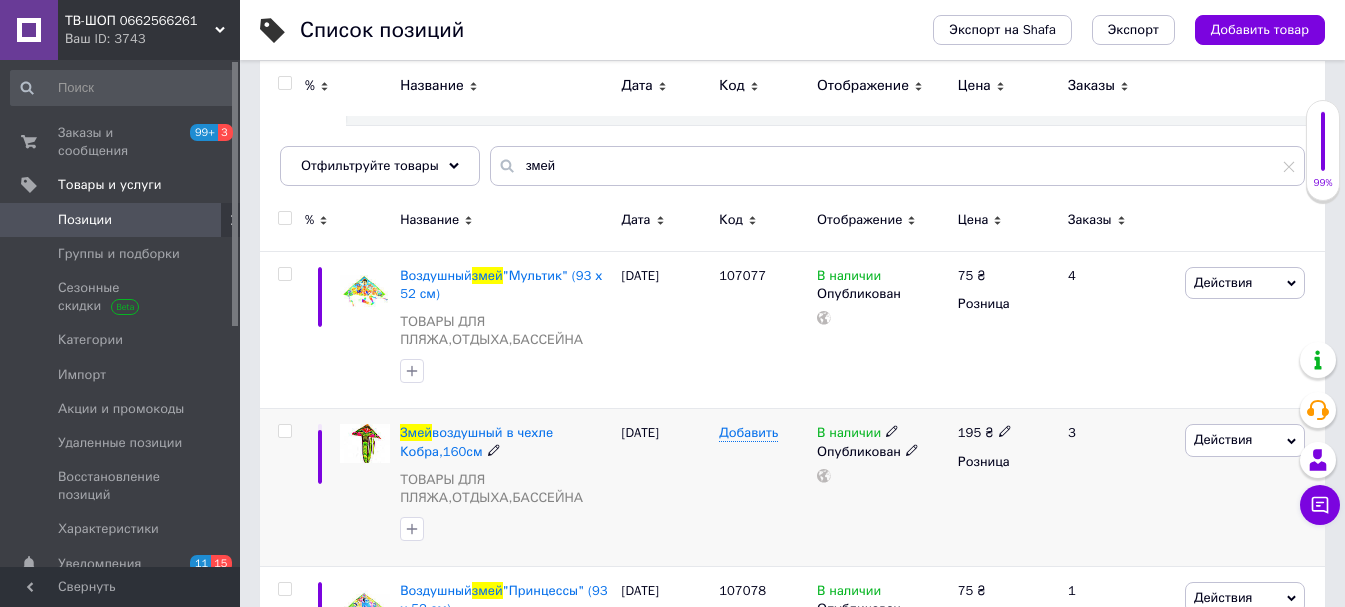click on "195" at bounding box center (969, 432) 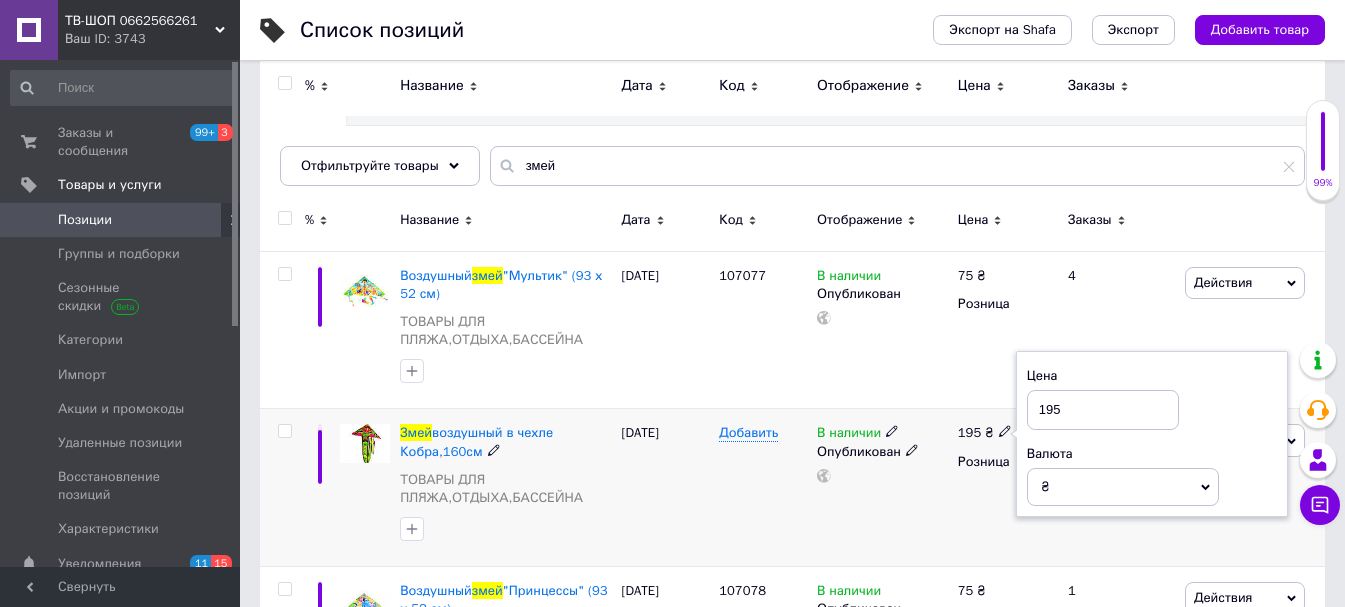 click on "В наличии Опубликован" at bounding box center (882, 488) 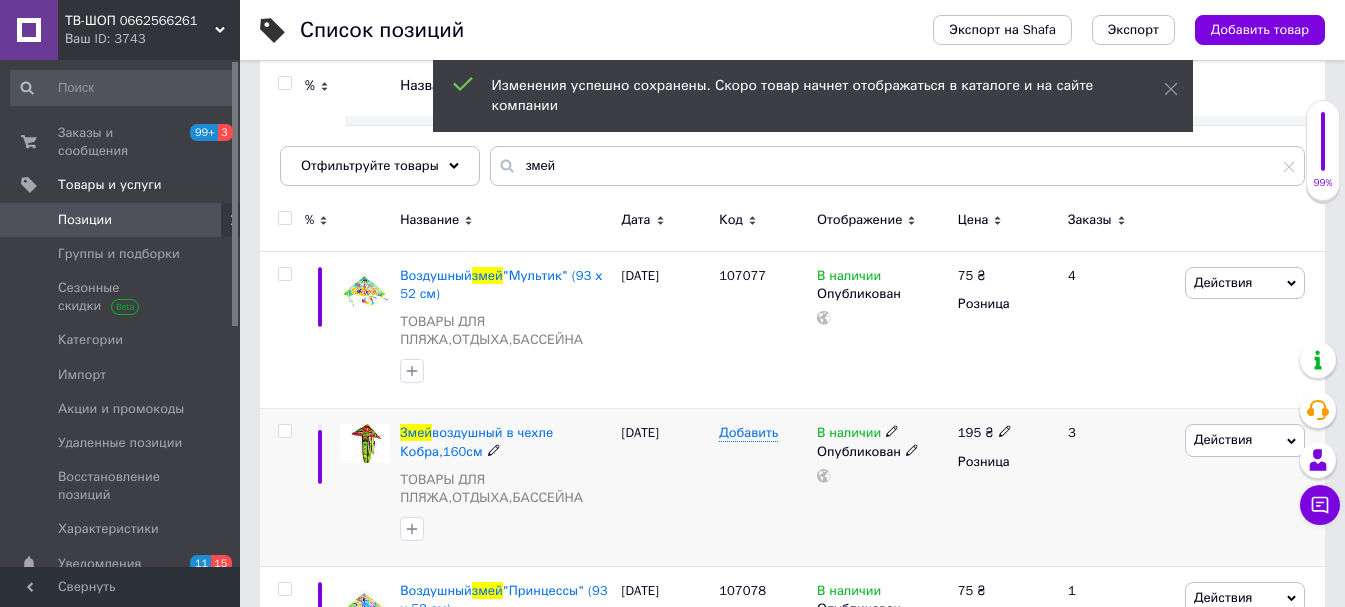 click on "В наличии" at bounding box center [849, 435] 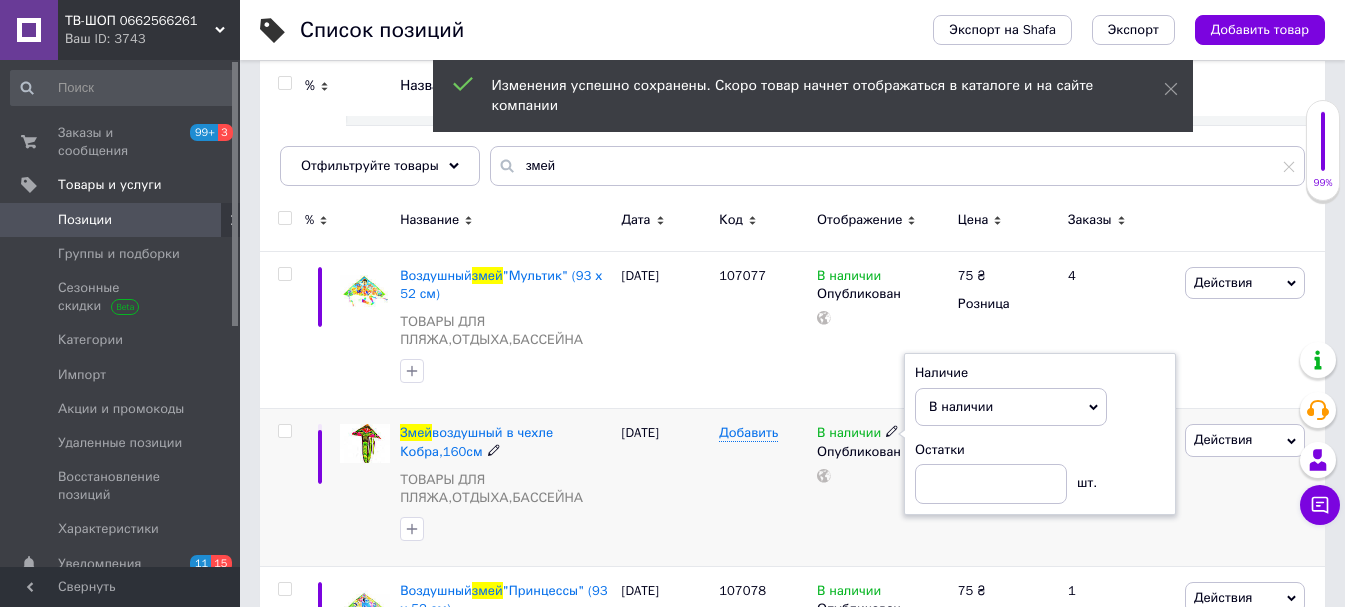 click on "Остатки шт." at bounding box center [1040, 472] 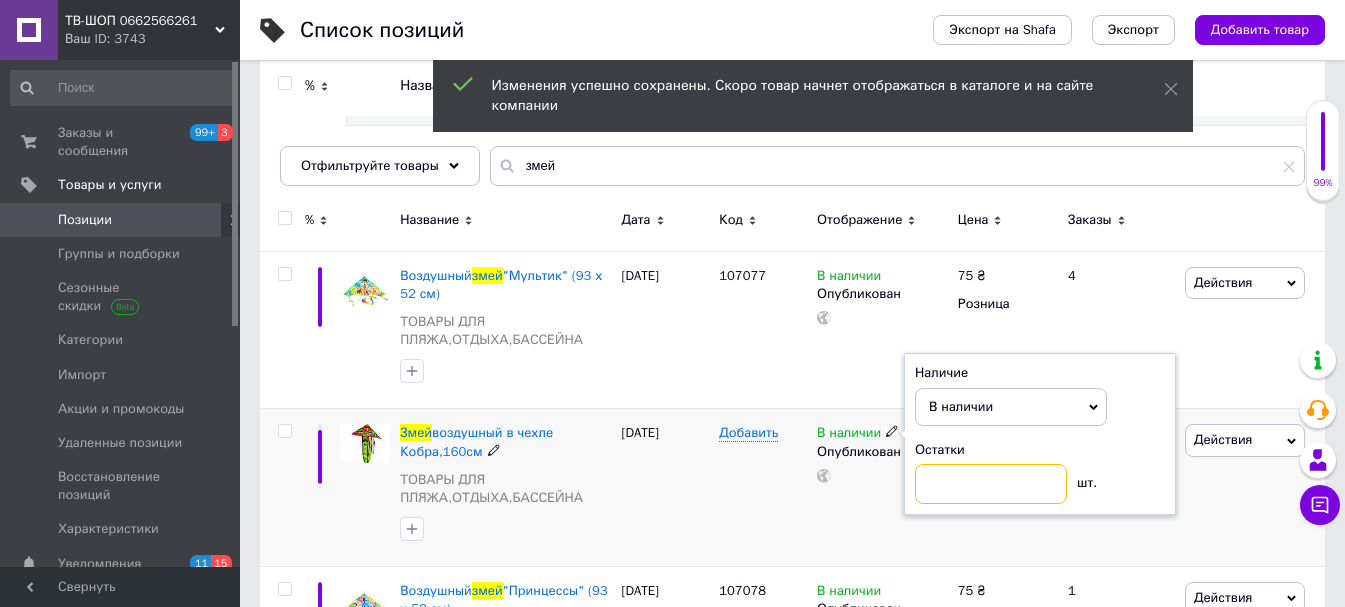 click at bounding box center [991, 484] 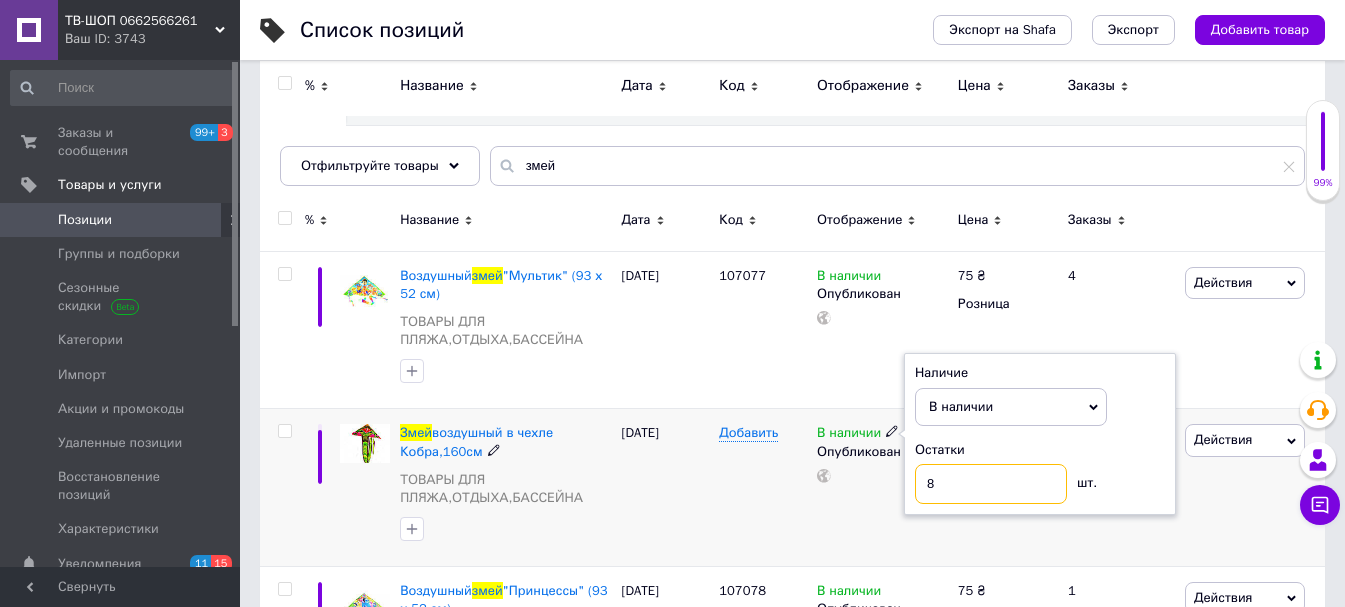 type on "8" 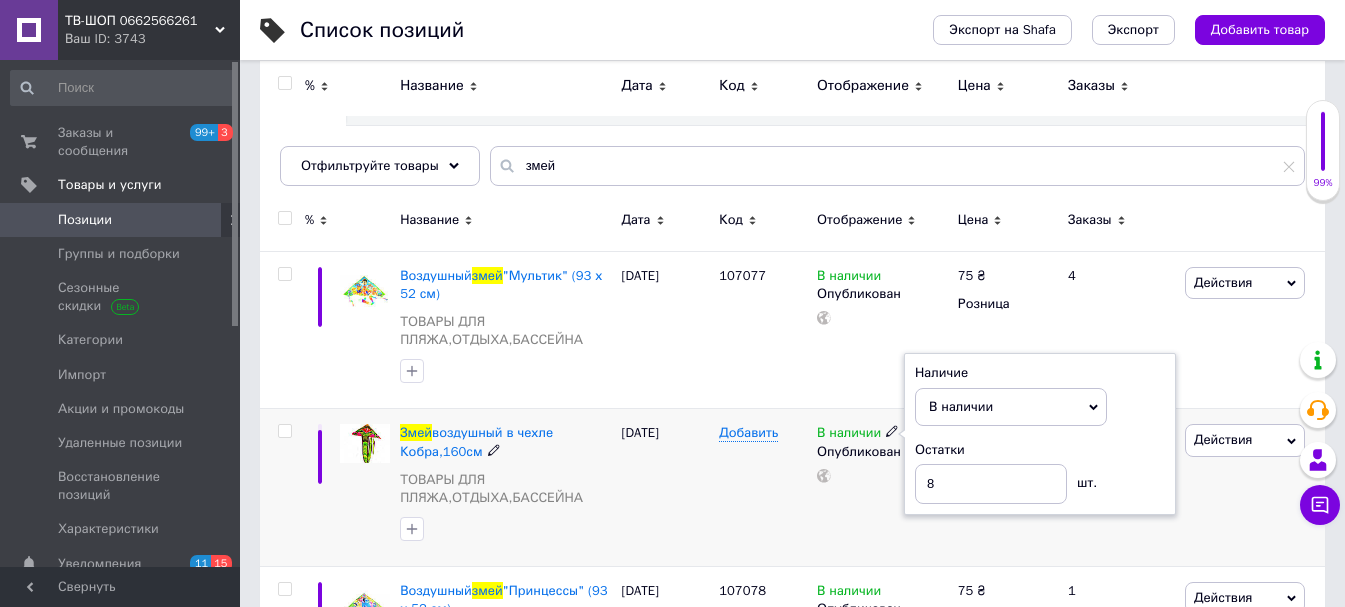 click on "Добавить" at bounding box center (763, 488) 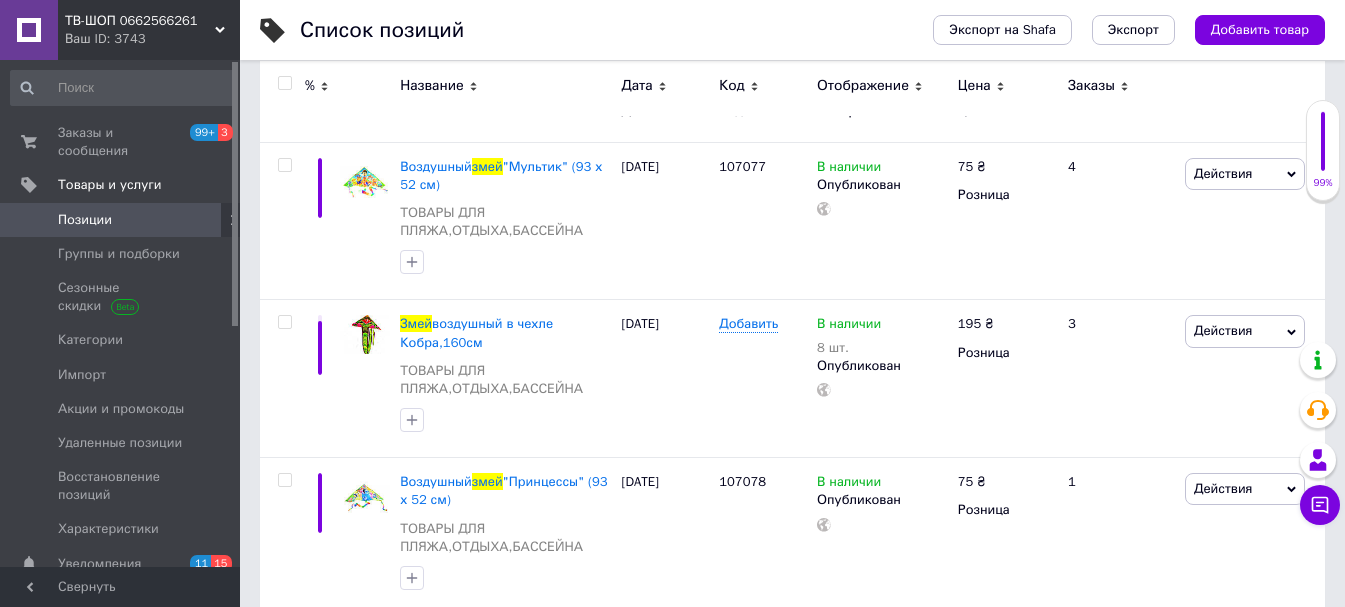 scroll, scrollTop: 500, scrollLeft: 0, axis: vertical 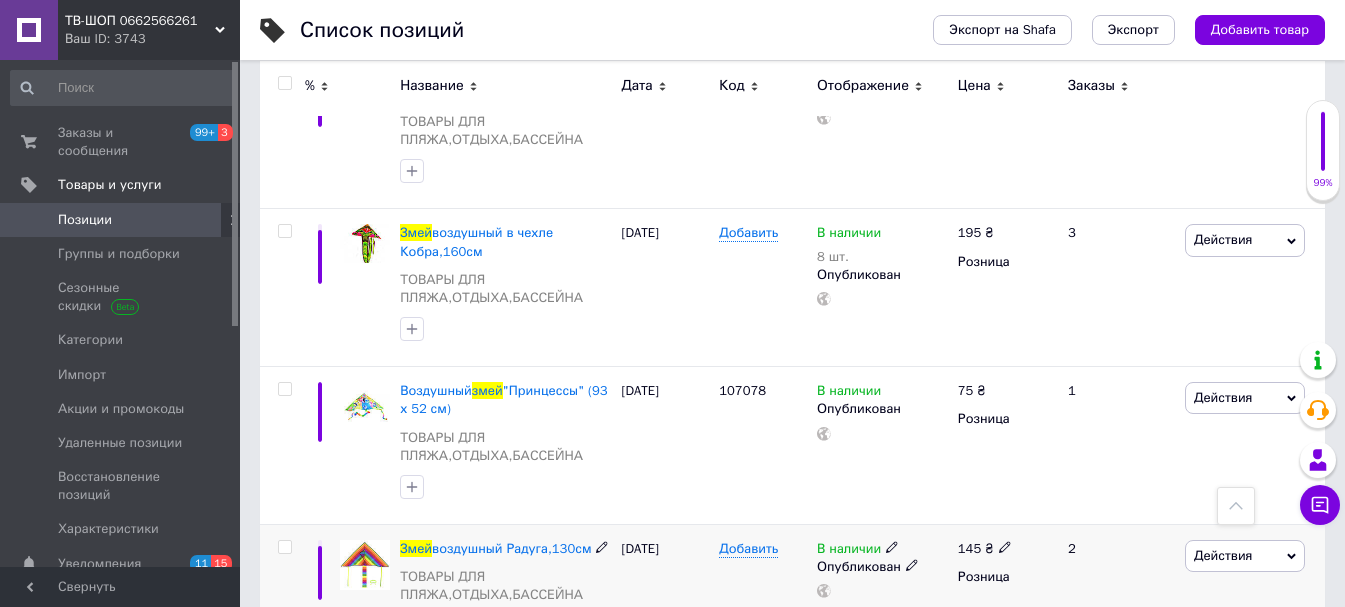 click on "В наличии" at bounding box center [849, 551] 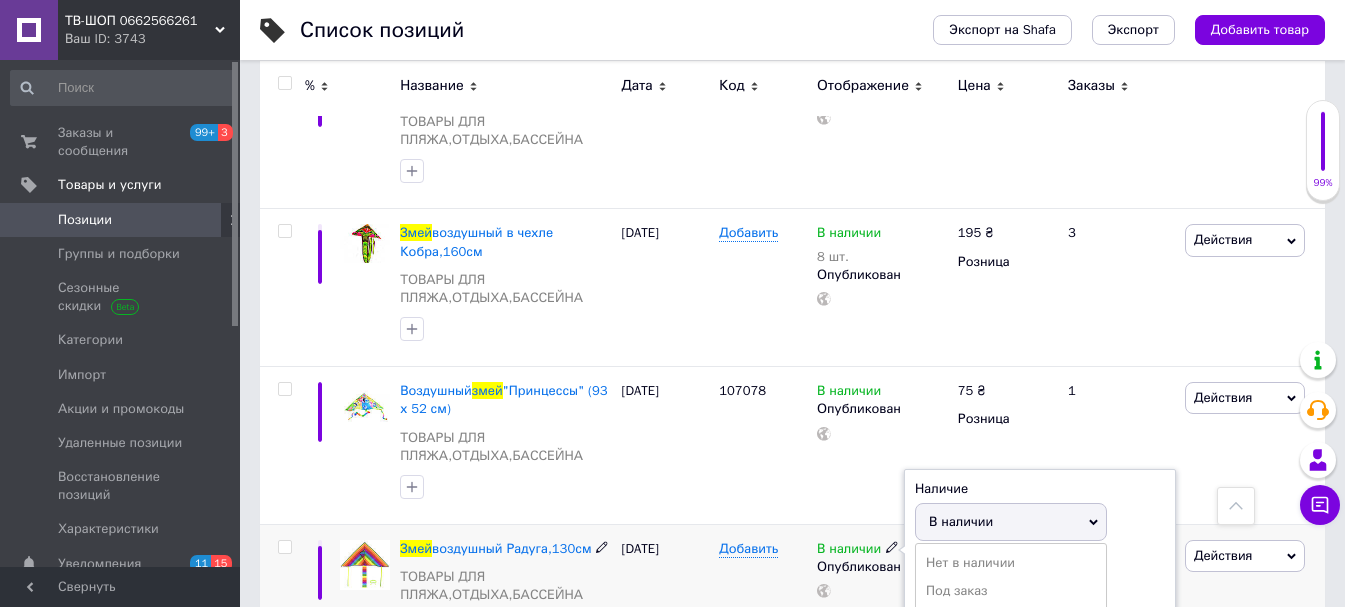 click on "В наличии" at bounding box center [961, 521] 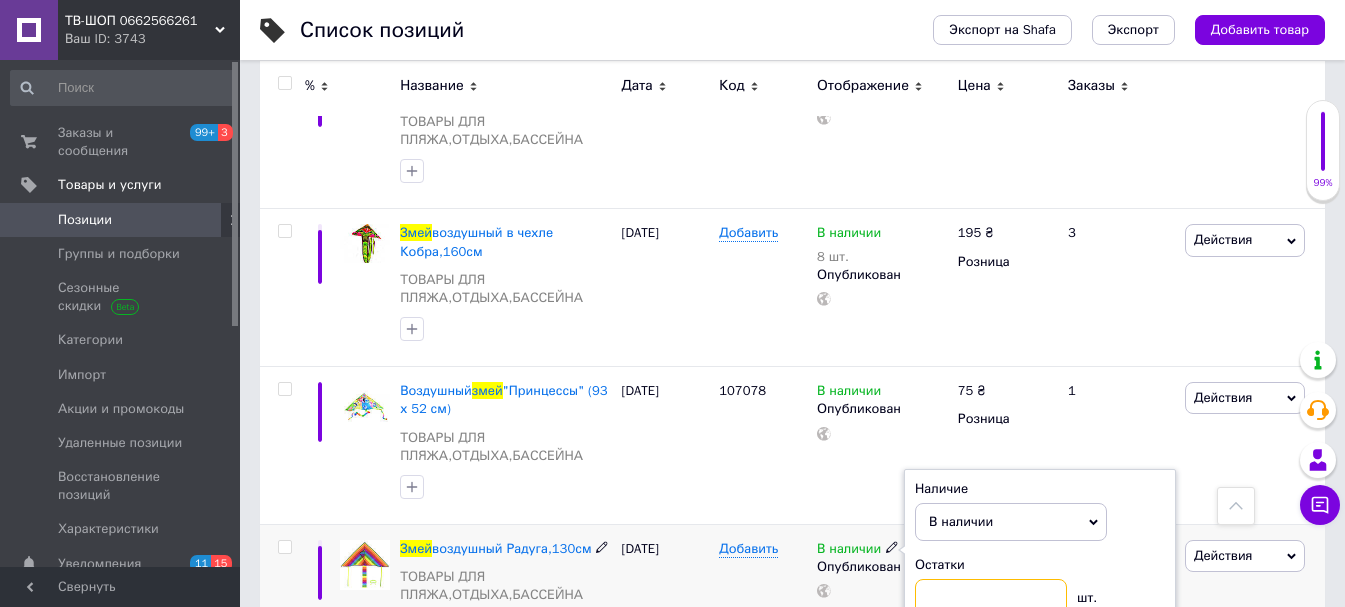 click at bounding box center (991, 599) 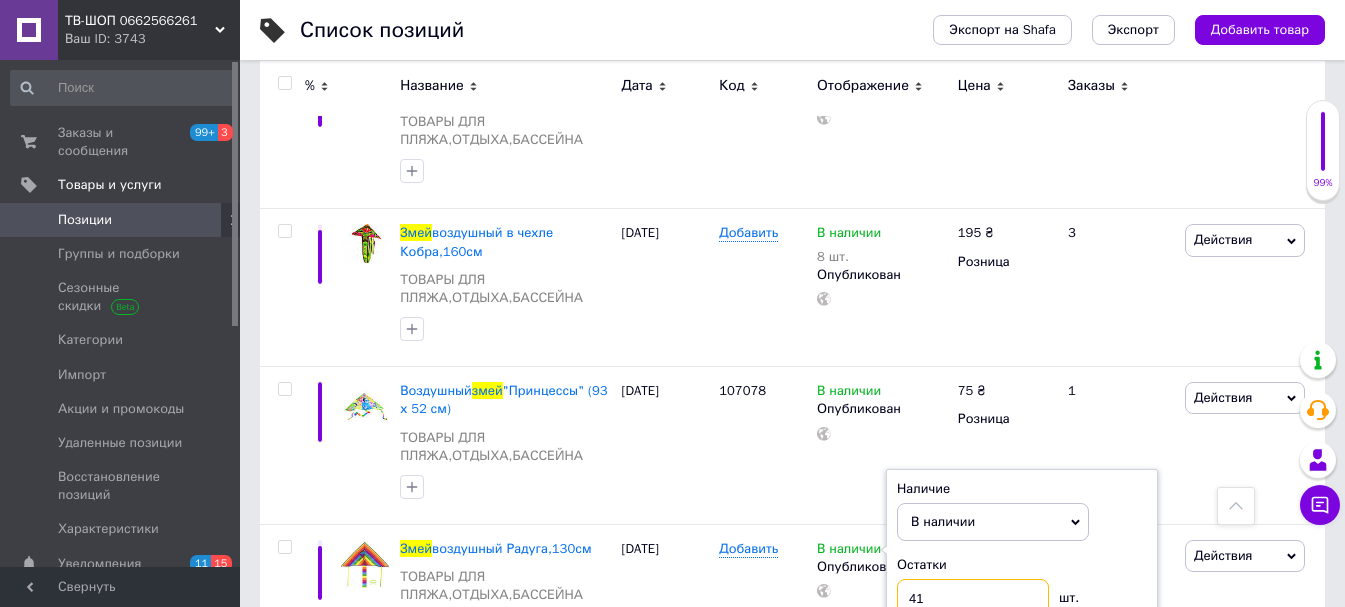 type on "4" 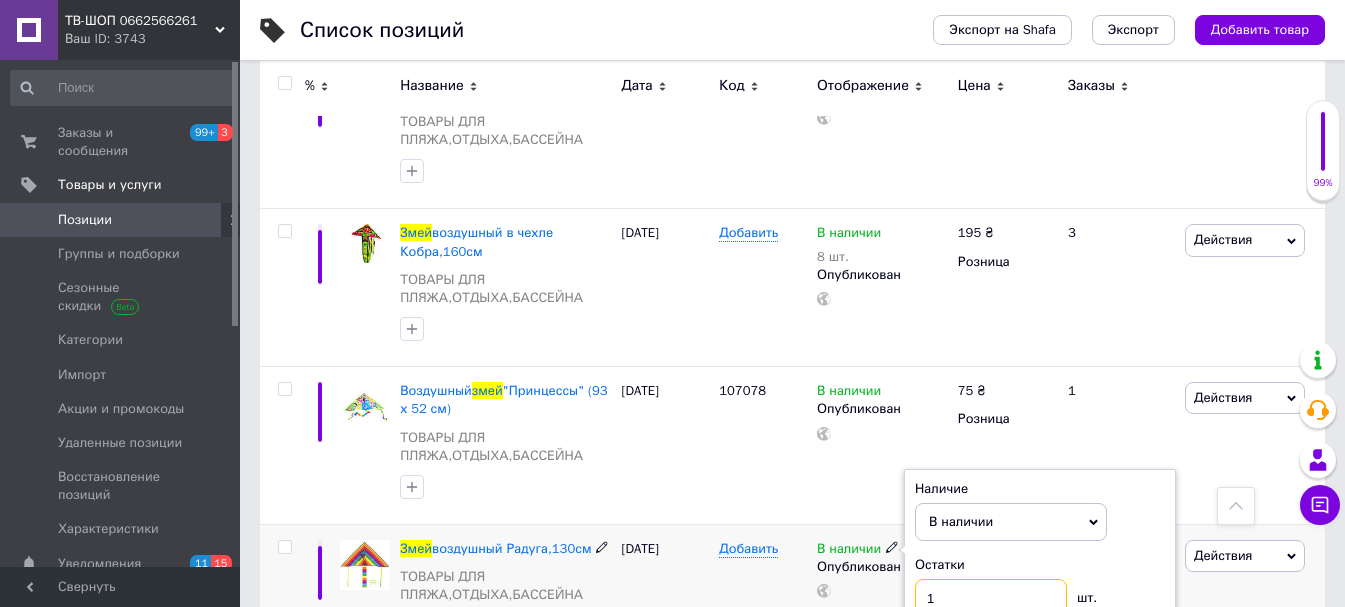 type on "1" 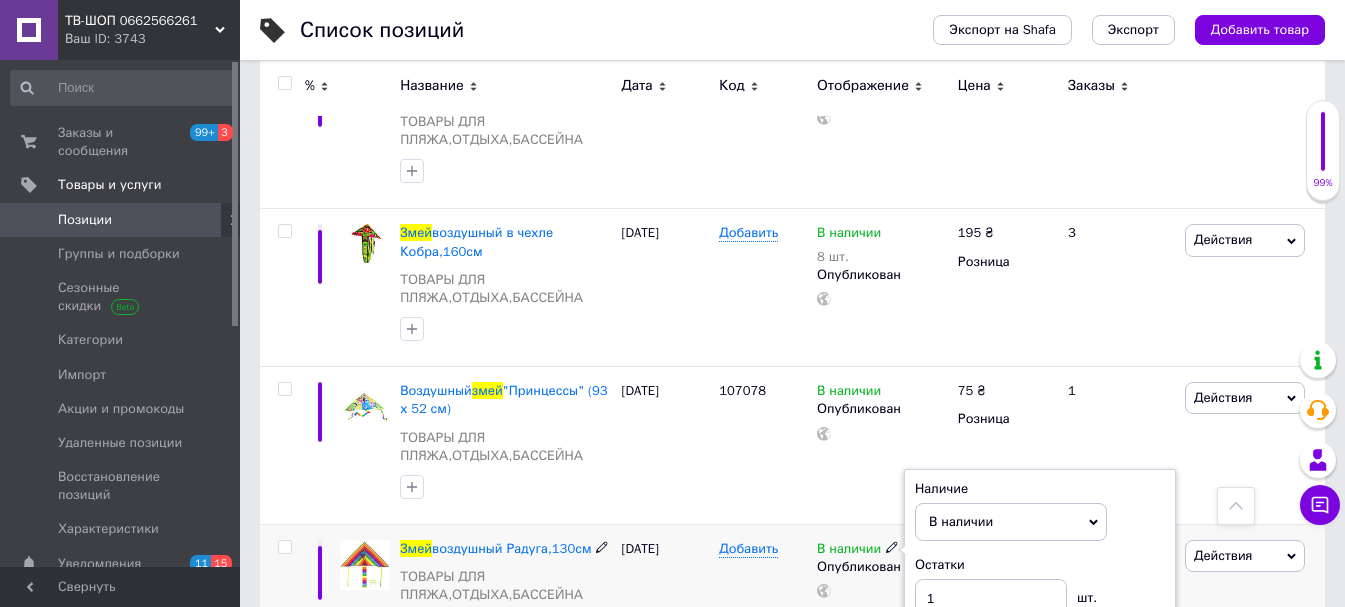 click on "Добавить" at bounding box center [763, 594] 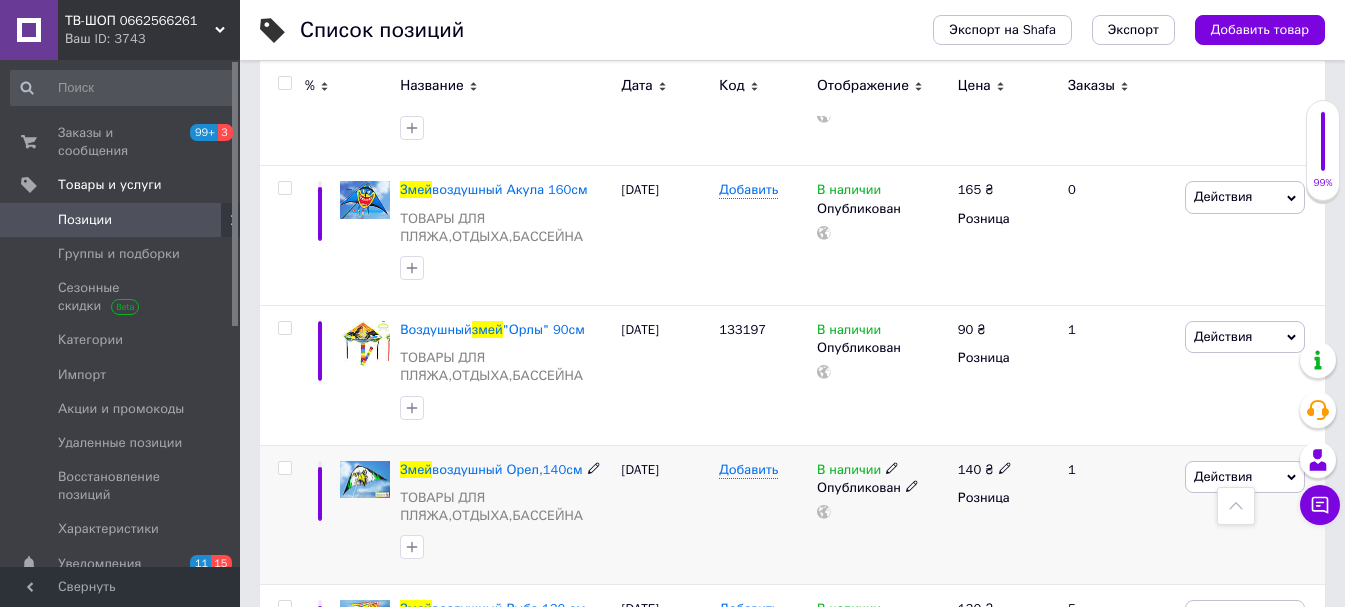 scroll, scrollTop: 1000, scrollLeft: 0, axis: vertical 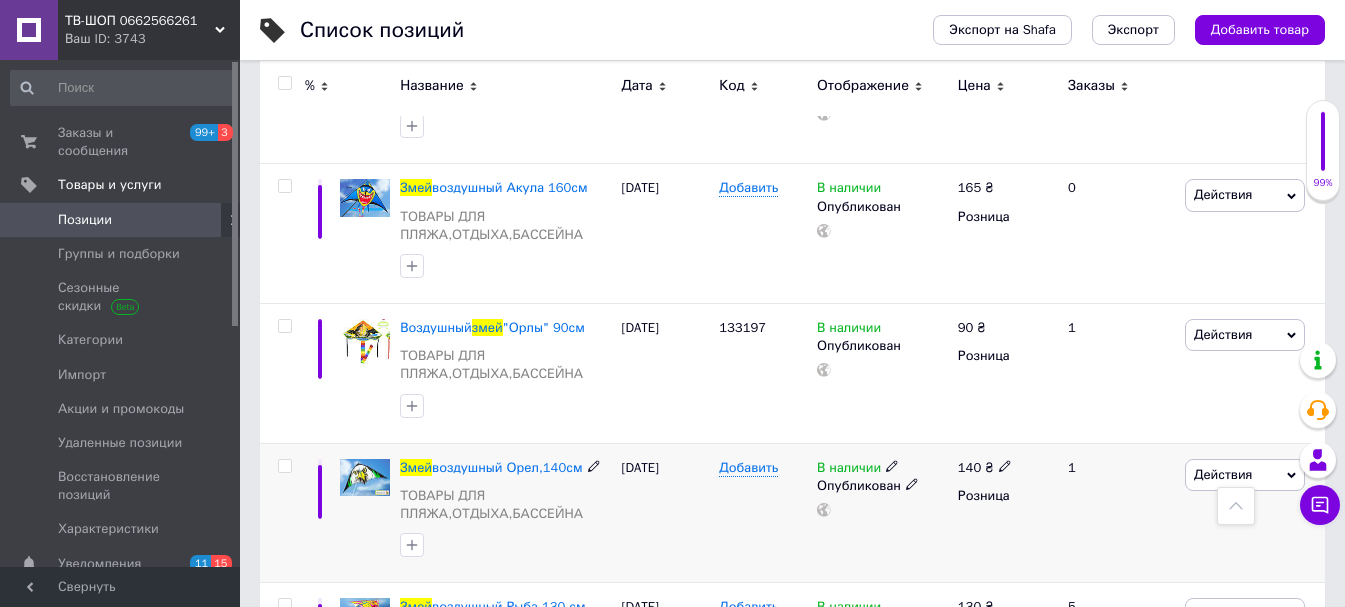 click on "В наличии" at bounding box center [849, 470] 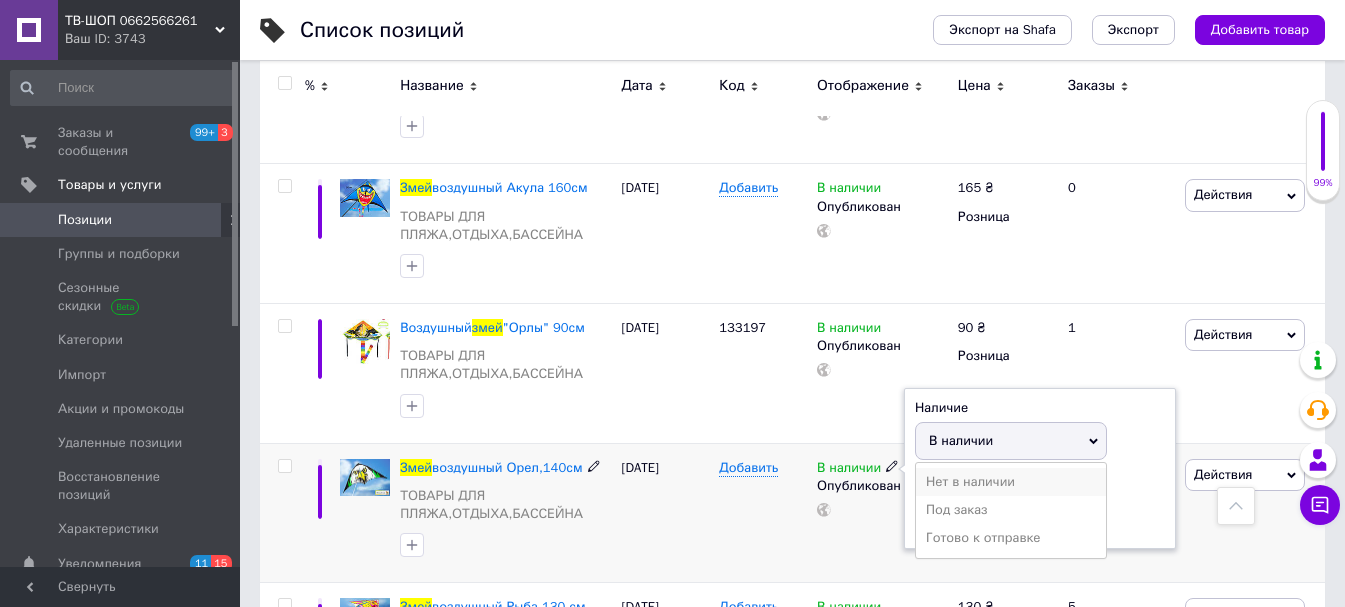 click on "Нет в наличии" at bounding box center [1011, 482] 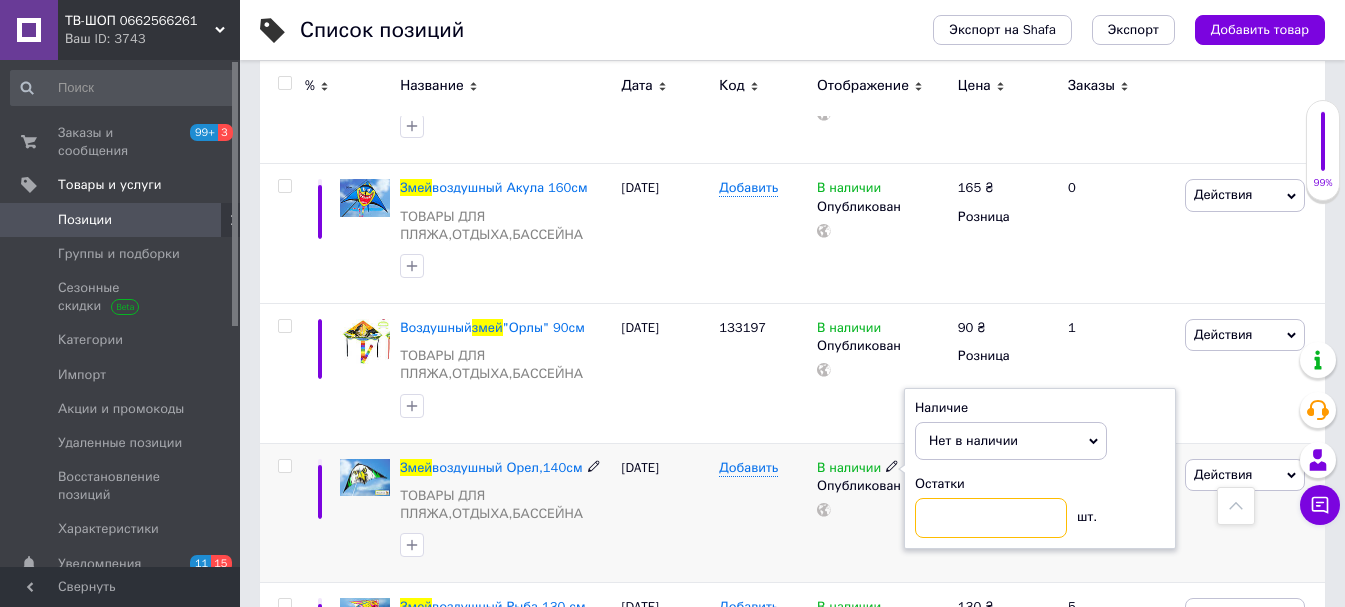 click at bounding box center [991, 518] 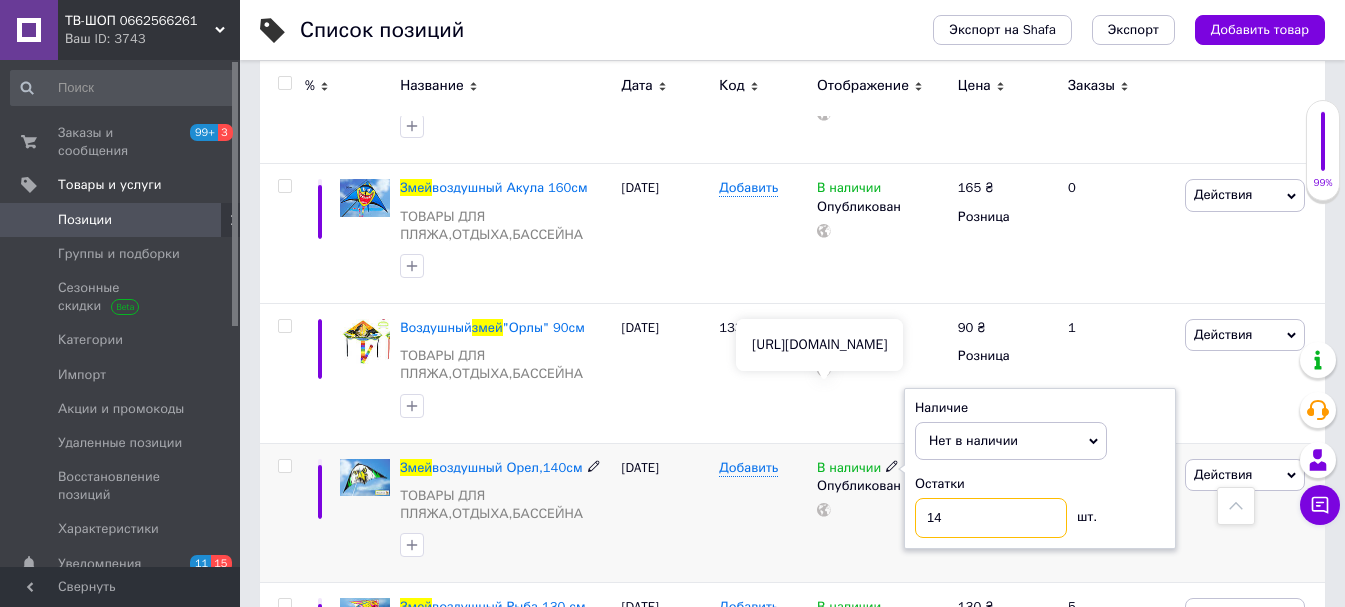 type on "14" 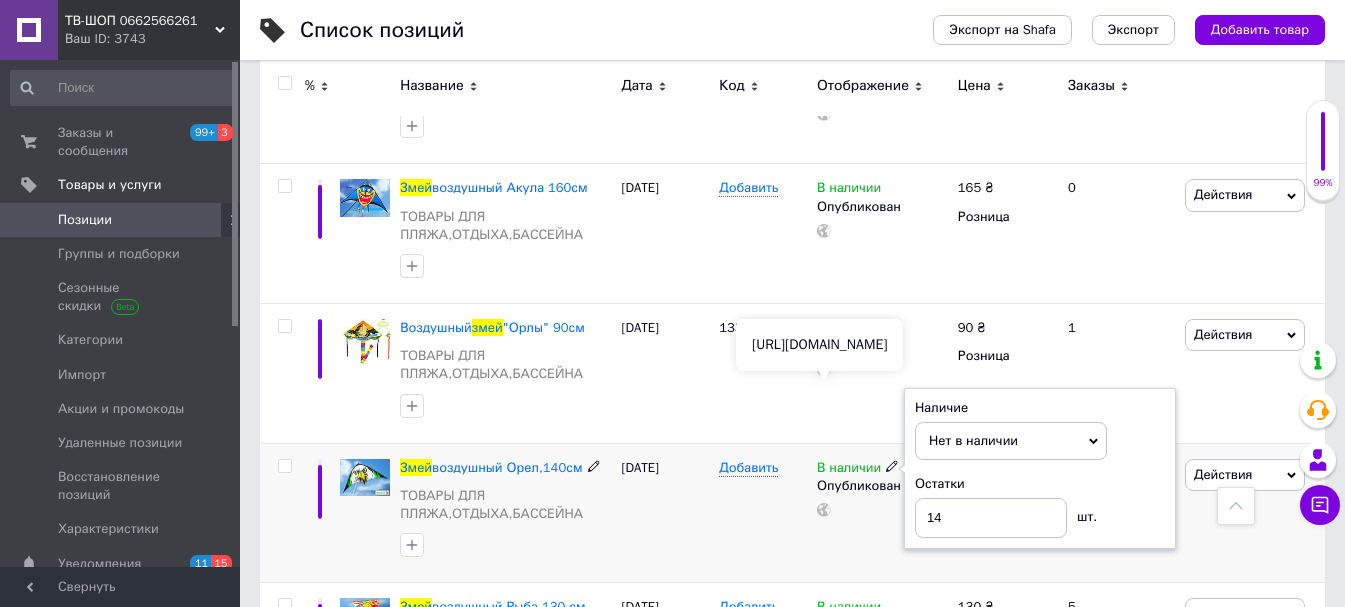 click on "Добавить" at bounding box center (763, 513) 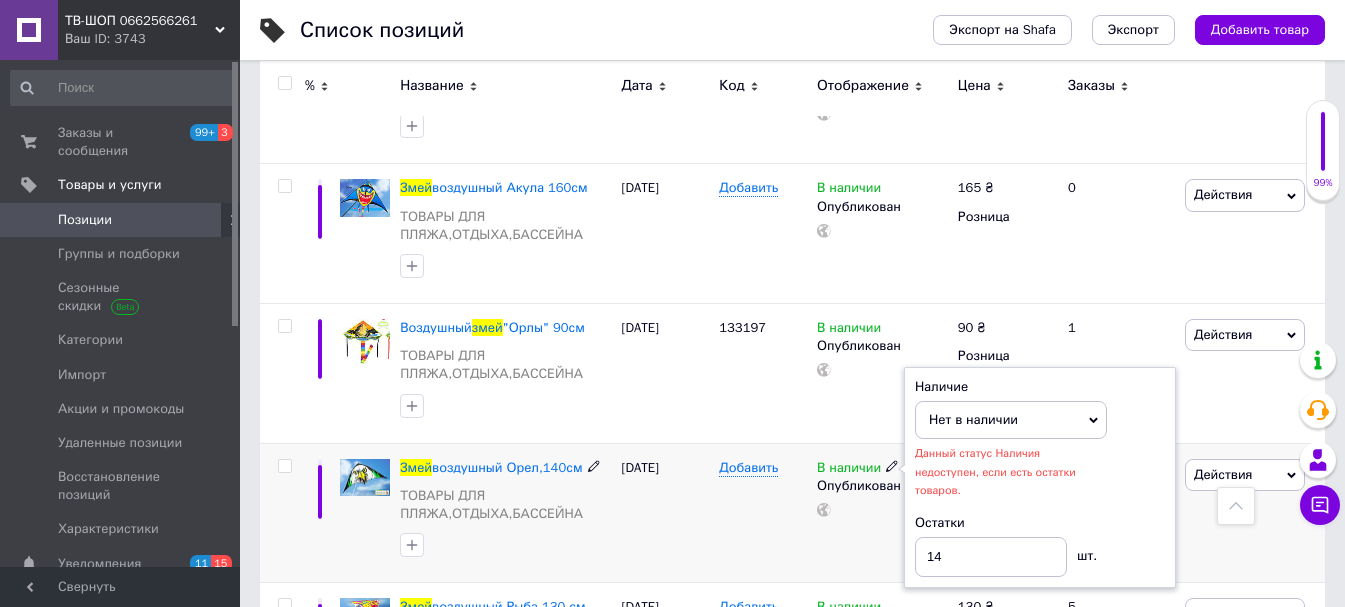 click on "Добавить" at bounding box center [763, 513] 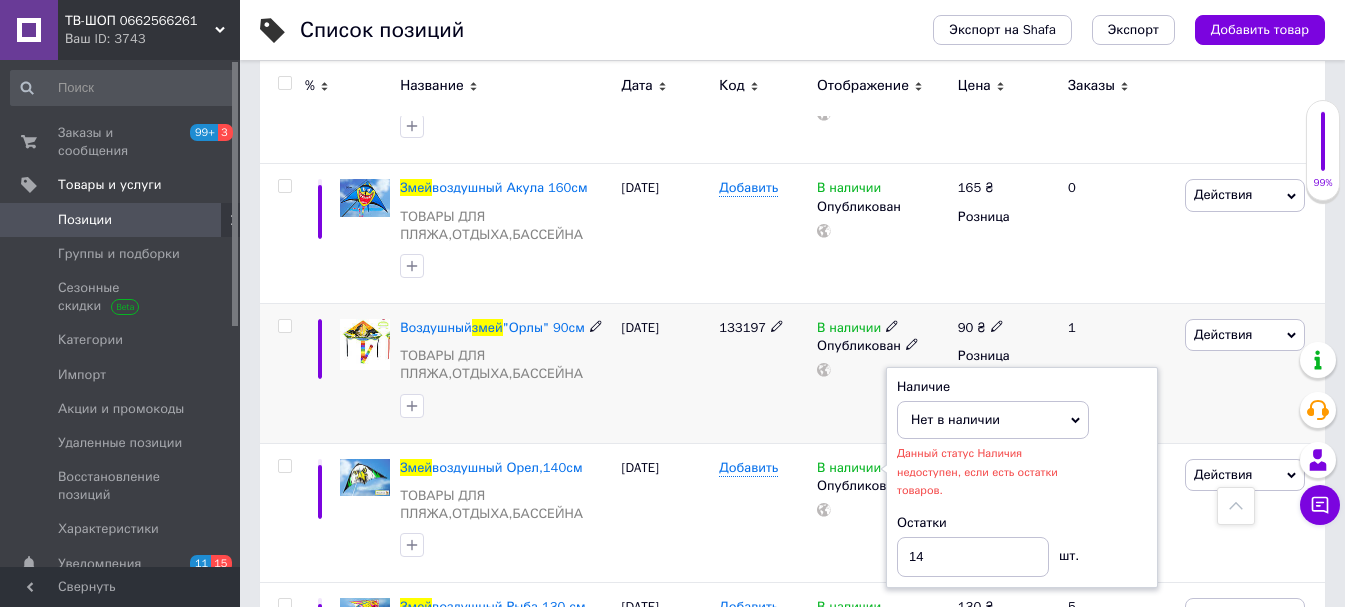 click on "133197" at bounding box center (763, 374) 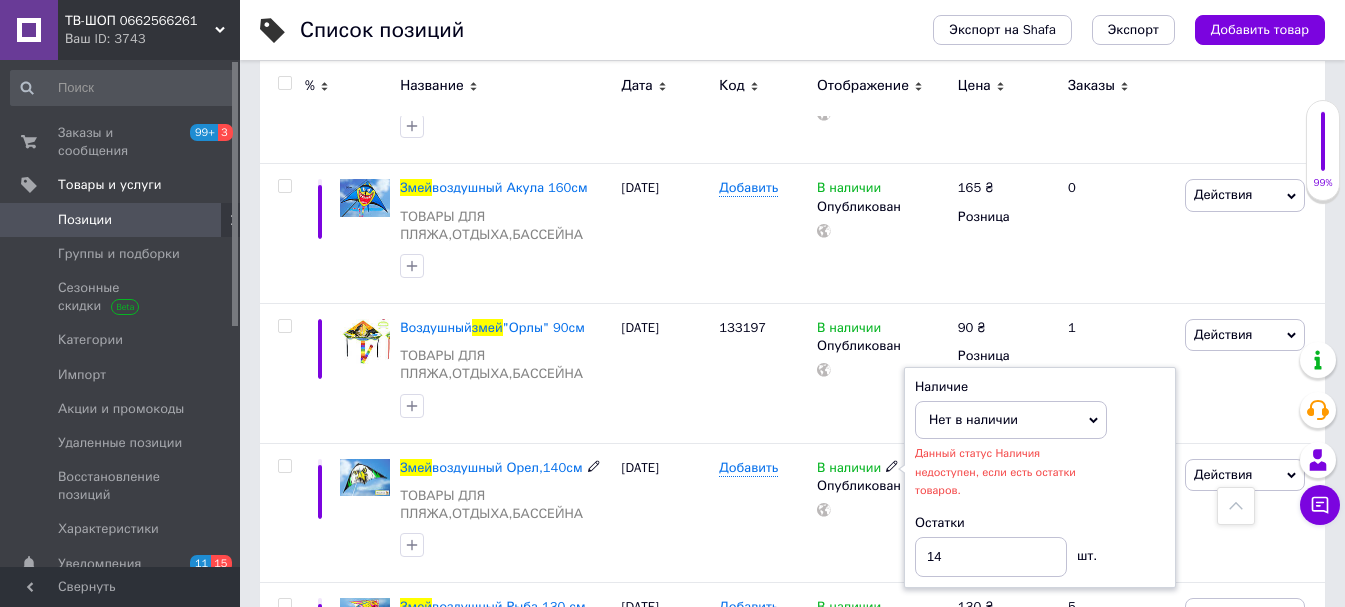 click on "Нет в наличии" at bounding box center (973, 419) 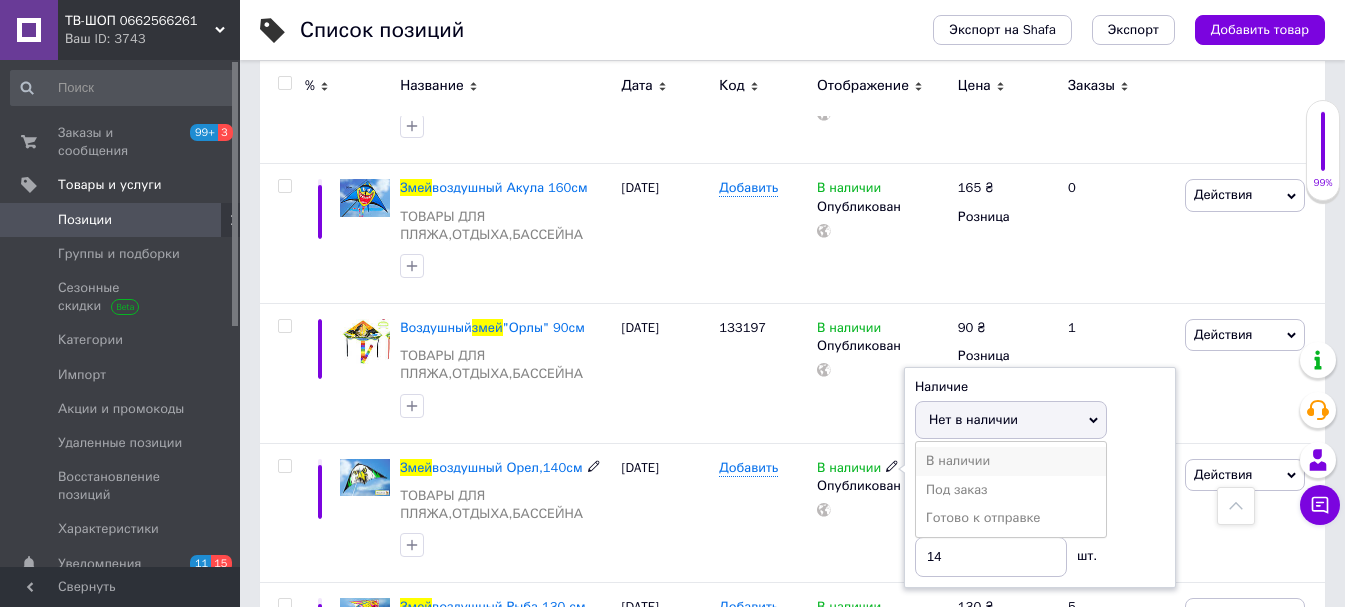 click on "В наличии" at bounding box center [1011, 461] 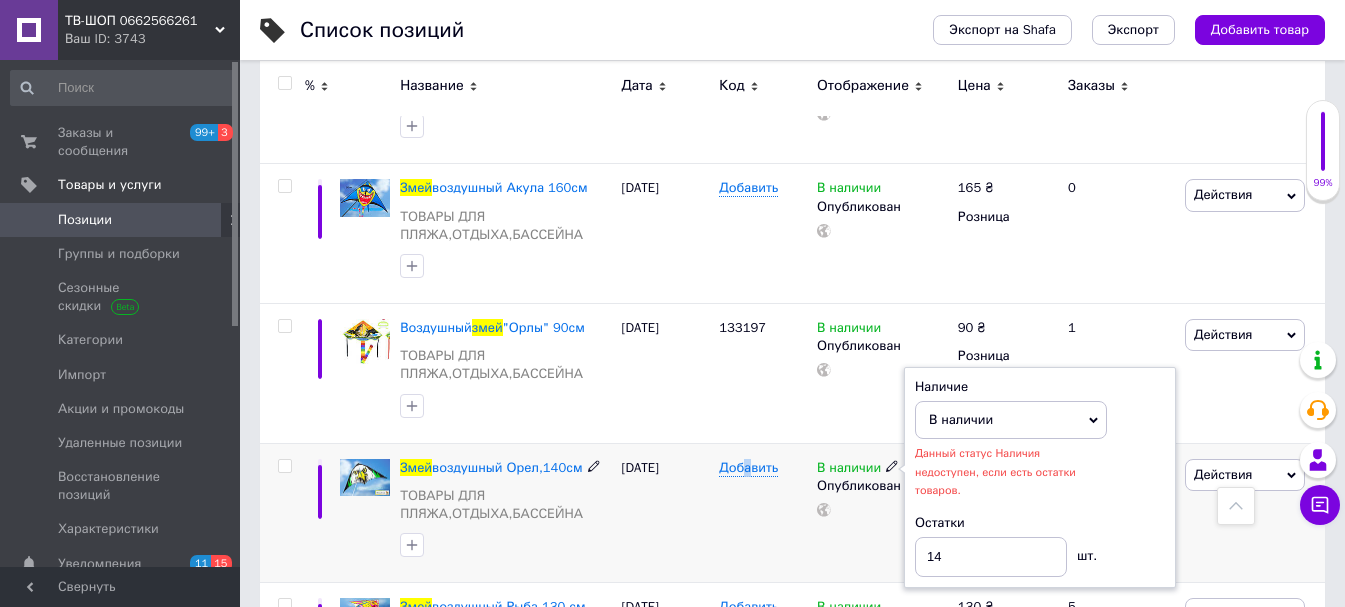 click on "Добавить" at bounding box center (763, 513) 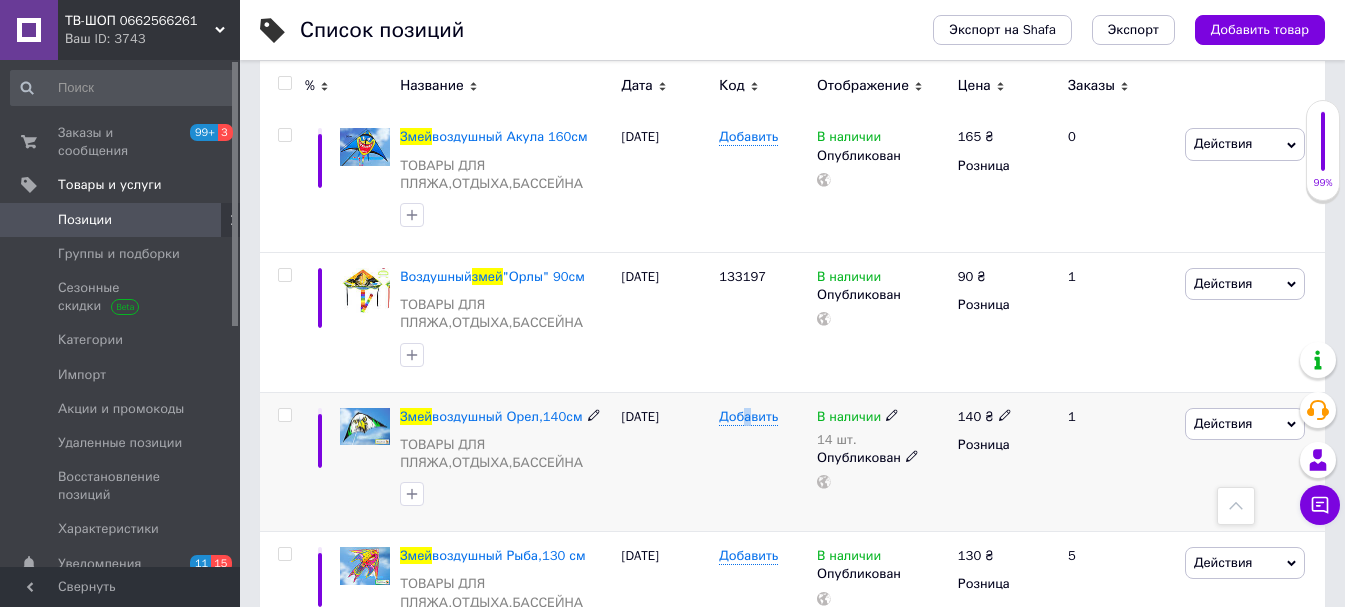 scroll, scrollTop: 1100, scrollLeft: 0, axis: vertical 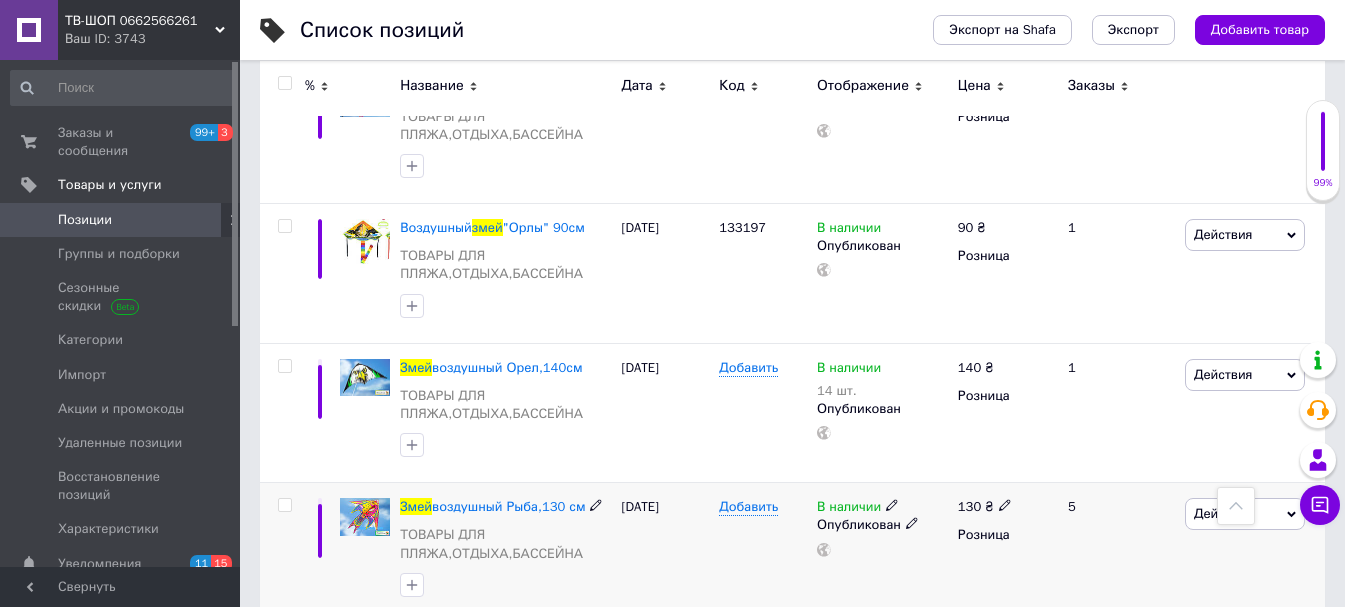click on "В наличии" at bounding box center (849, 509) 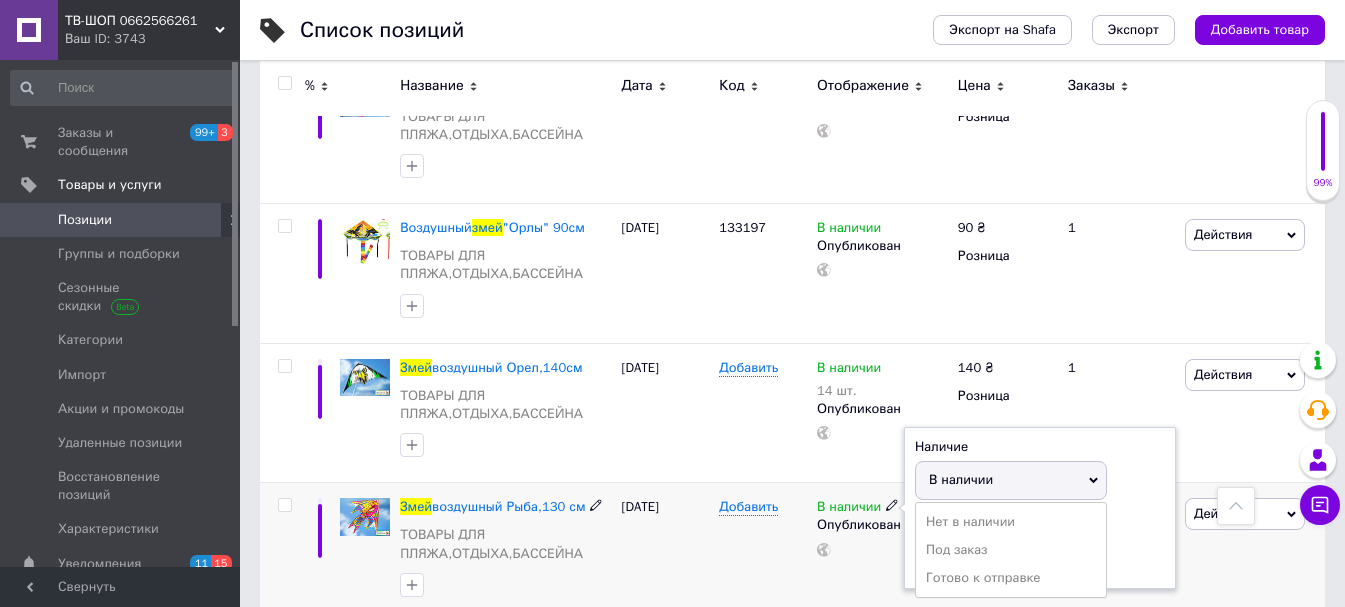 click on "В наличии Наличие В наличии Нет в наличии Под заказ Готово к отправке Остатки шт. Опубликован" at bounding box center [882, 553] 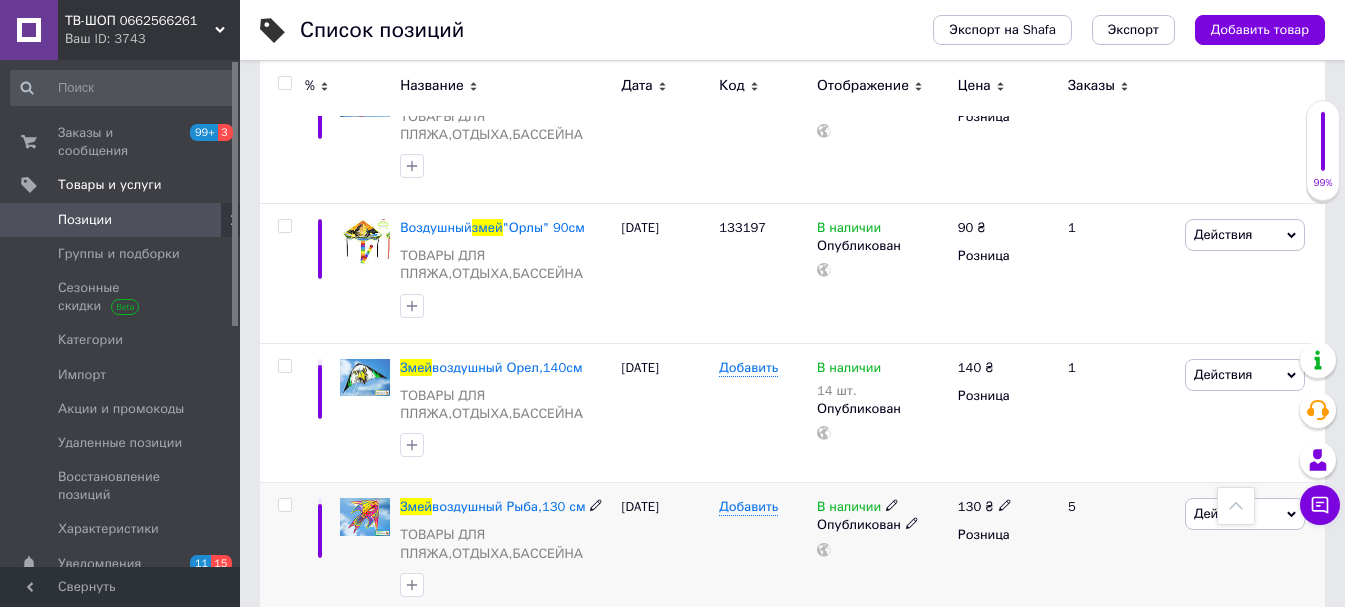 click on "В наличии" at bounding box center (849, 509) 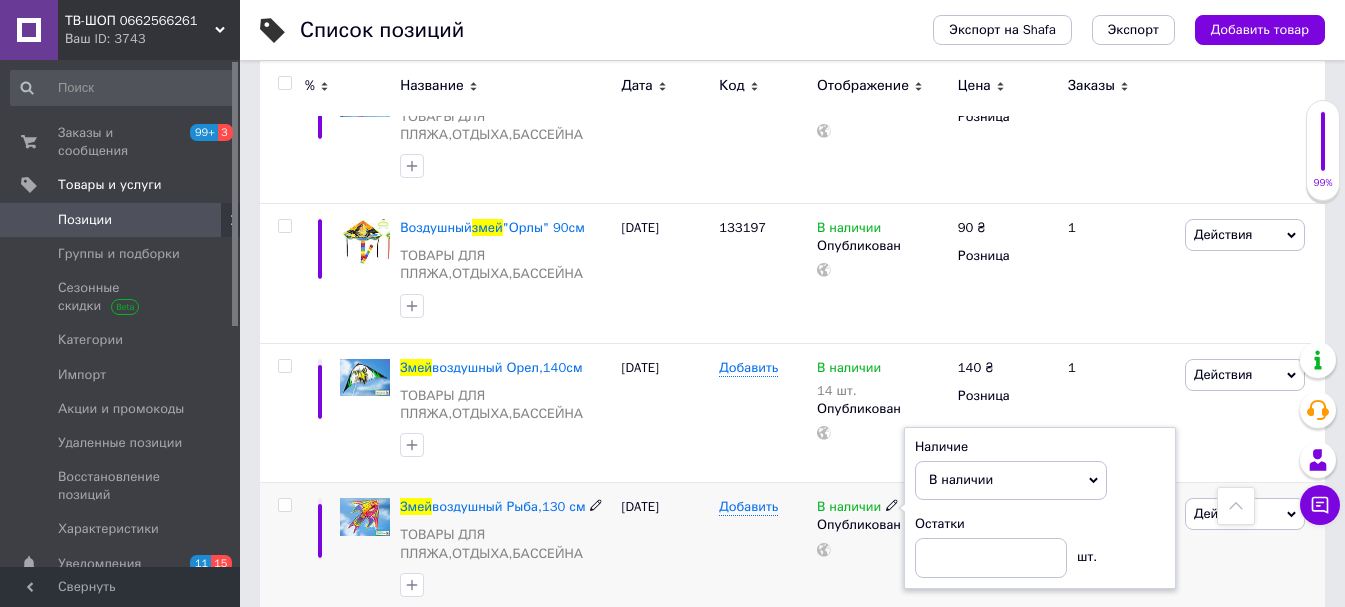click on "Остатки" at bounding box center [1040, 524] 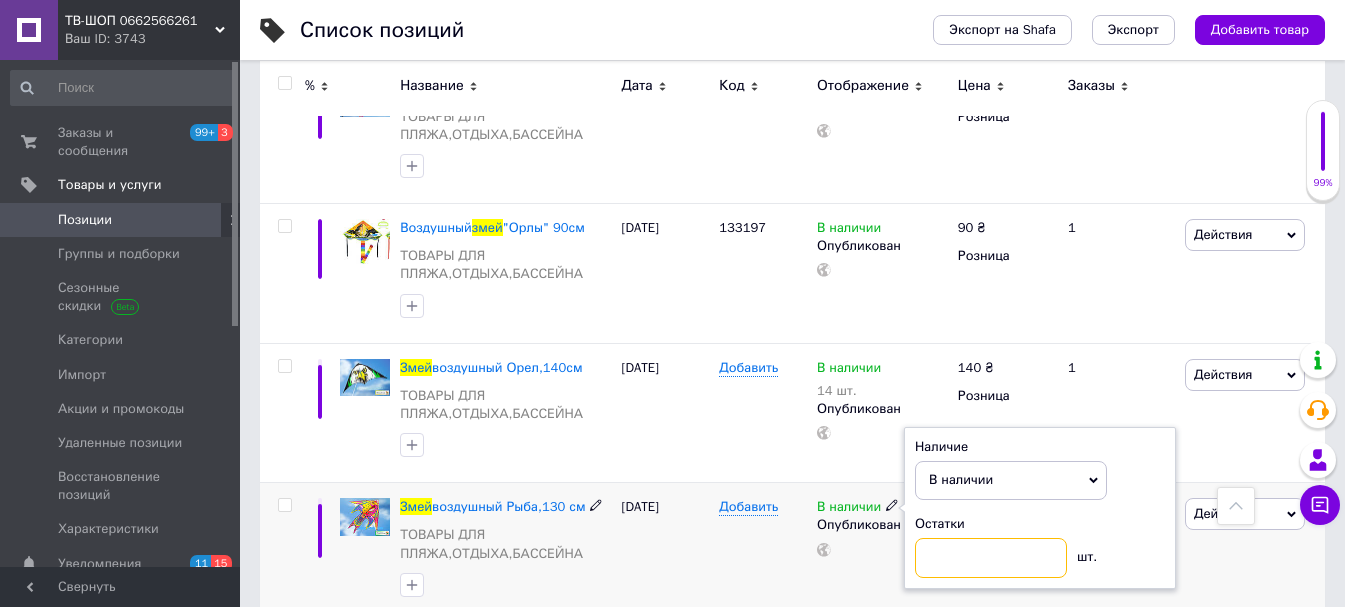click at bounding box center (991, 558) 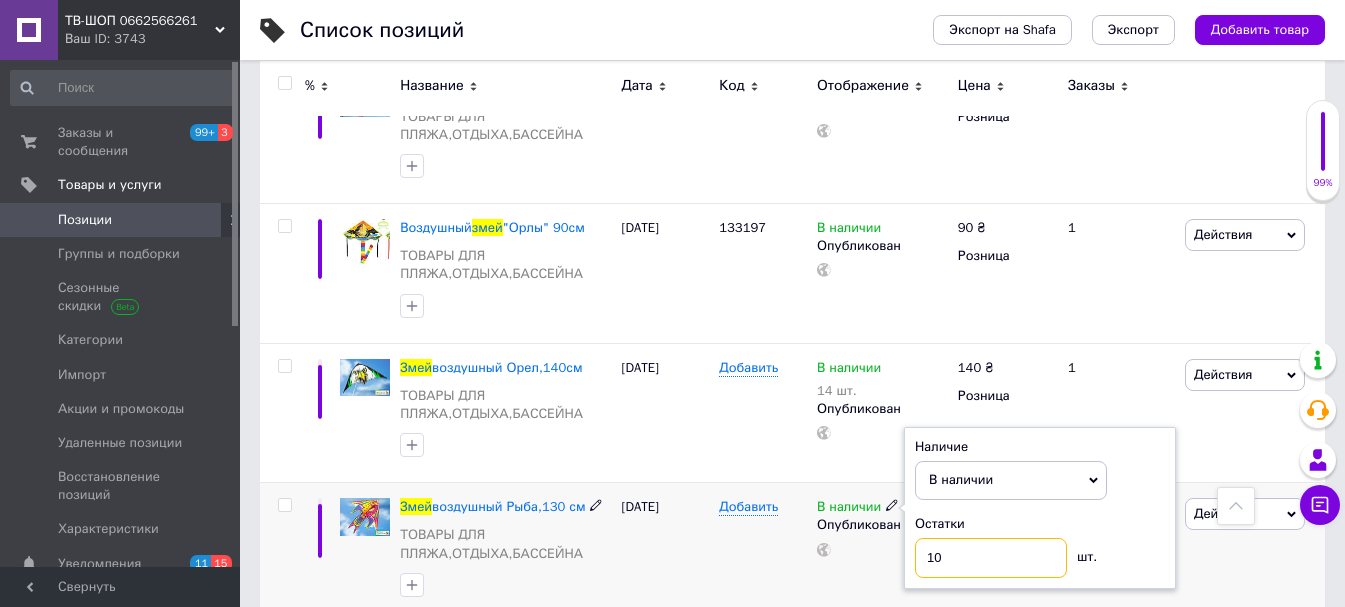 type on "10" 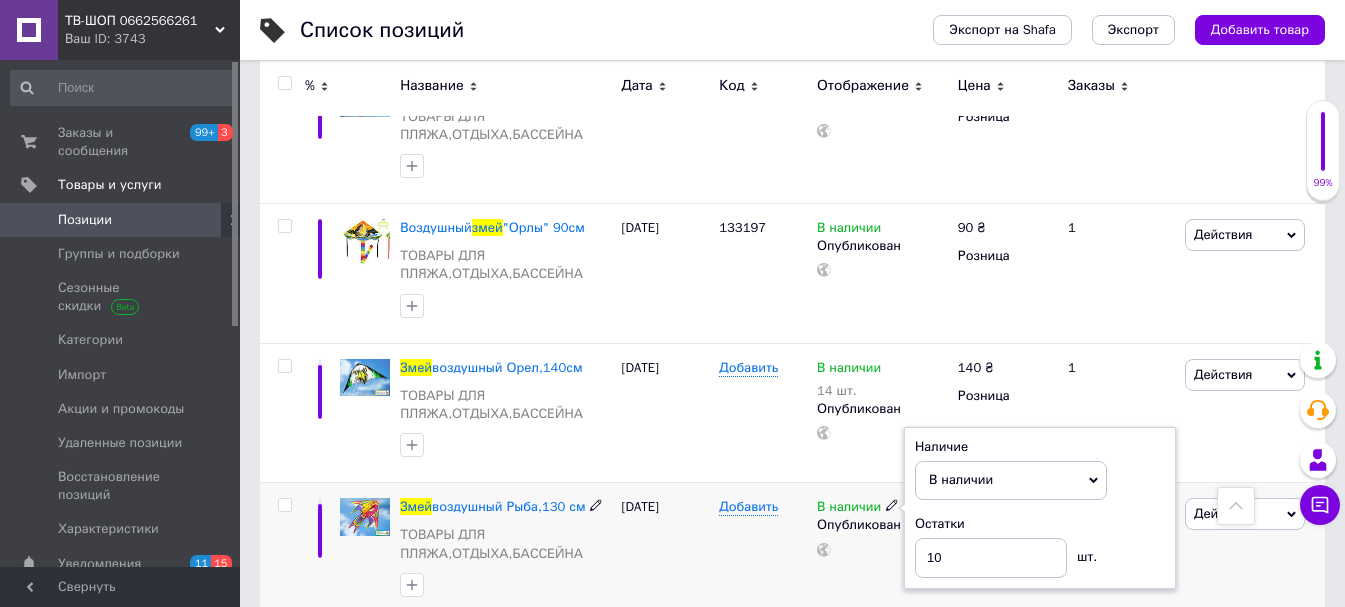 click on "Добавить" at bounding box center (763, 553) 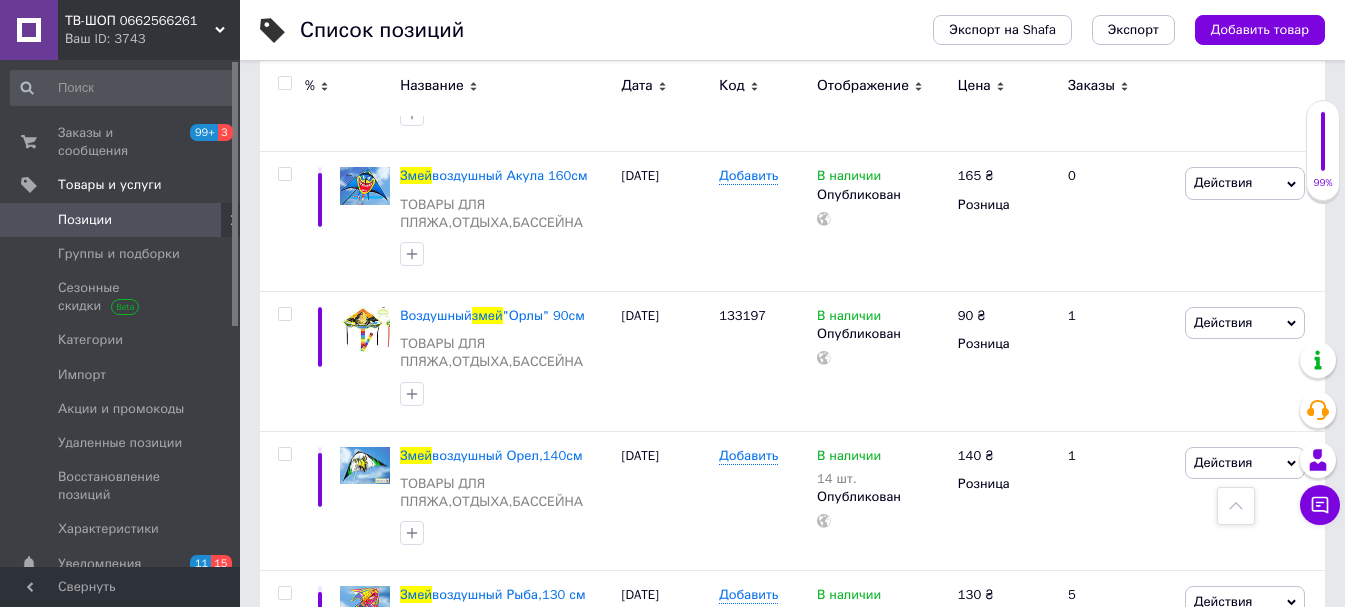 scroll, scrollTop: 900, scrollLeft: 0, axis: vertical 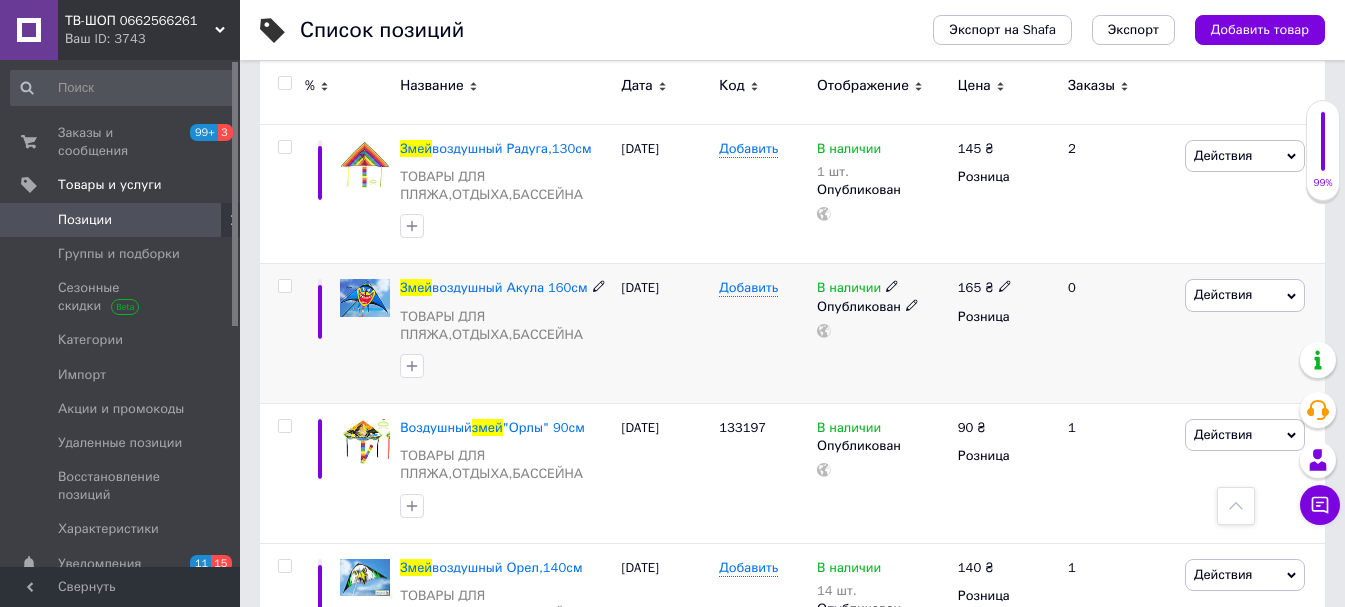 click on "В наличии" at bounding box center [849, 290] 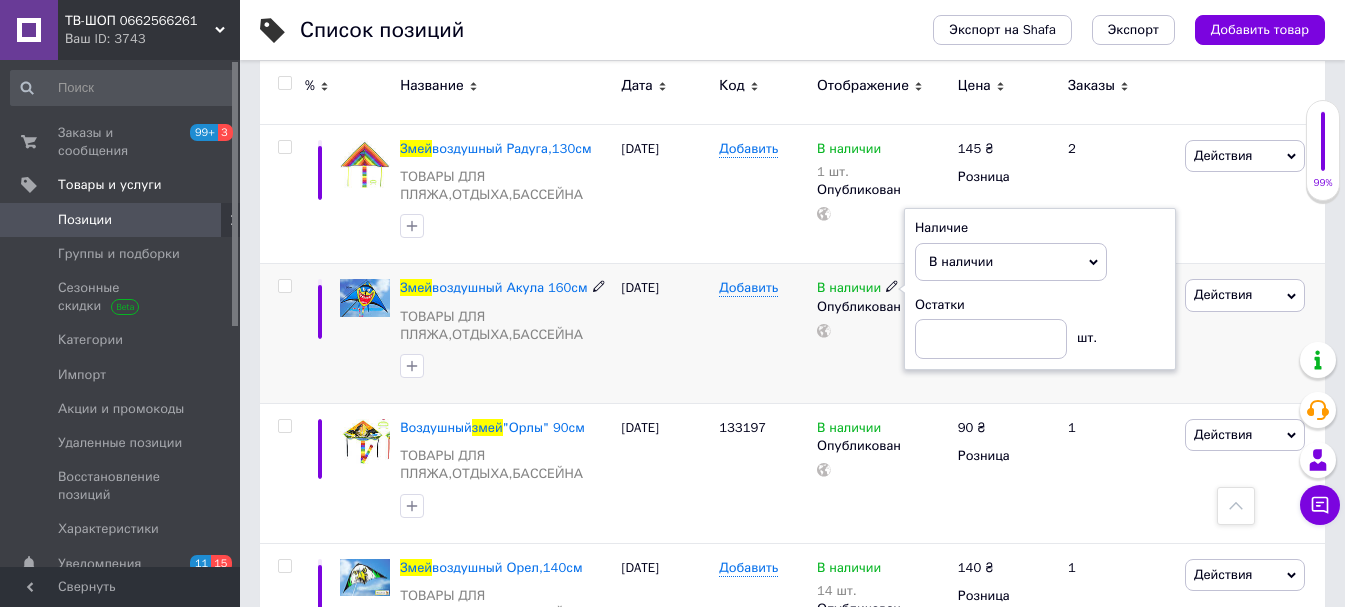 drag, startPoint x: 1157, startPoint y: 203, endPoint x: 1143, endPoint y: 205, distance: 14.142136 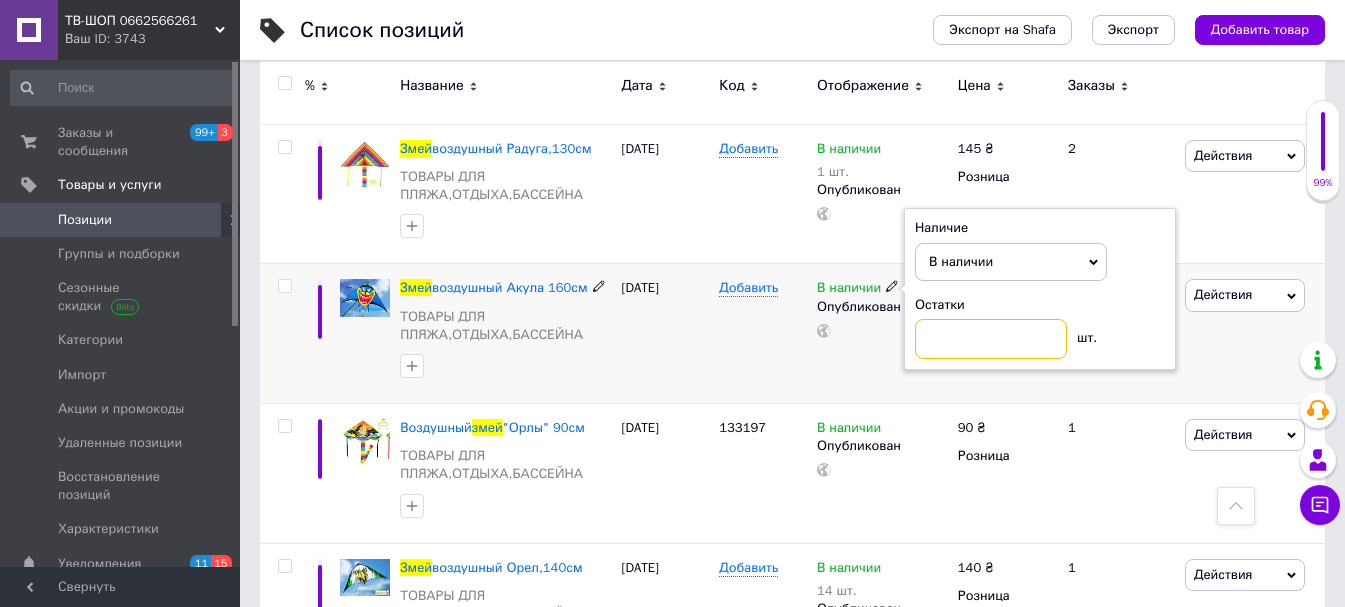 click at bounding box center (991, 339) 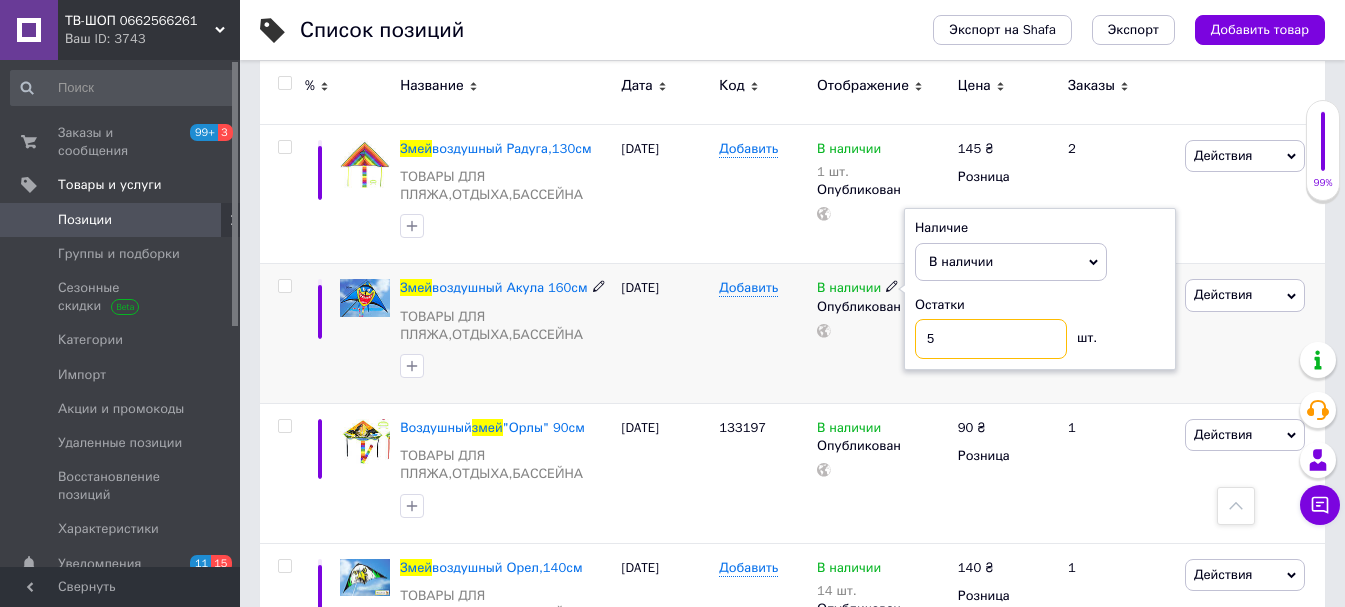 type on "5" 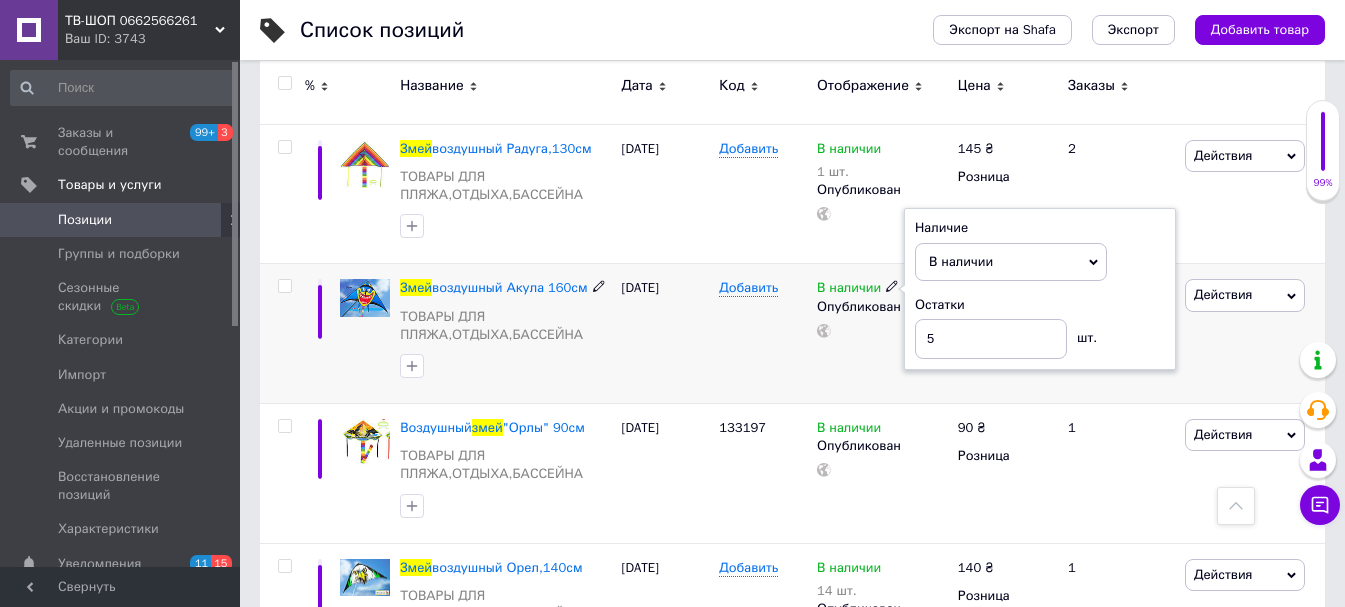 click on "[DATE]" at bounding box center (666, 334) 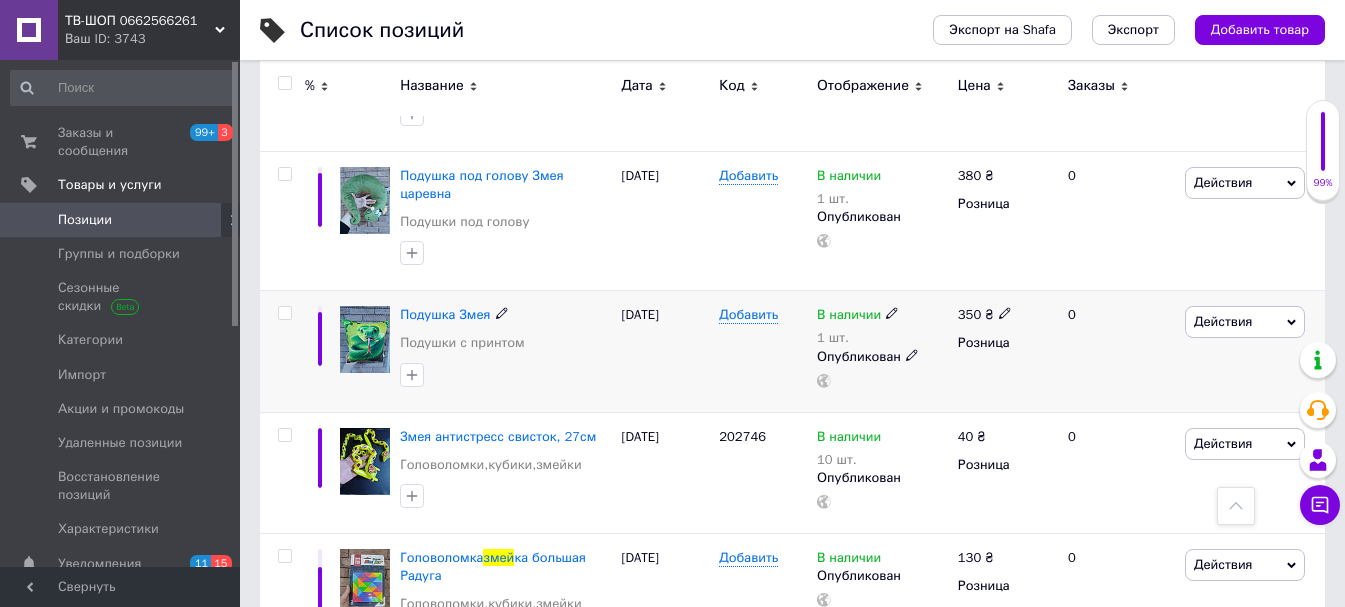 scroll, scrollTop: 2671, scrollLeft: 0, axis: vertical 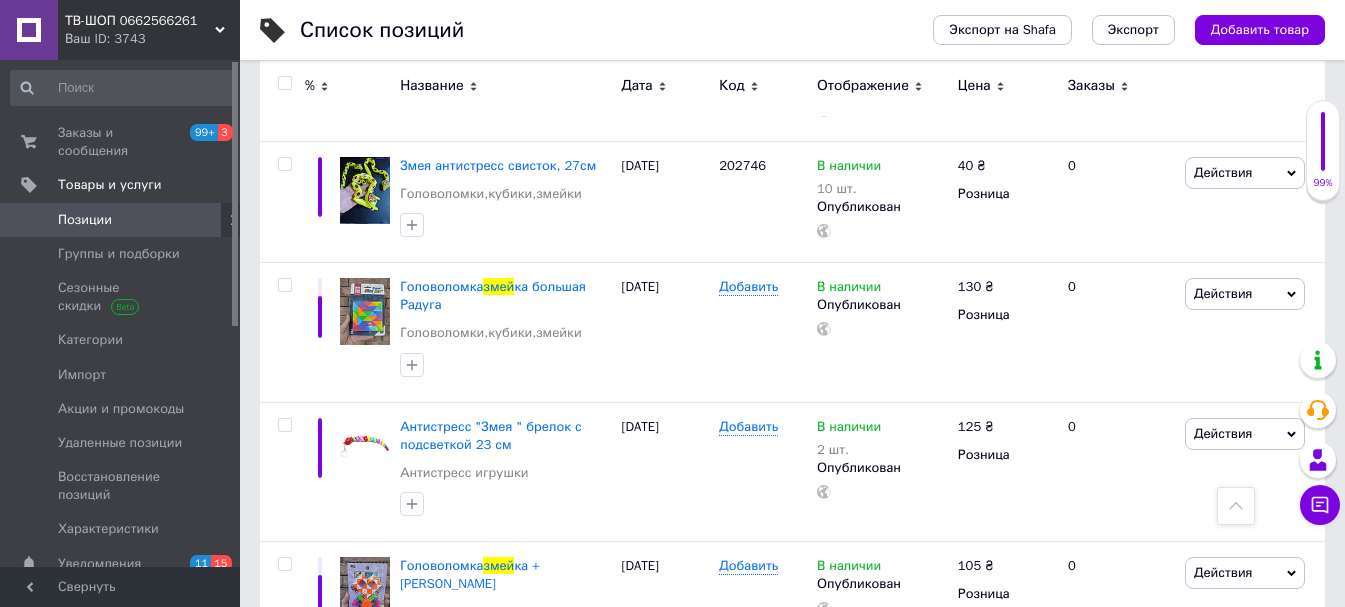 click on "Следующая" at bounding box center (412, 722) 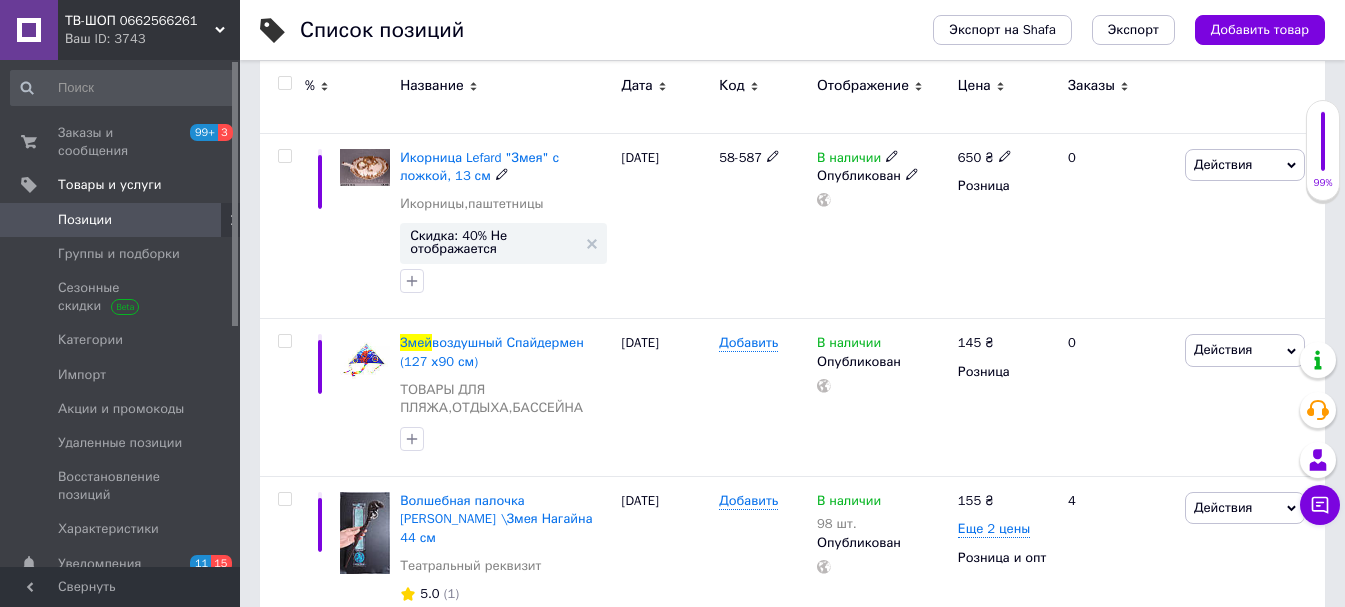 scroll, scrollTop: 187, scrollLeft: 0, axis: vertical 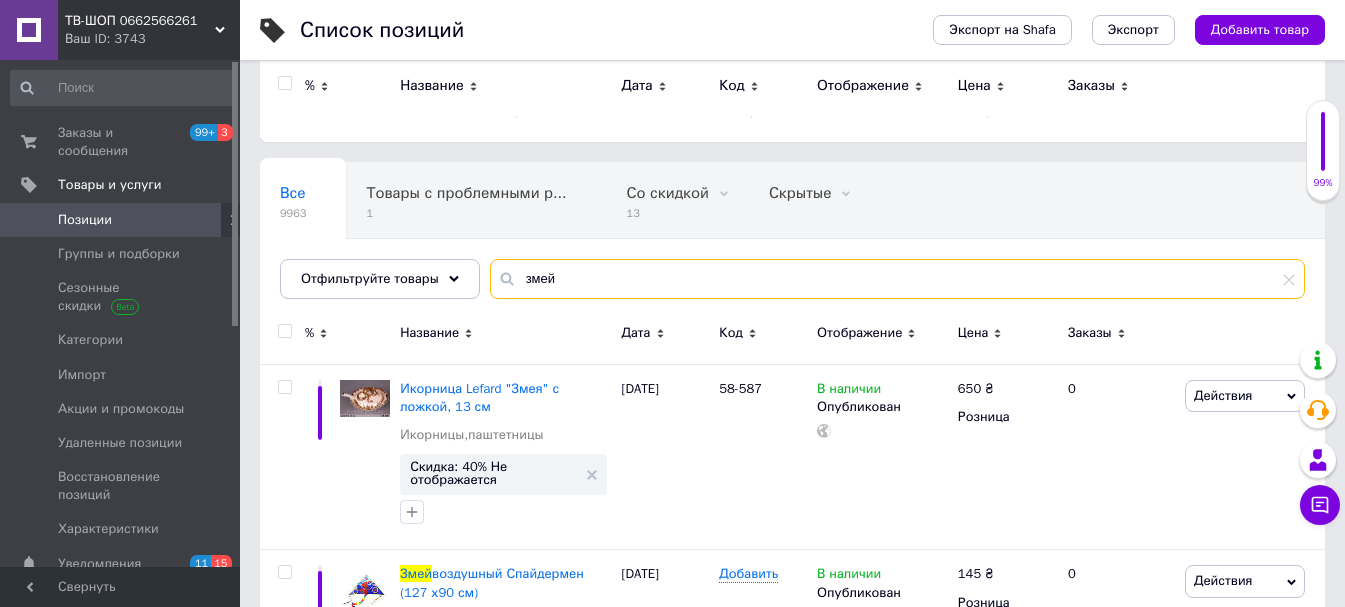 click on "змей" at bounding box center (897, 279) 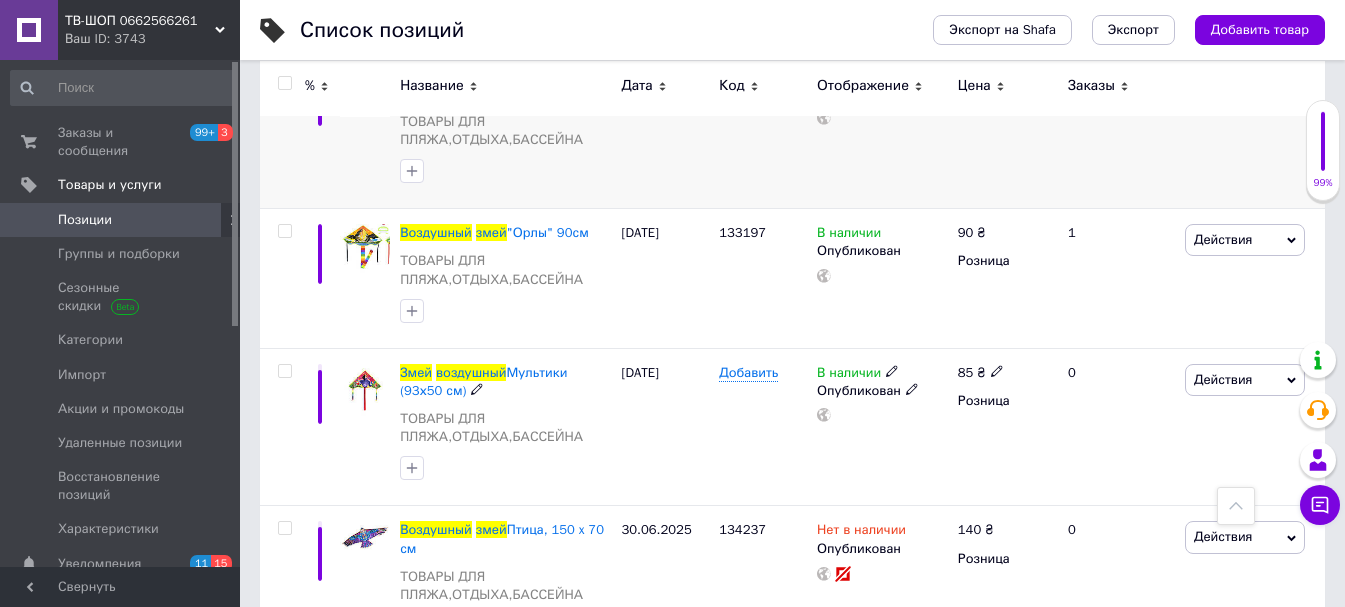 scroll, scrollTop: 787, scrollLeft: 0, axis: vertical 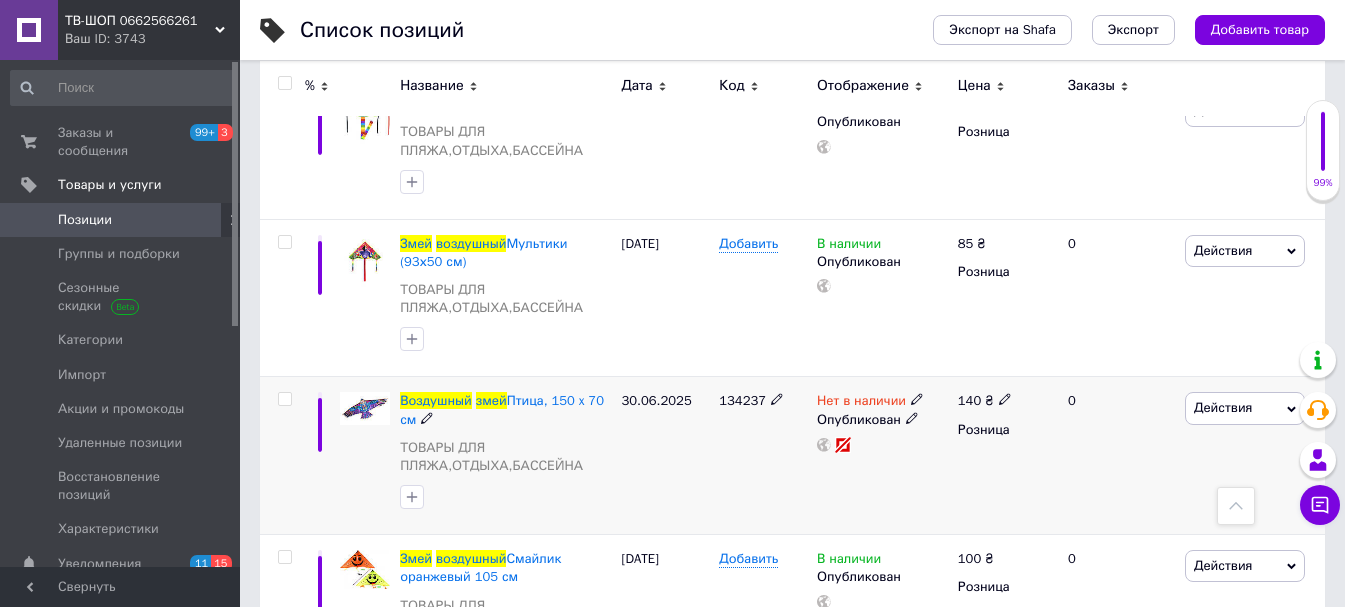 type on "змей воздушный" 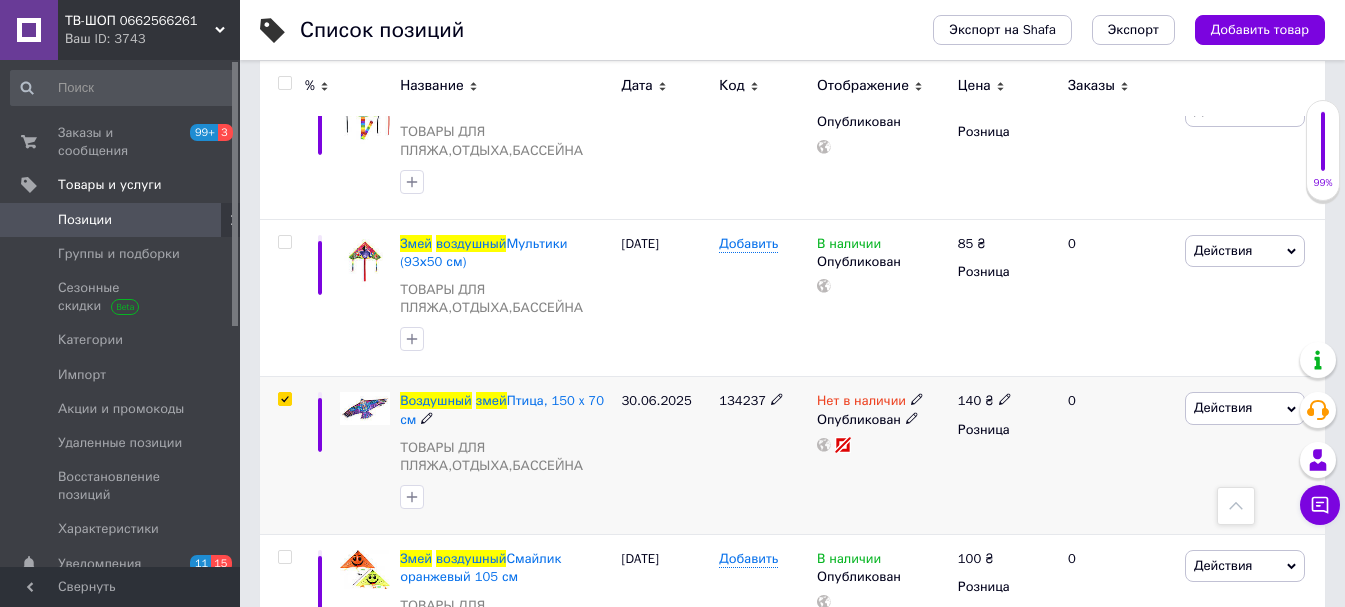 checkbox on "true" 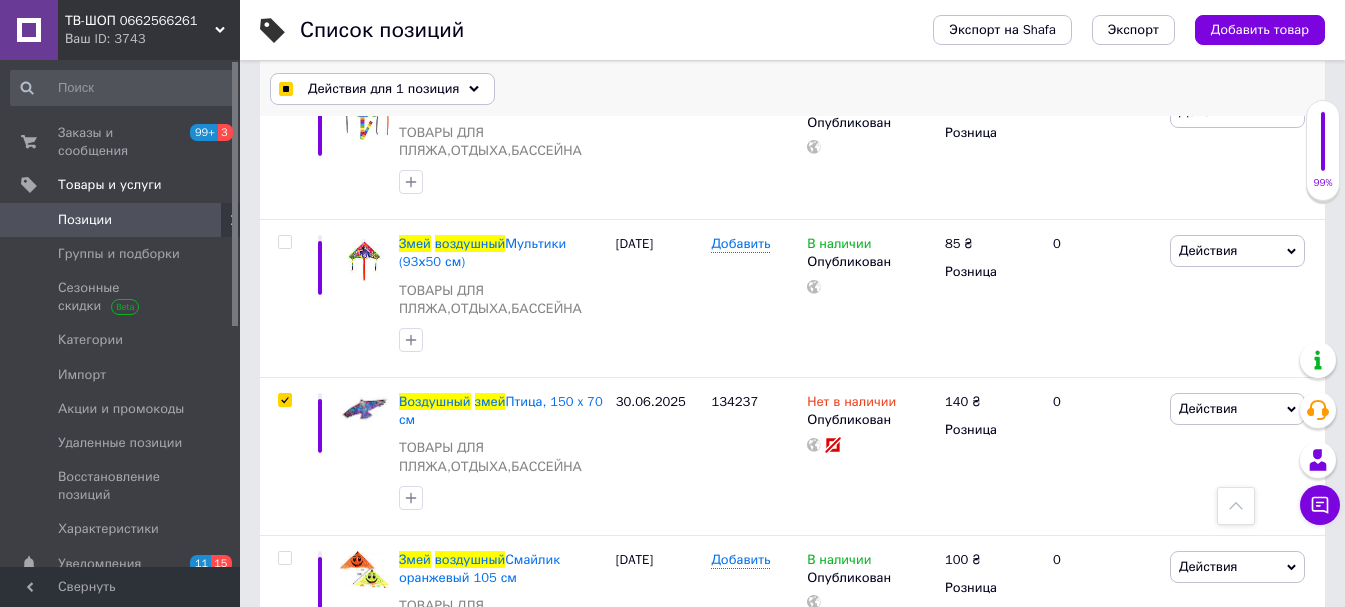 click on "Действия для 1 позиция" at bounding box center (383, 89) 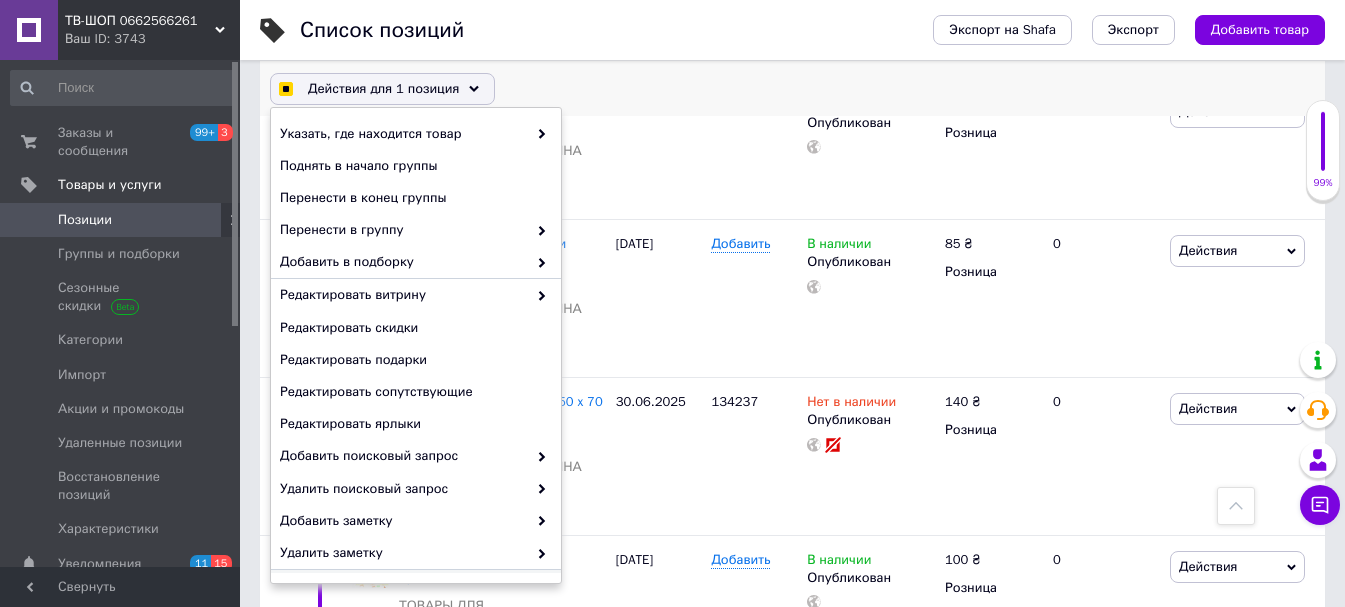scroll, scrollTop: 224, scrollLeft: 0, axis: vertical 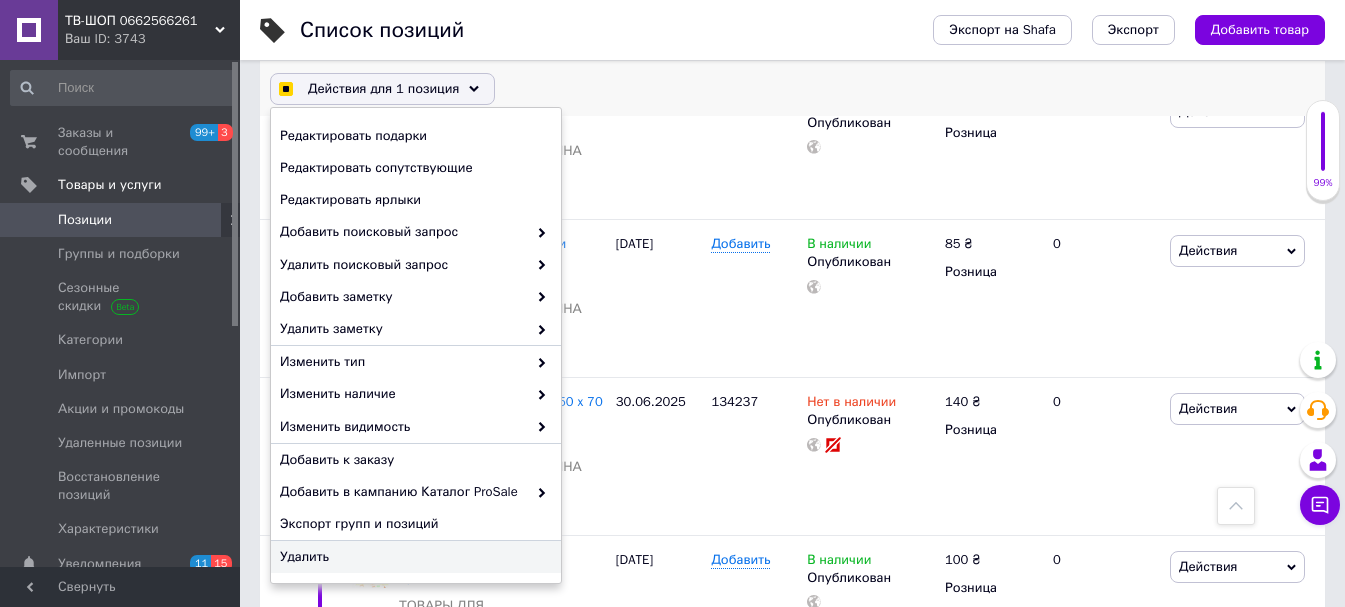 checkbox on "true" 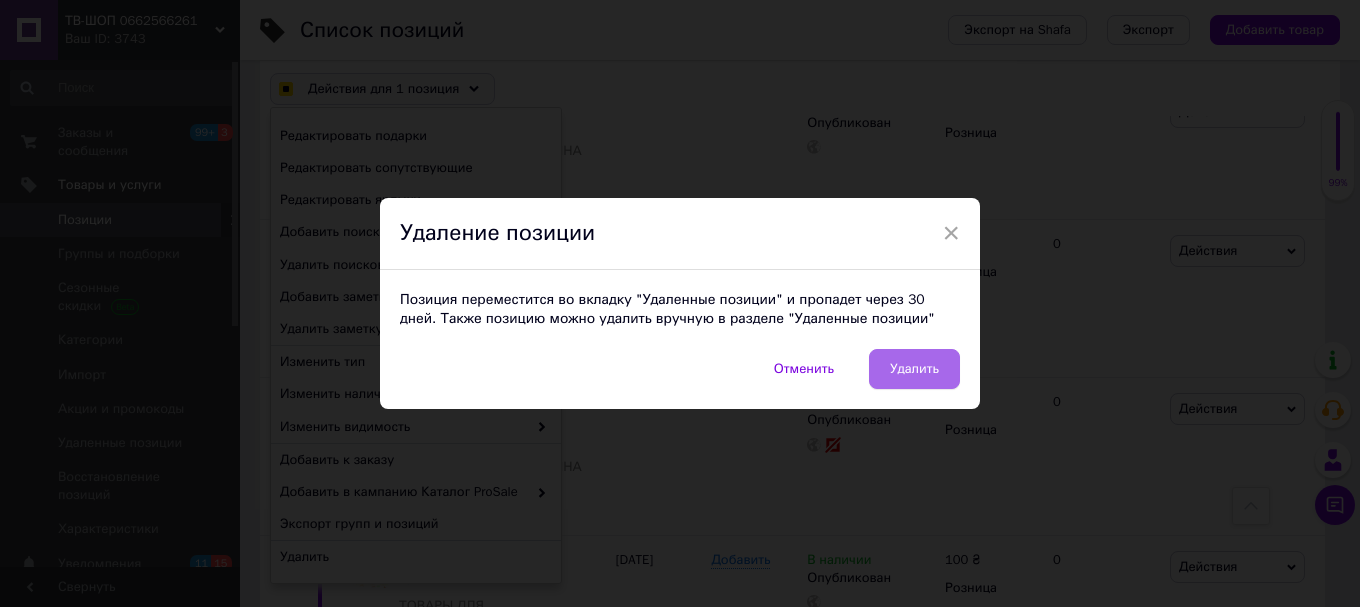 click on "Удалить" at bounding box center (914, 369) 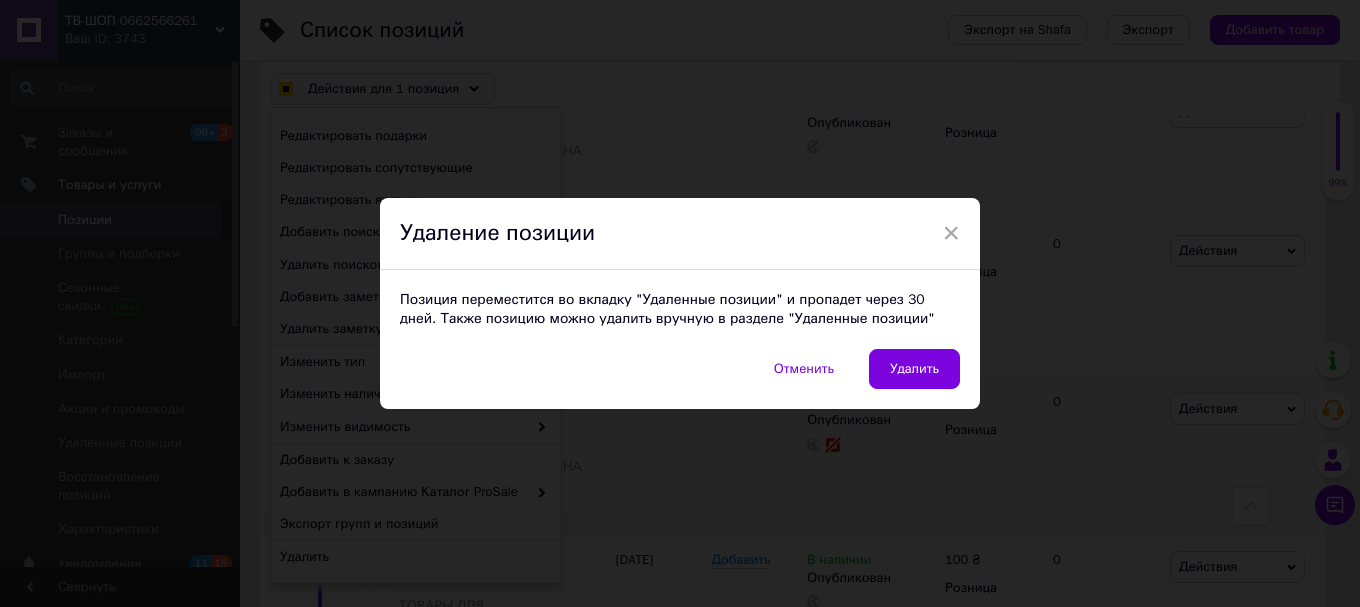 checkbox on "true" 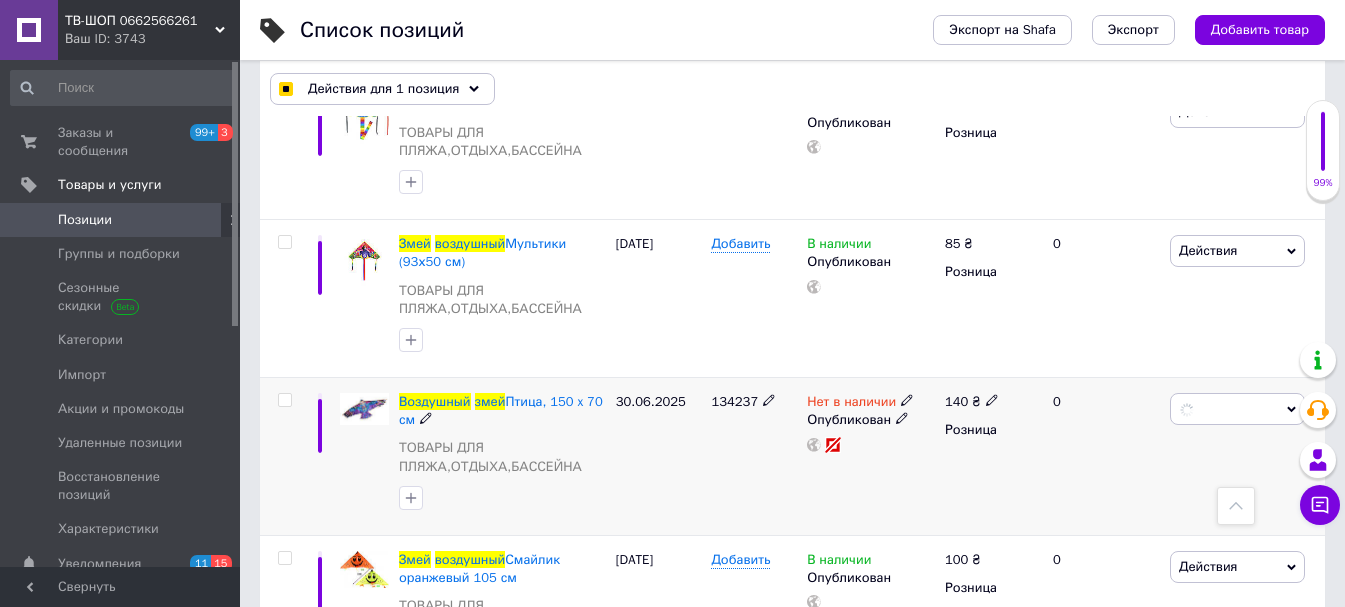 checkbox on "false" 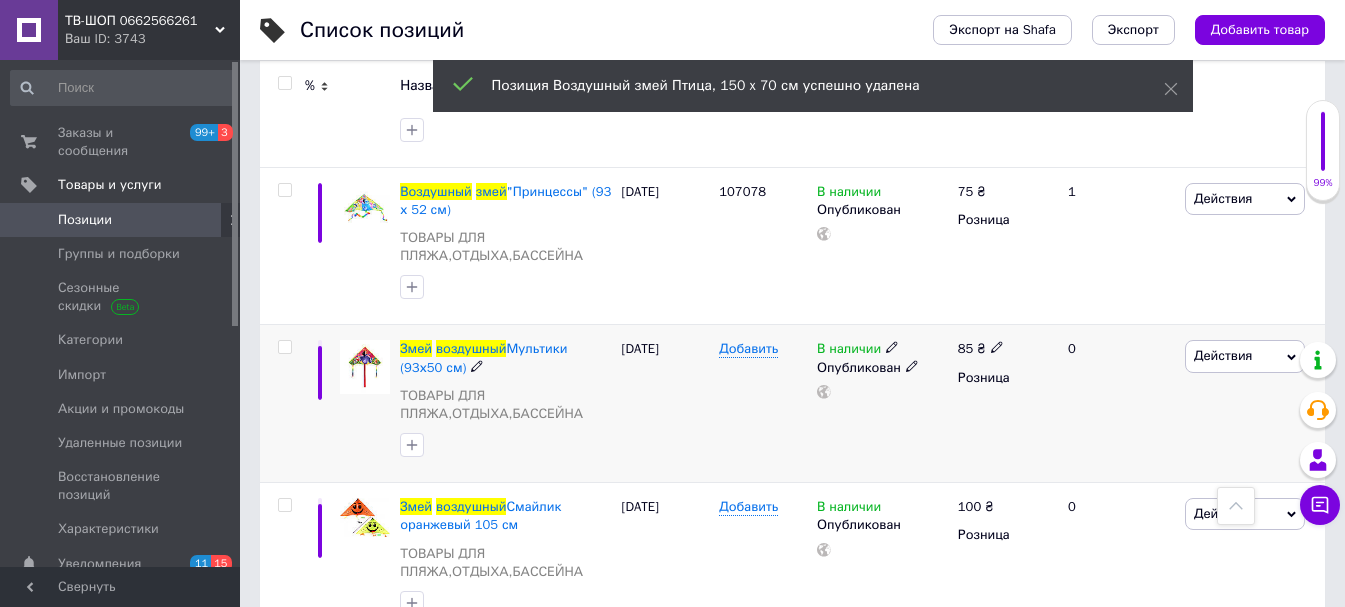 scroll, scrollTop: 887, scrollLeft: 0, axis: vertical 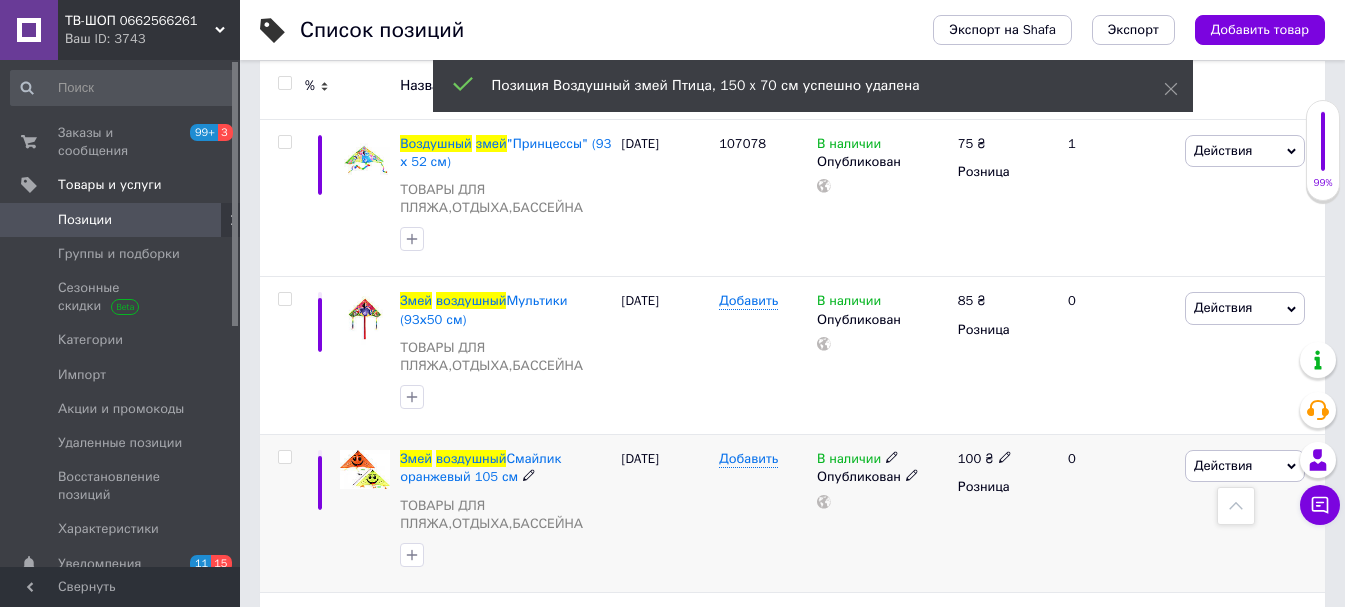 click on "В наличии" at bounding box center (849, 461) 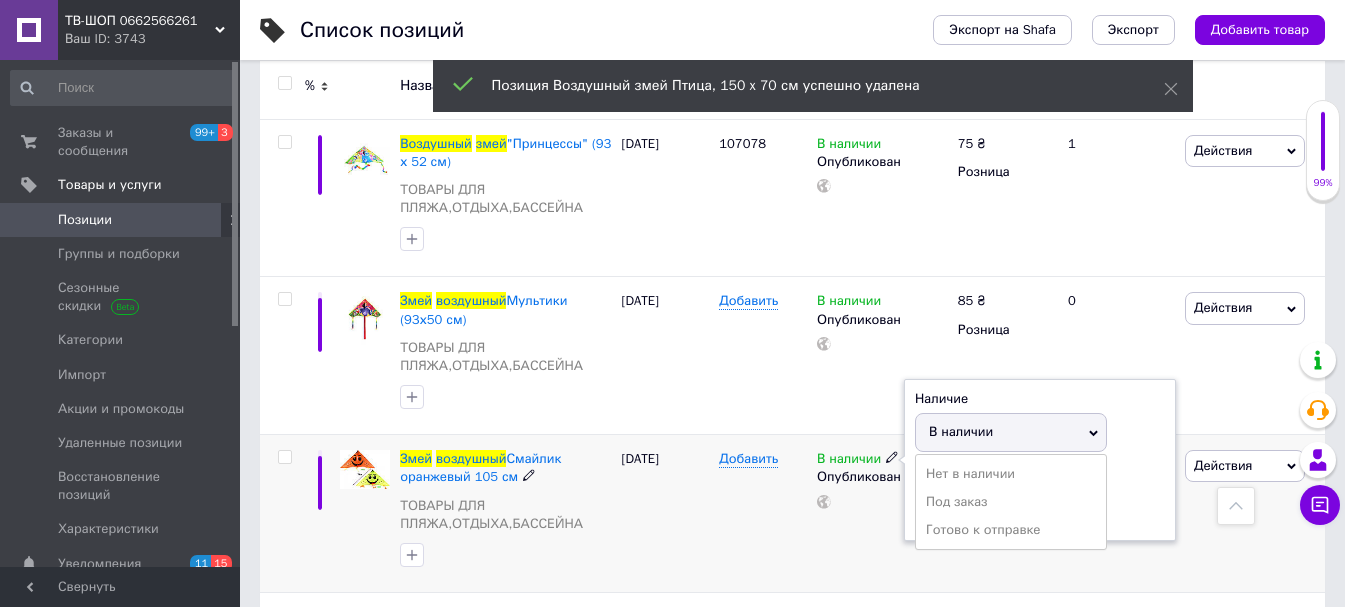 drag, startPoint x: 1127, startPoint y: 381, endPoint x: 1113, endPoint y: 381, distance: 14 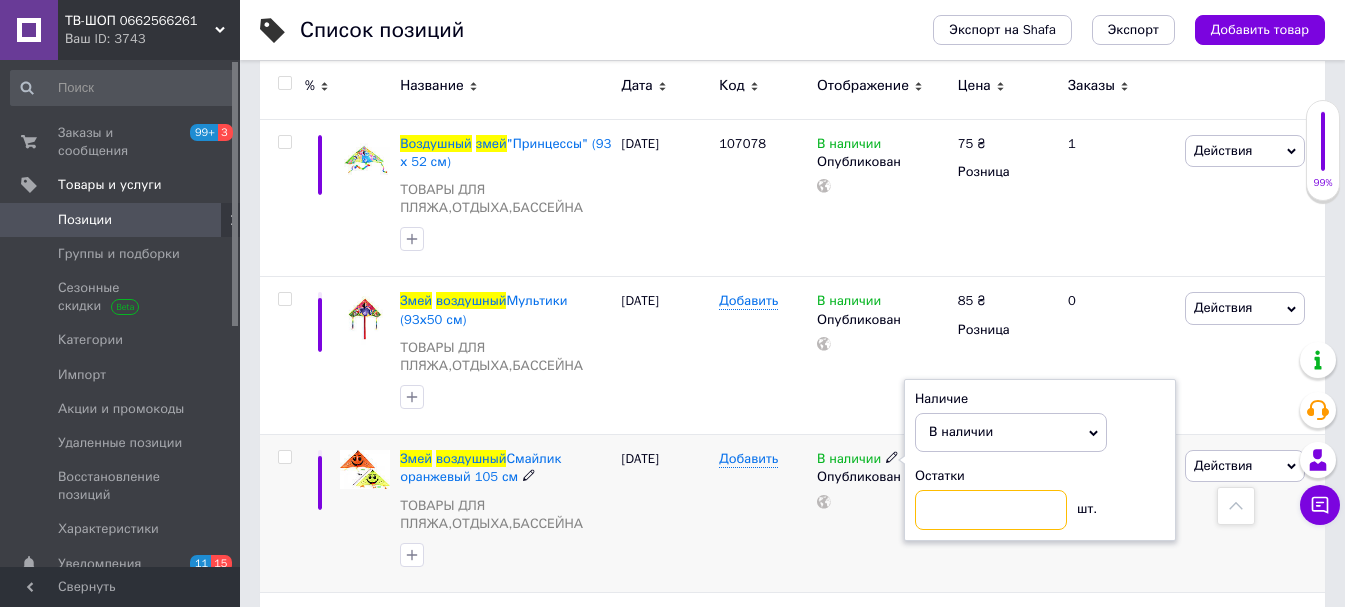 click at bounding box center (991, 510) 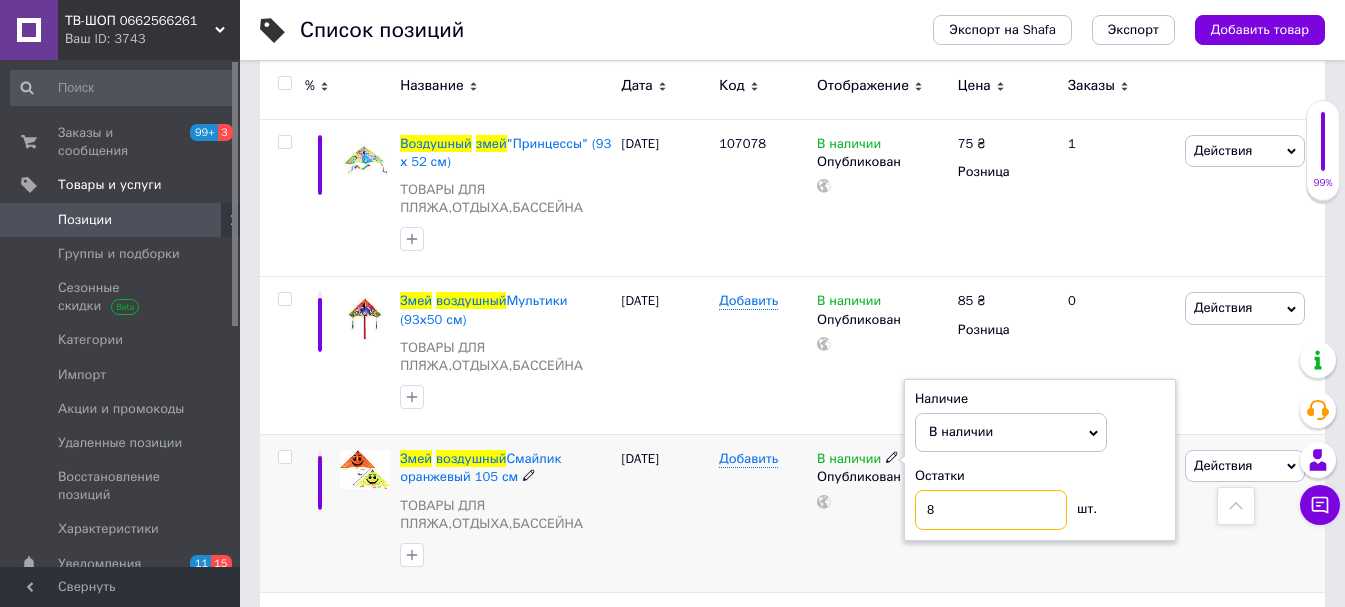 type on "8" 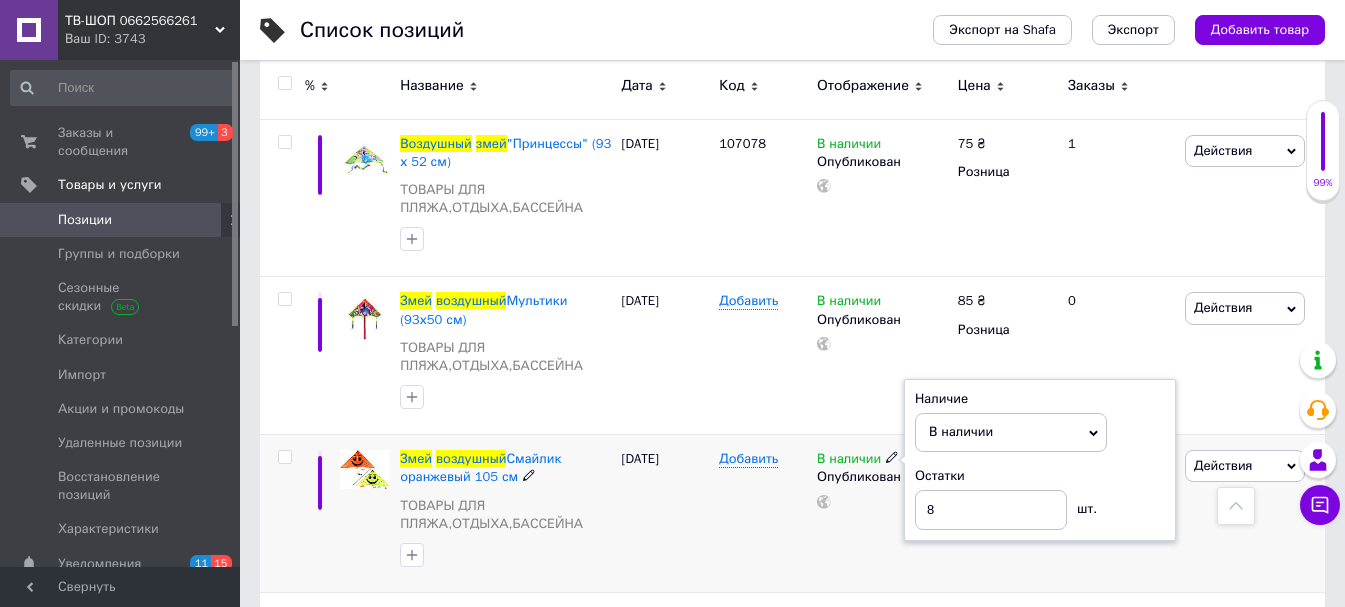 click on "[DATE]" at bounding box center [666, 514] 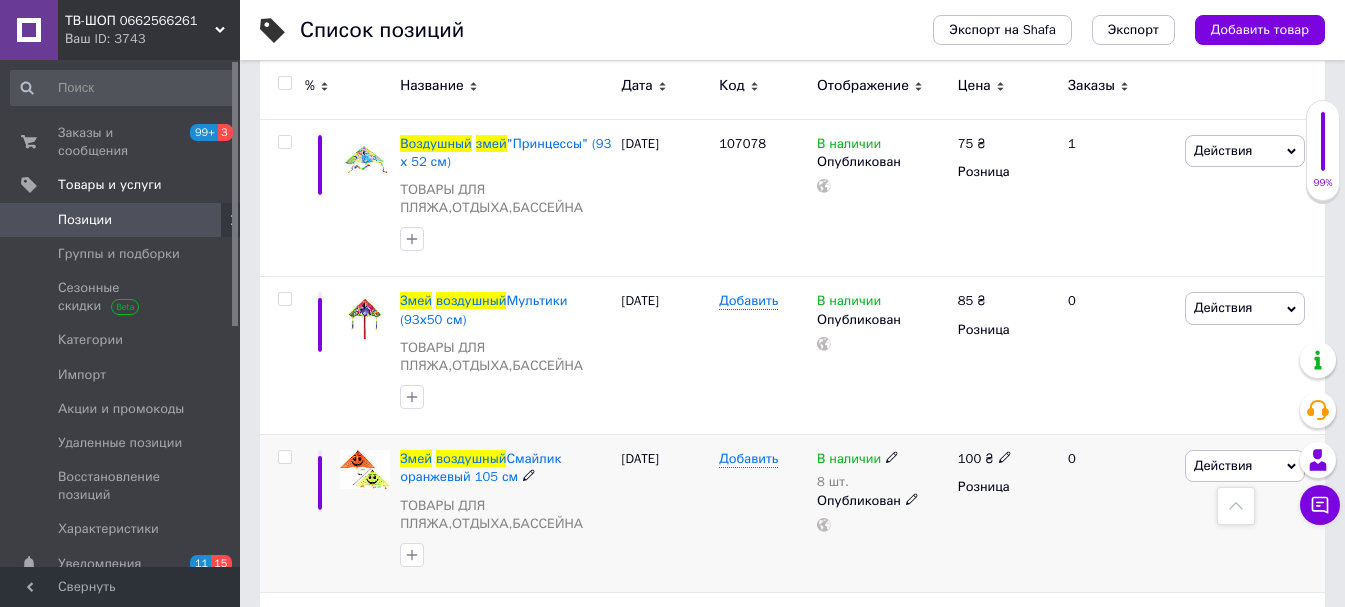 scroll, scrollTop: 987, scrollLeft: 0, axis: vertical 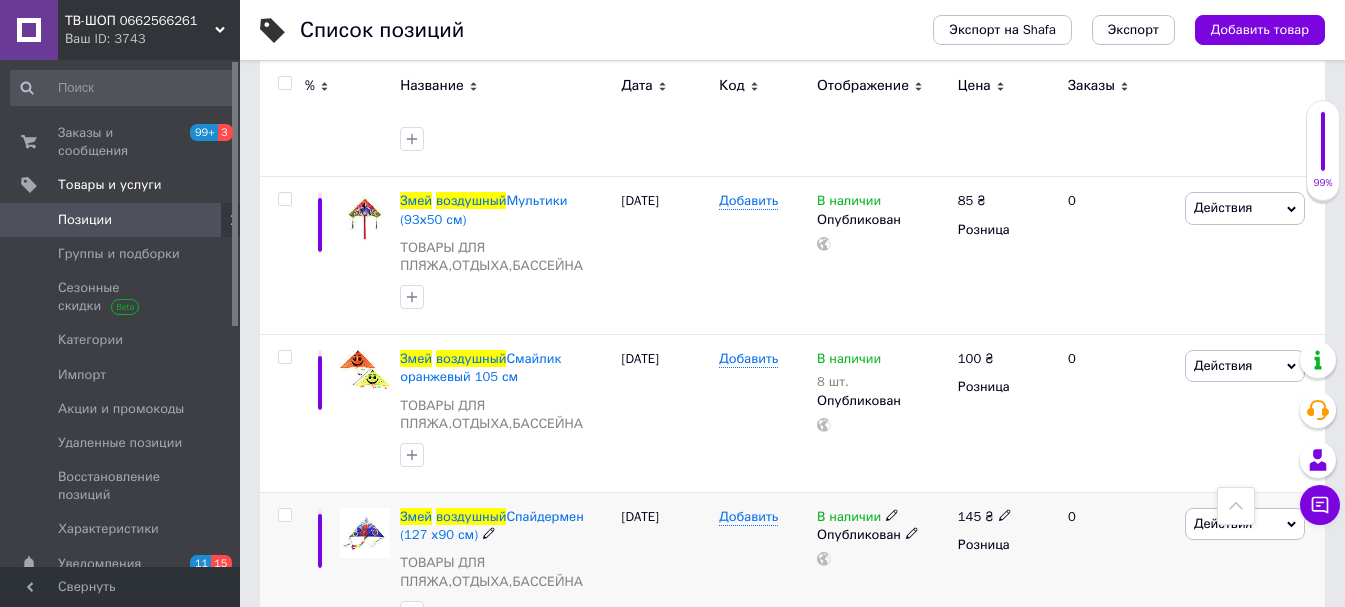click on "В наличии" at bounding box center (849, 519) 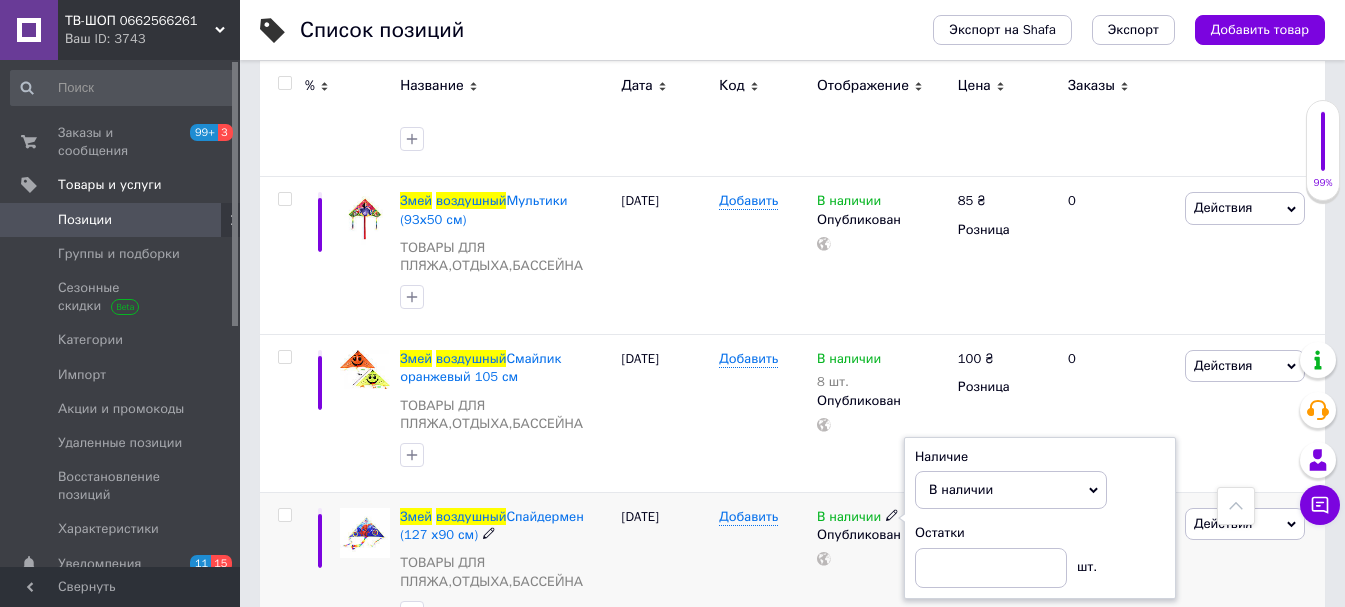 click on "Остатки шт." at bounding box center [1040, 555] 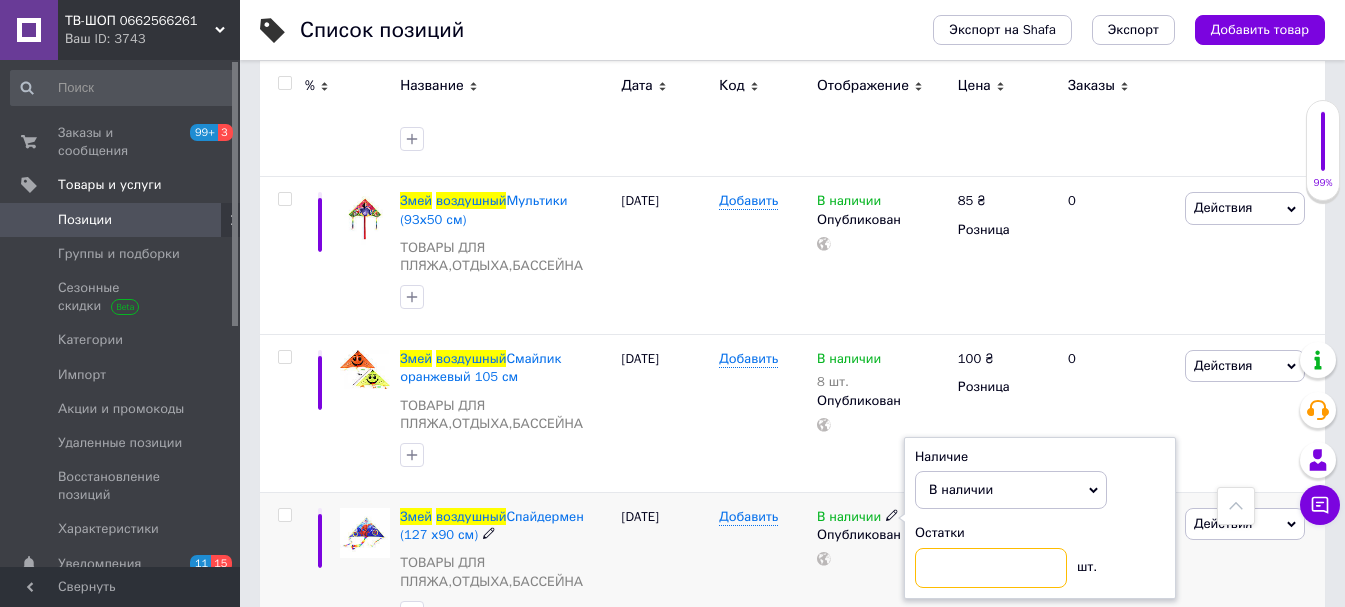click at bounding box center (991, 568) 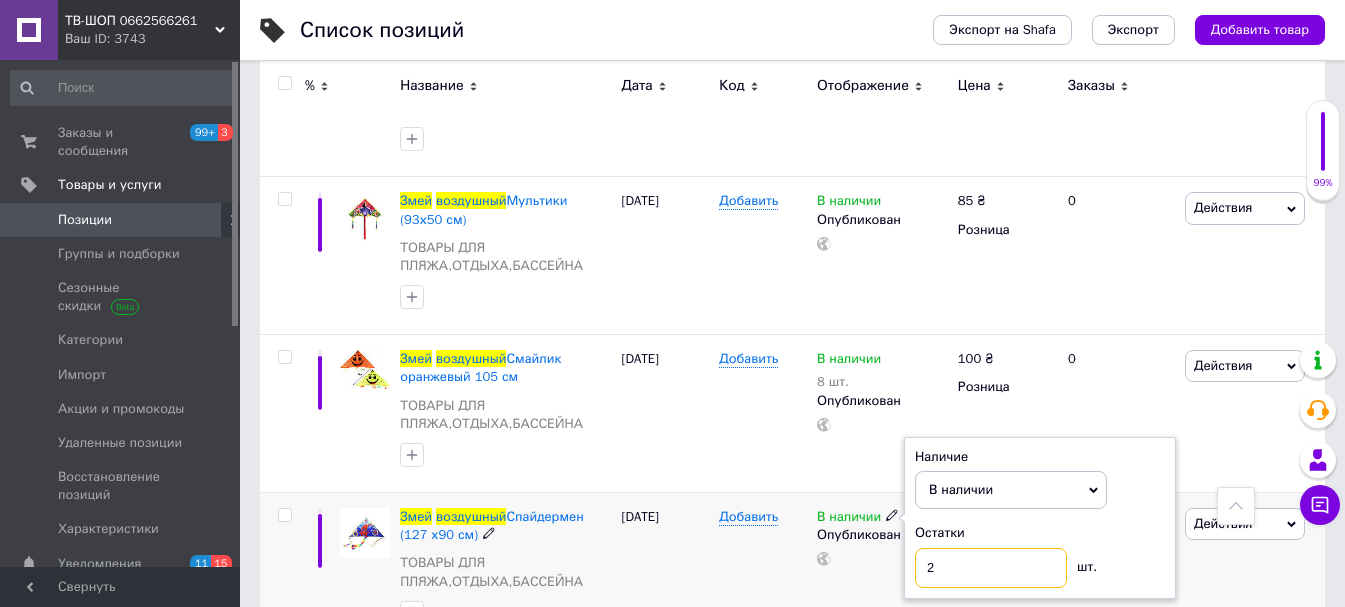 type on "2" 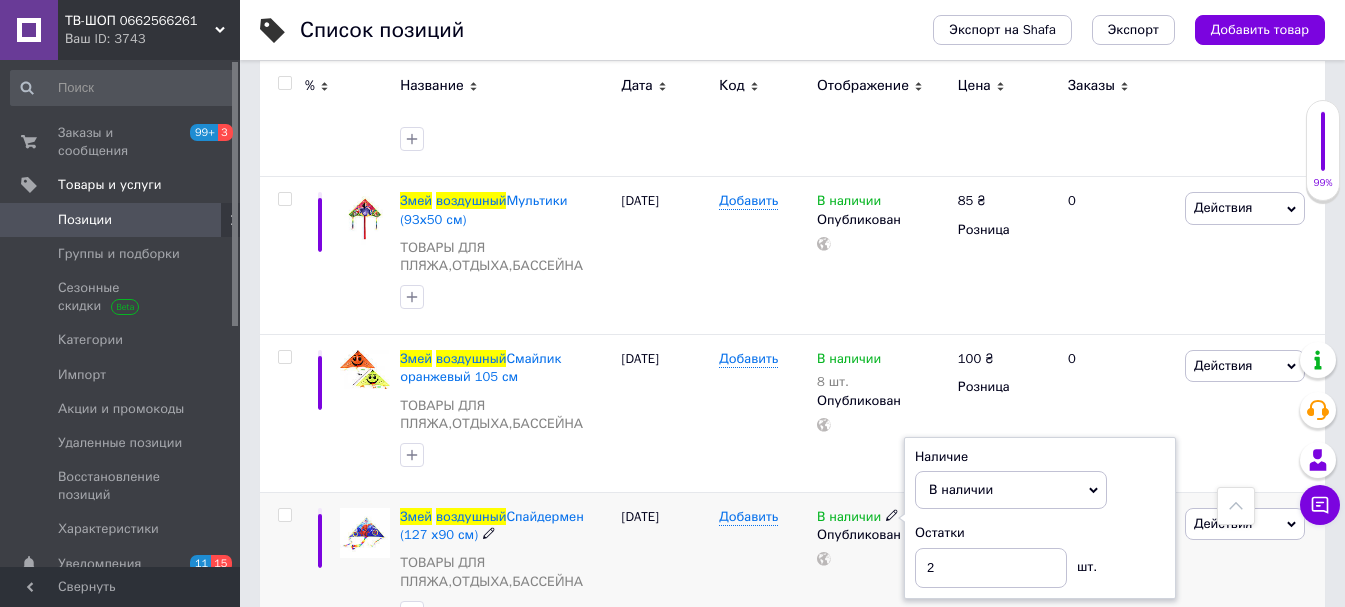 click on "Добавить" at bounding box center [763, 571] 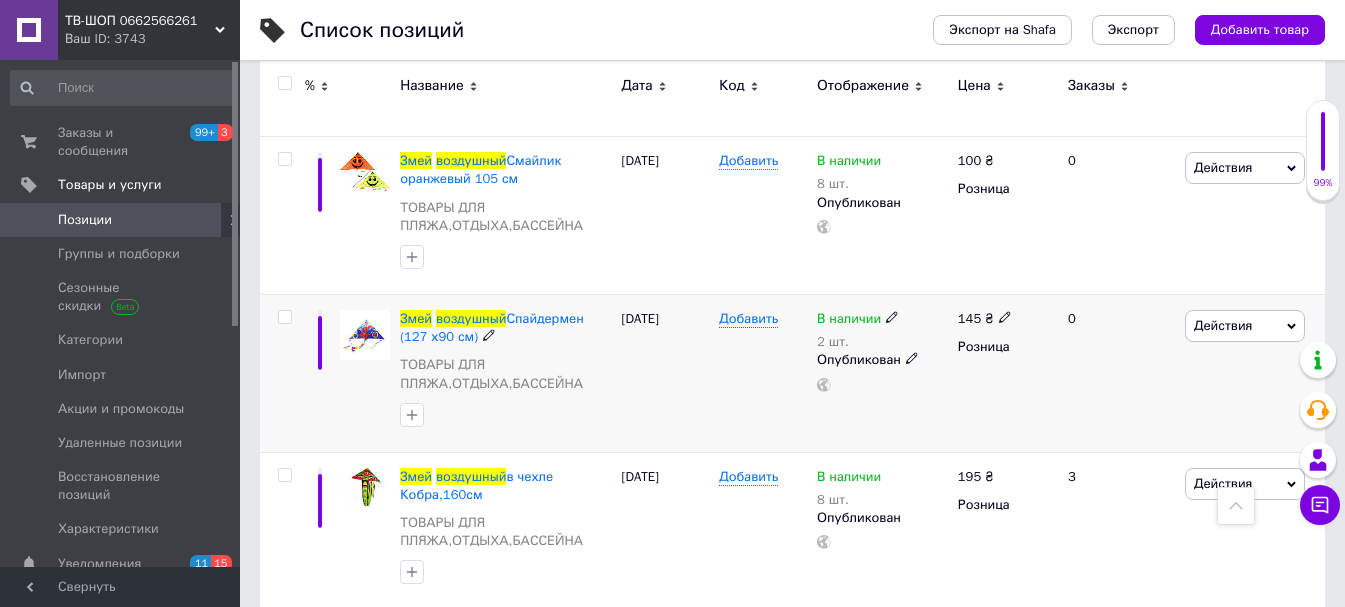scroll, scrollTop: 1187, scrollLeft: 0, axis: vertical 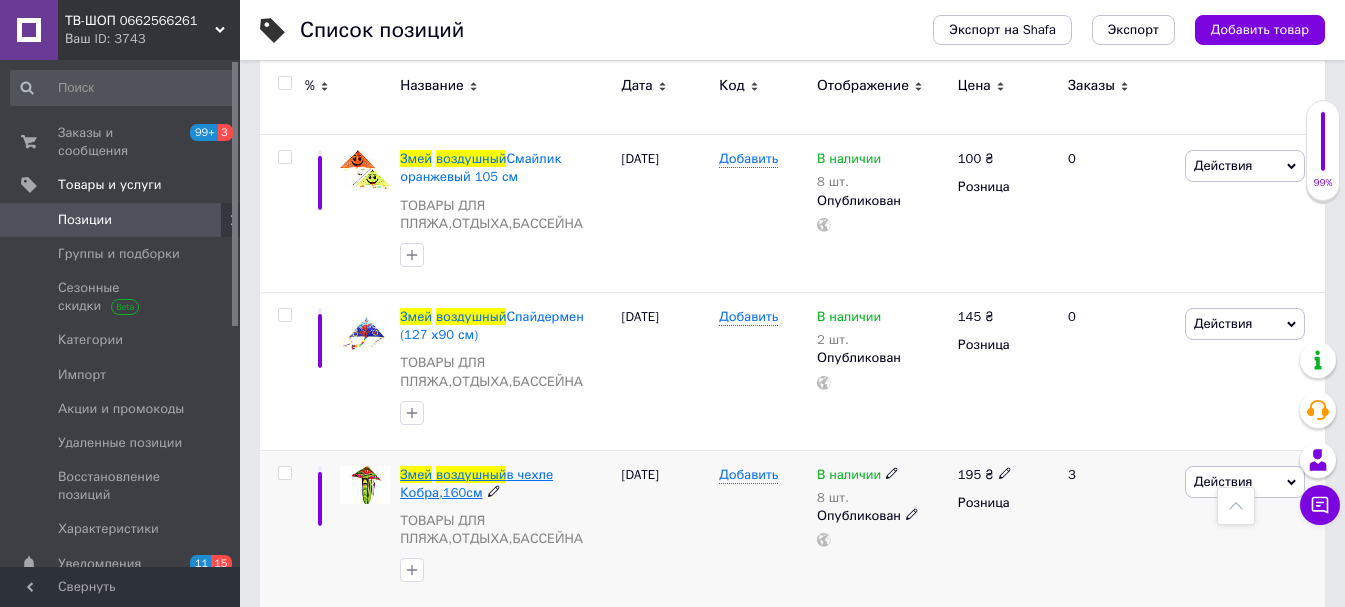 click on "воздушный" at bounding box center [471, 474] 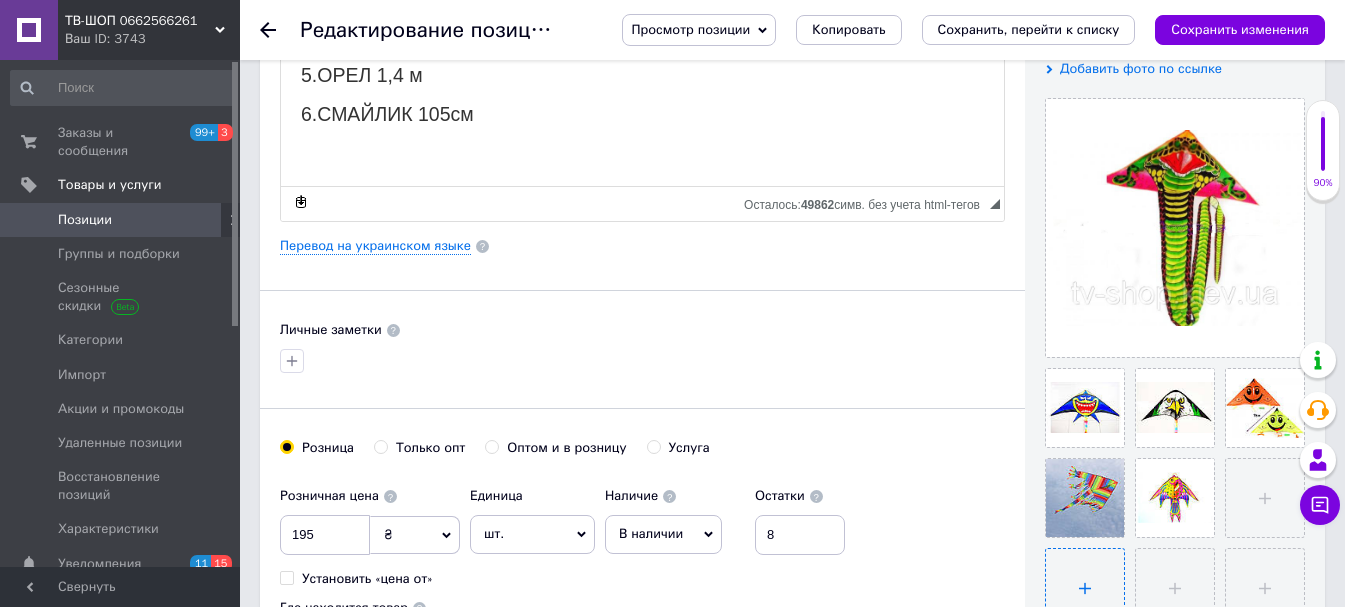 scroll, scrollTop: 500, scrollLeft: 0, axis: vertical 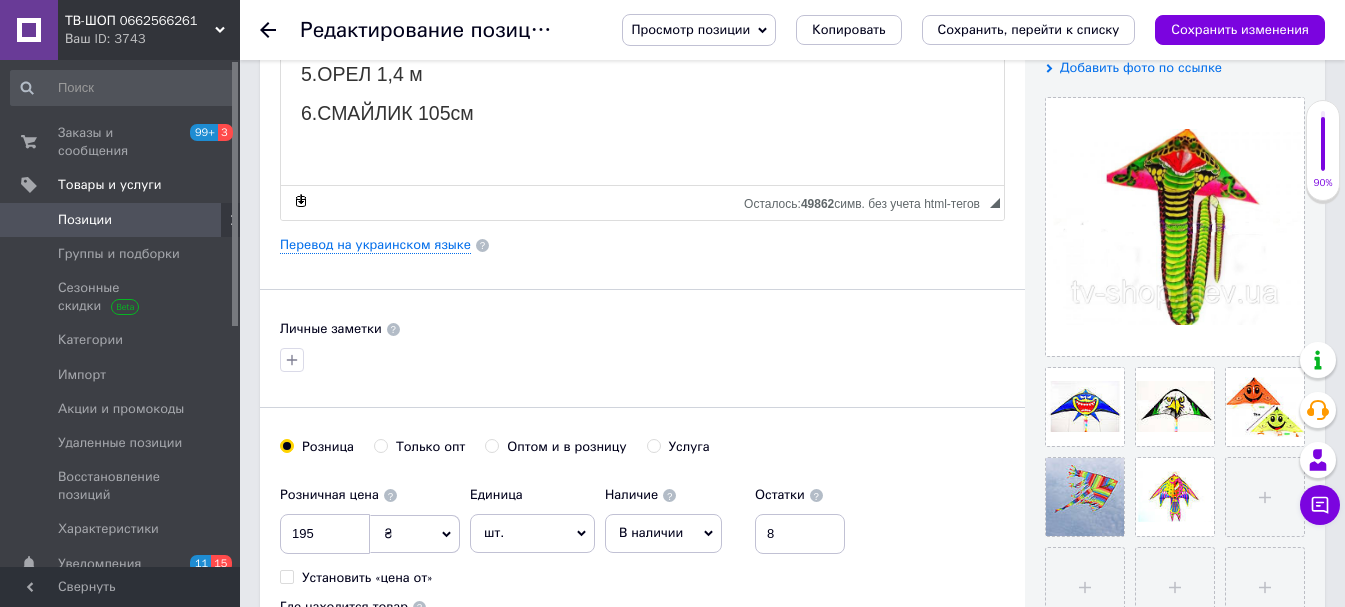 click on "Оптом и в розницу" at bounding box center (491, 445) 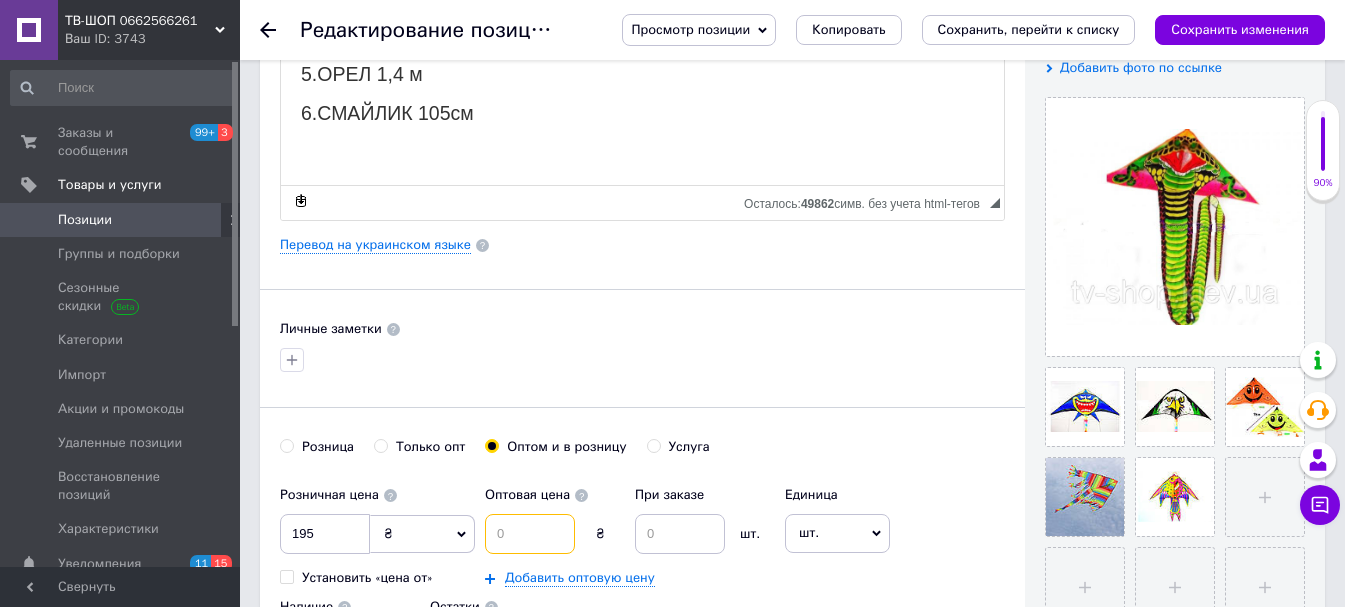 click at bounding box center [530, 534] 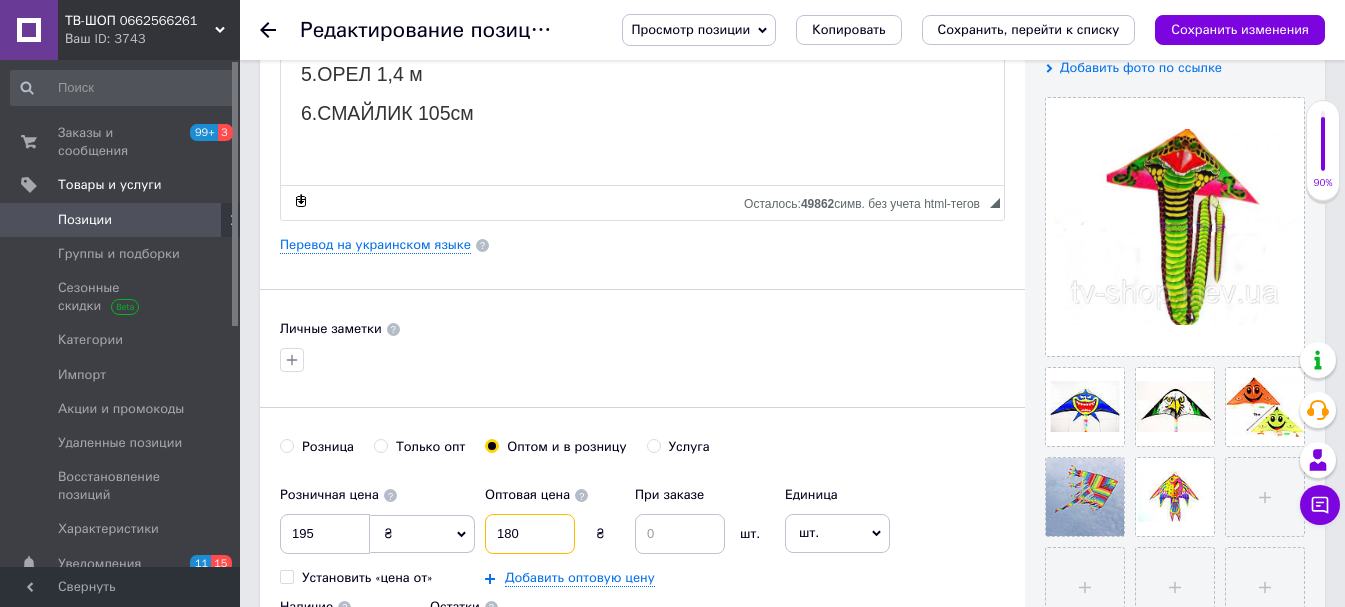 type on "180" 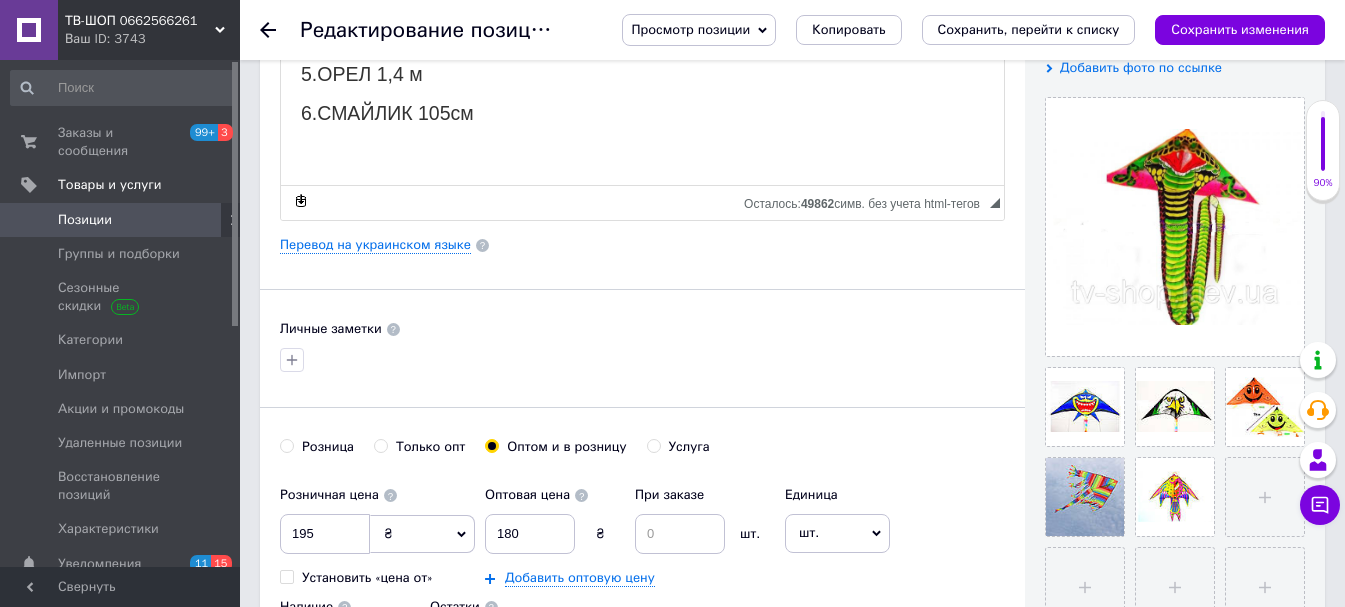 click on "Оптовая цена 180 ₴ При заказе шт. Добавить оптовую цену" at bounding box center [630, 531] 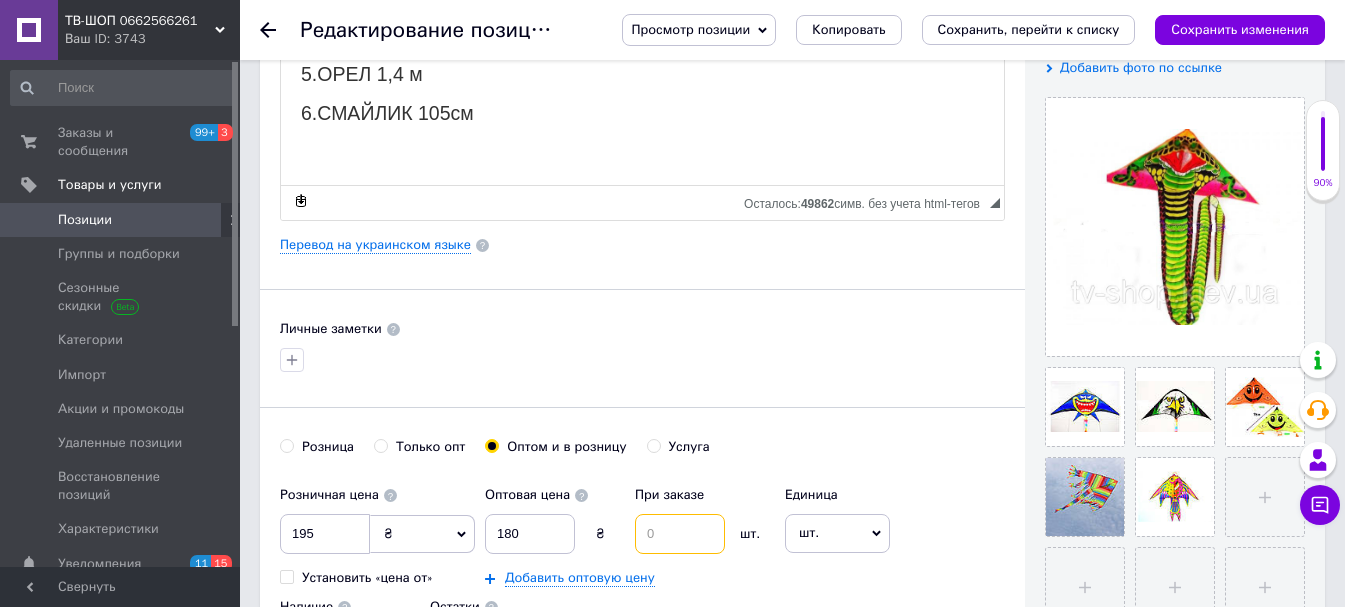 click at bounding box center [680, 534] 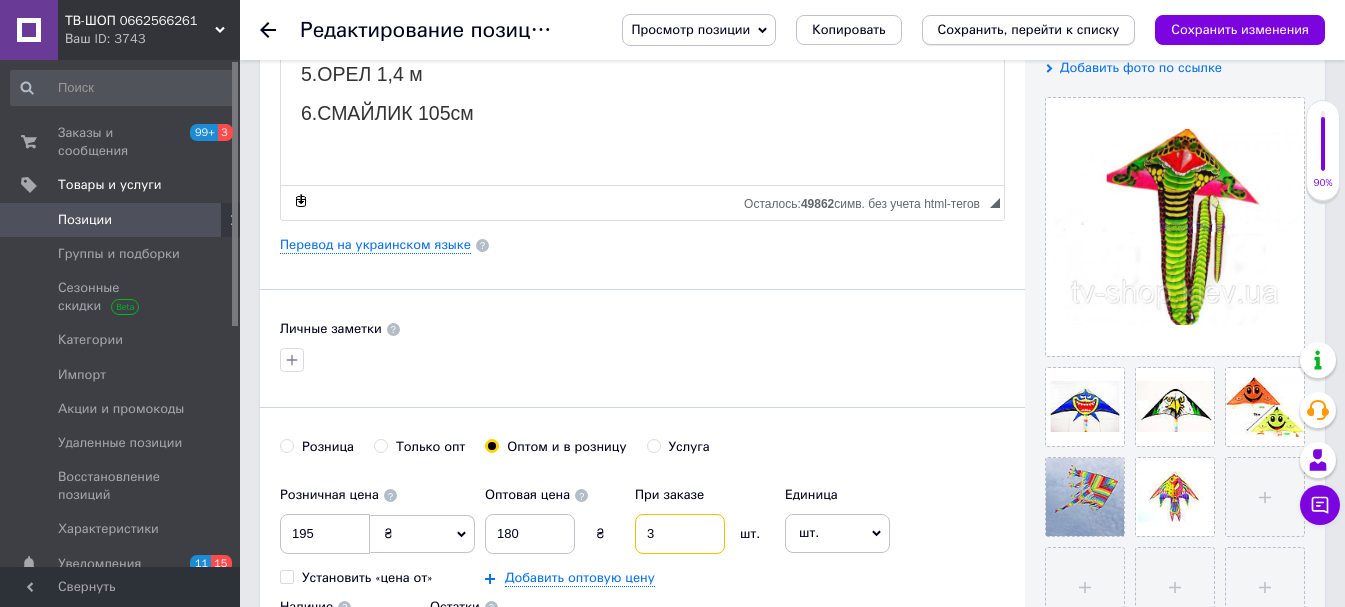 type on "3" 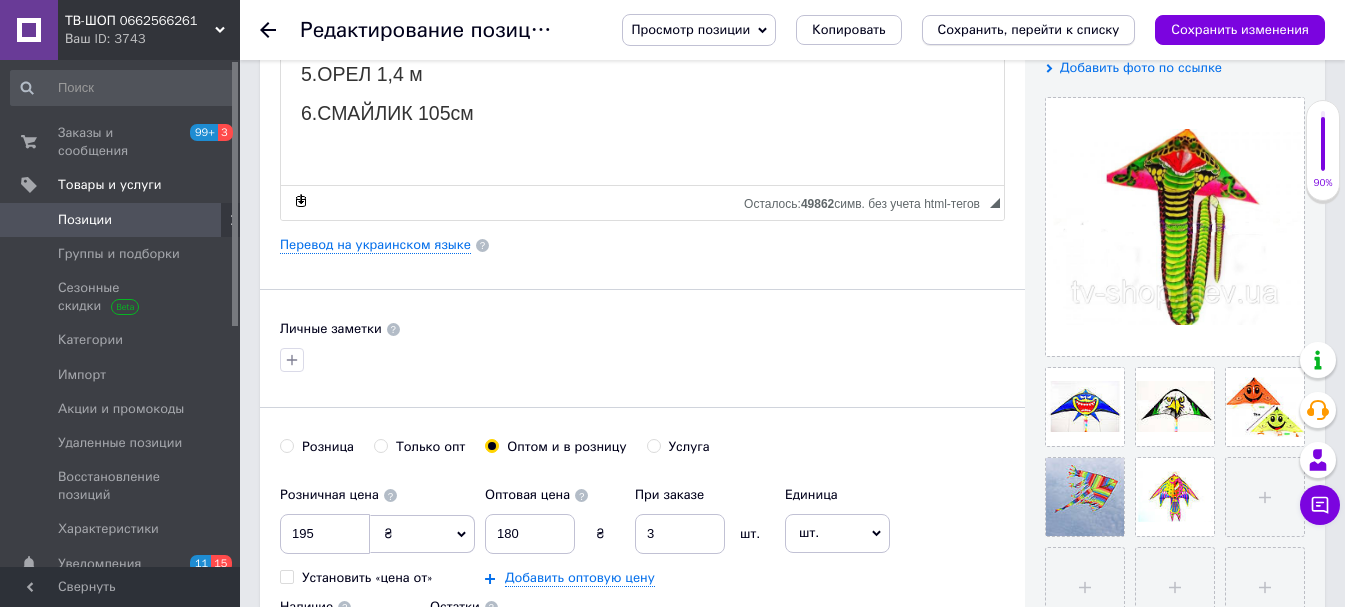 click on "Сохранить, перейти к списку" at bounding box center (1029, 29) 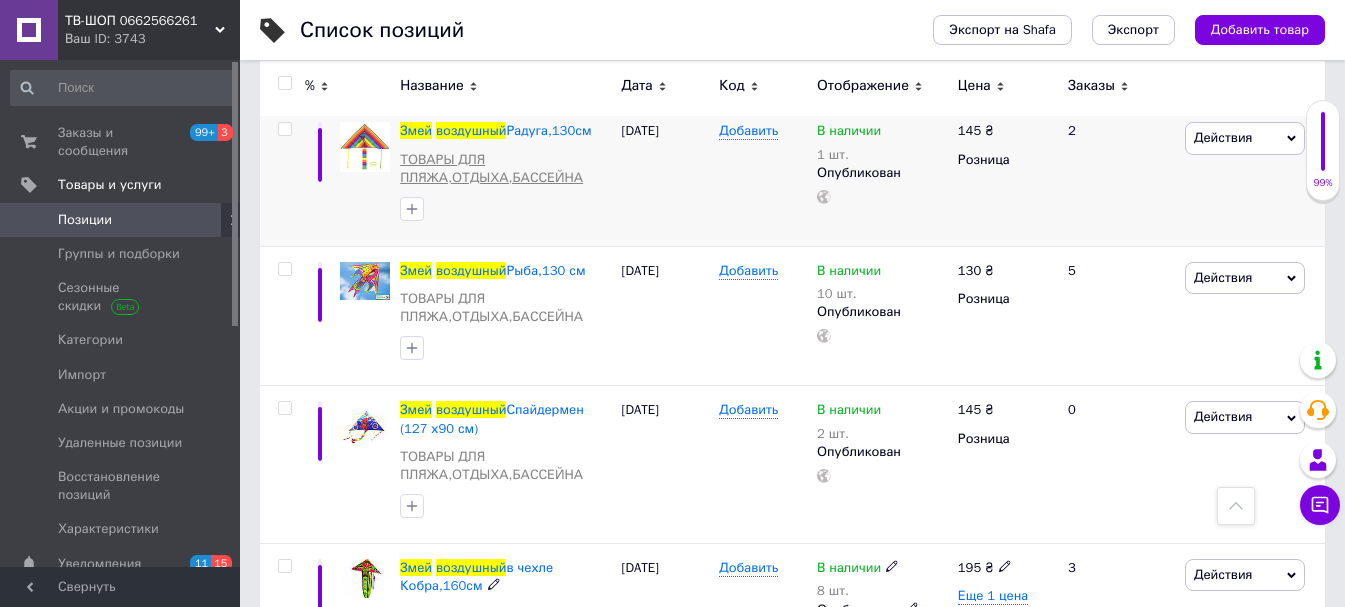 scroll, scrollTop: 1303, scrollLeft: 0, axis: vertical 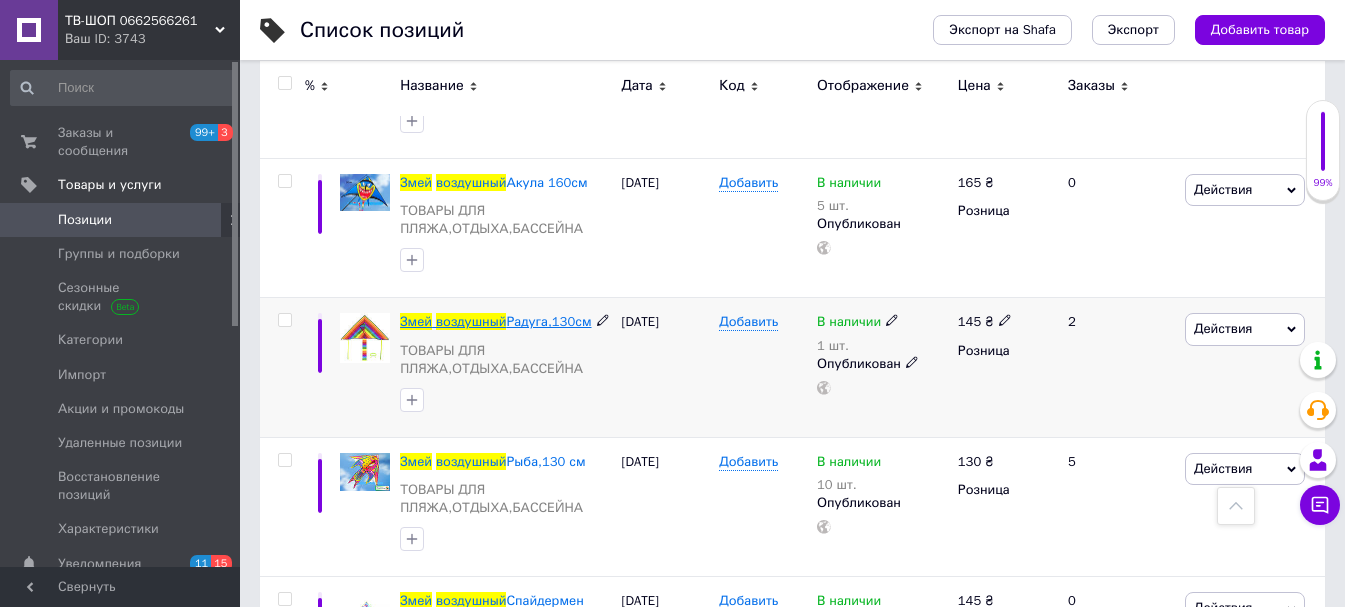 click on "воздушный" at bounding box center [471, 321] 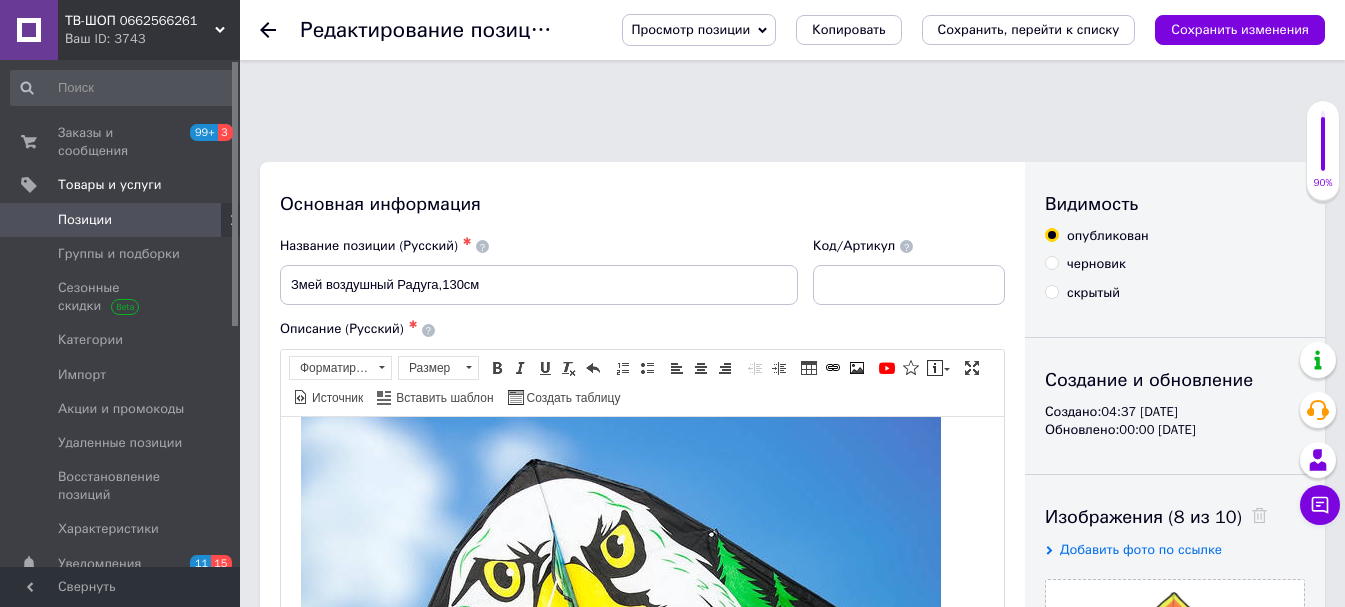 scroll, scrollTop: 0, scrollLeft: 0, axis: both 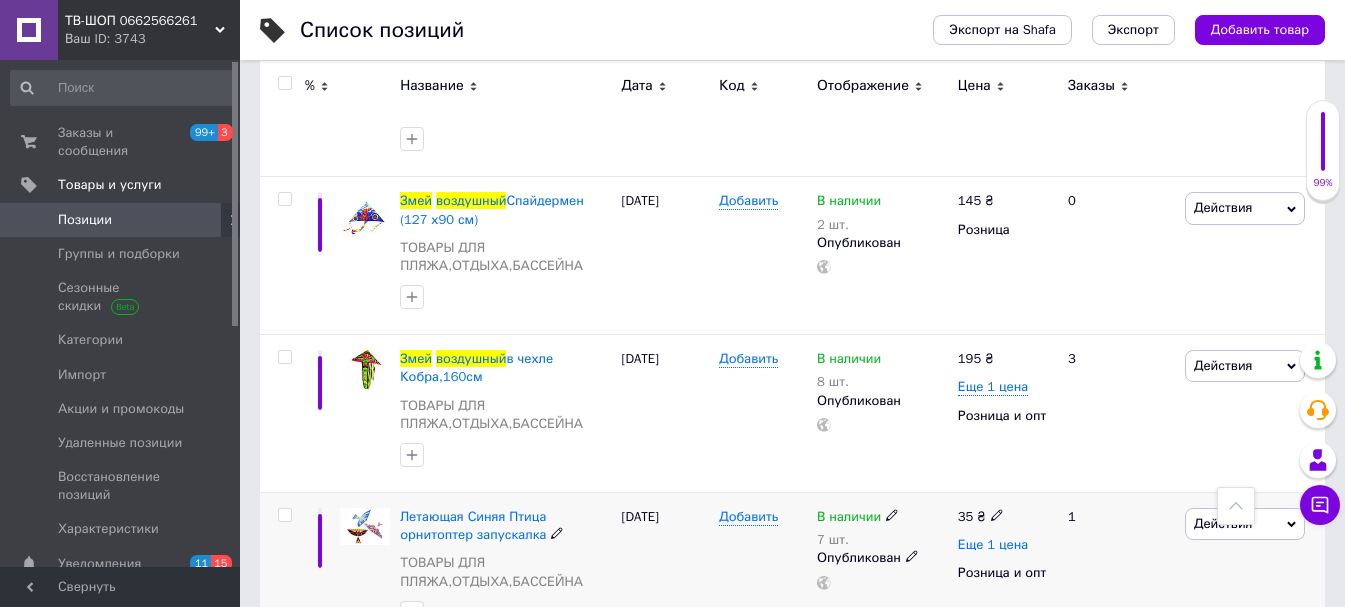 click on "Еще 1 цена" at bounding box center [993, 545] 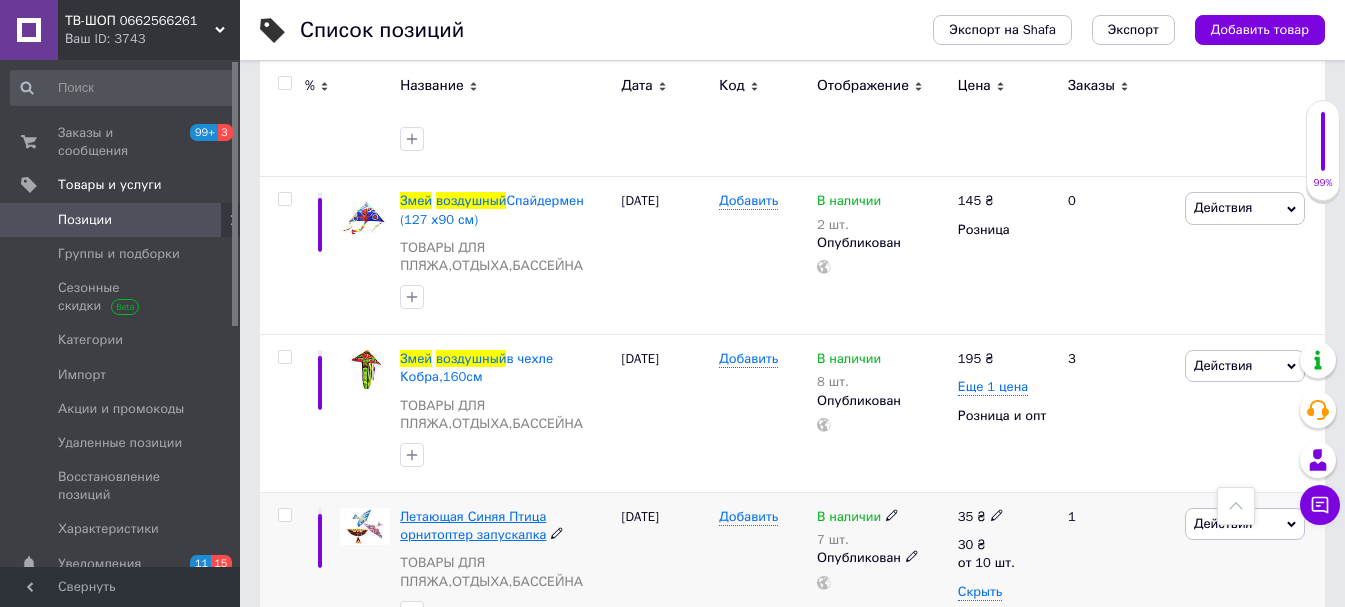 click on "Летающая Синяя Птица орнитоптер запускалка" at bounding box center (473, 525) 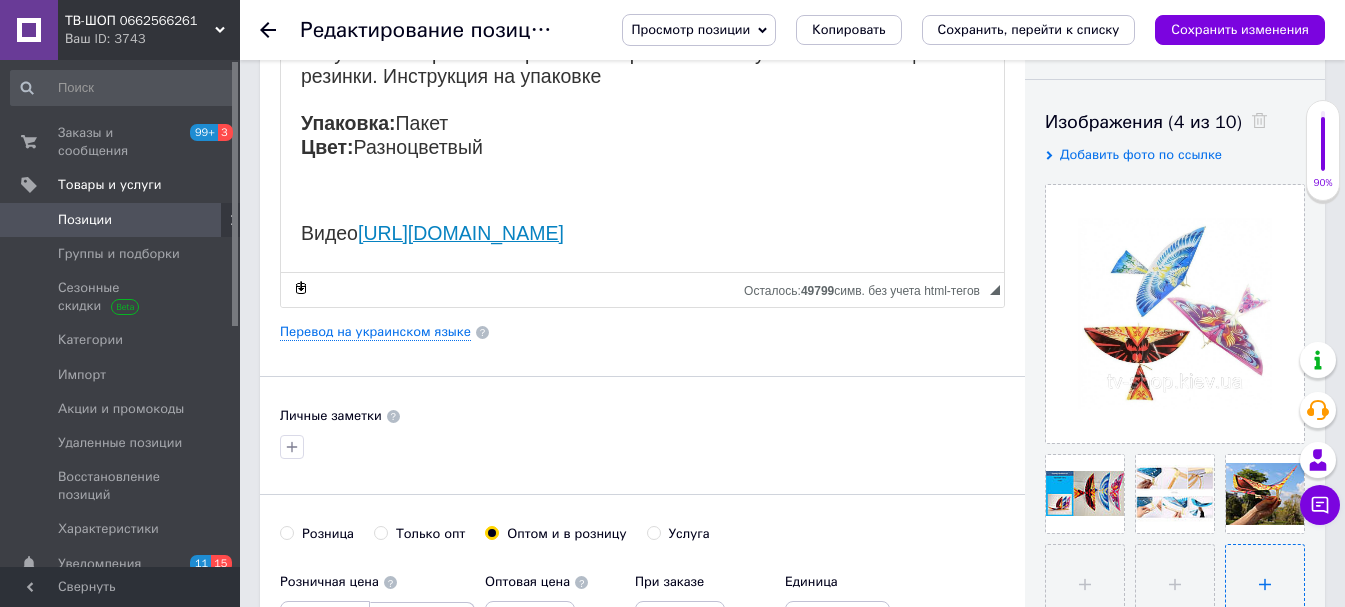 scroll, scrollTop: 600, scrollLeft: 0, axis: vertical 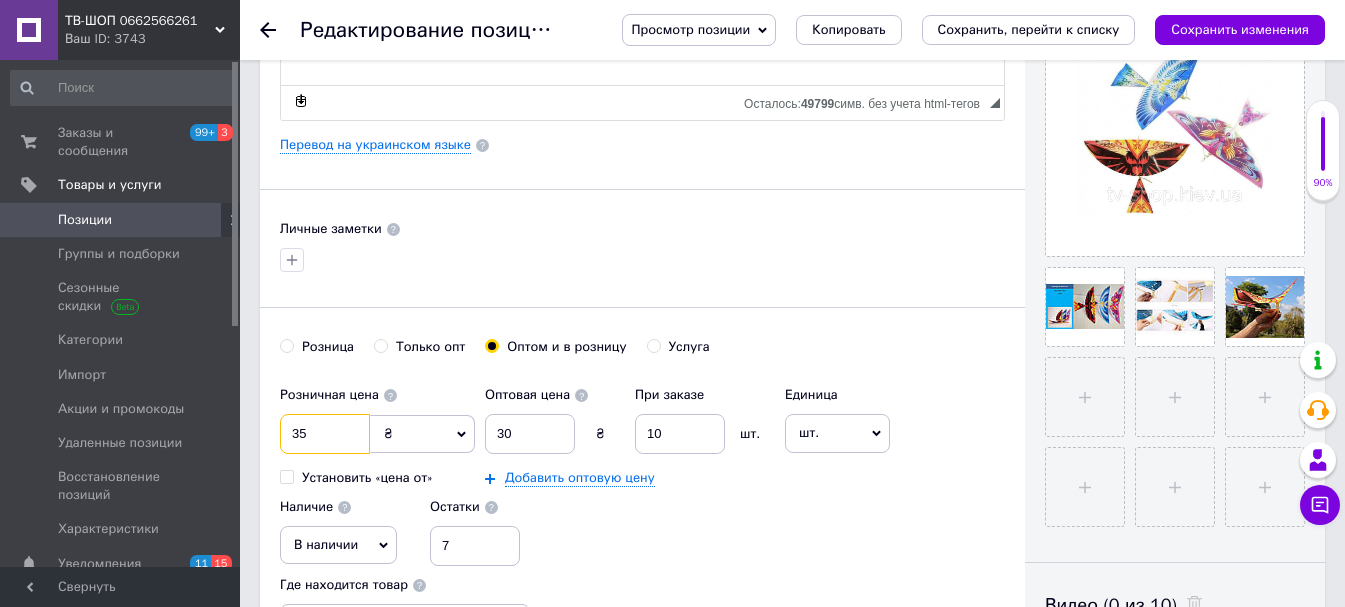 click on "35" at bounding box center (325, 434) 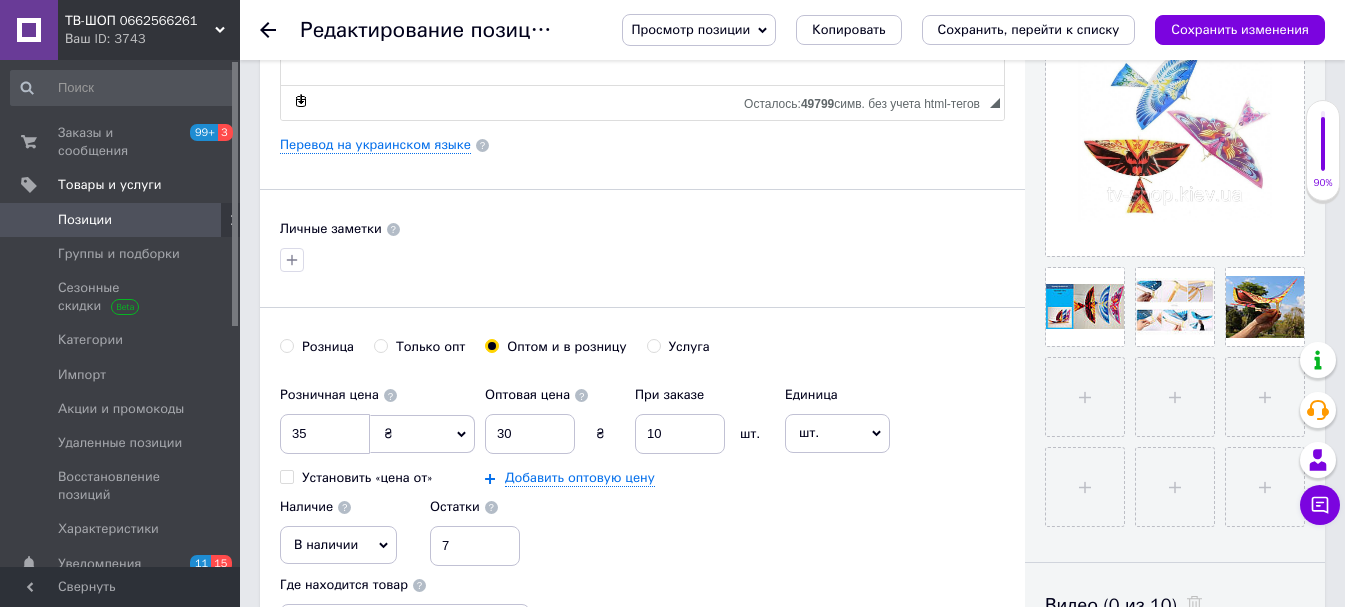 click on "Розничная цена 35 ₴ $ € CHF £ ¥ PLN ₸ MDL HUF KGS CN¥ TRY ₩ lei Установить «цена от» Оптовая цена 30 ₴ При заказе 10 шт. Добавить оптовую цену Единица шт. Популярное комплект упаковка кв.м пара м кг пог.м услуга т а автоцистерна ампула б баллон банка блистер бобина бочка бут бухта в ватт ведро выезд г г га гигакалория год гр/кв.м д дал два месяца день доза е еврокуб ед. к кВт канистра карат кв.дм кв.м кв.см кв.фут квартал кг кг/кв.м км колесо комплект коробка куб.дм куб.м л л лист м м мВт месяц мешок минута мл мм моток н набор неделя номер о объект п паллетоместо пара партия пач р с" at bounding box center [642, 471] 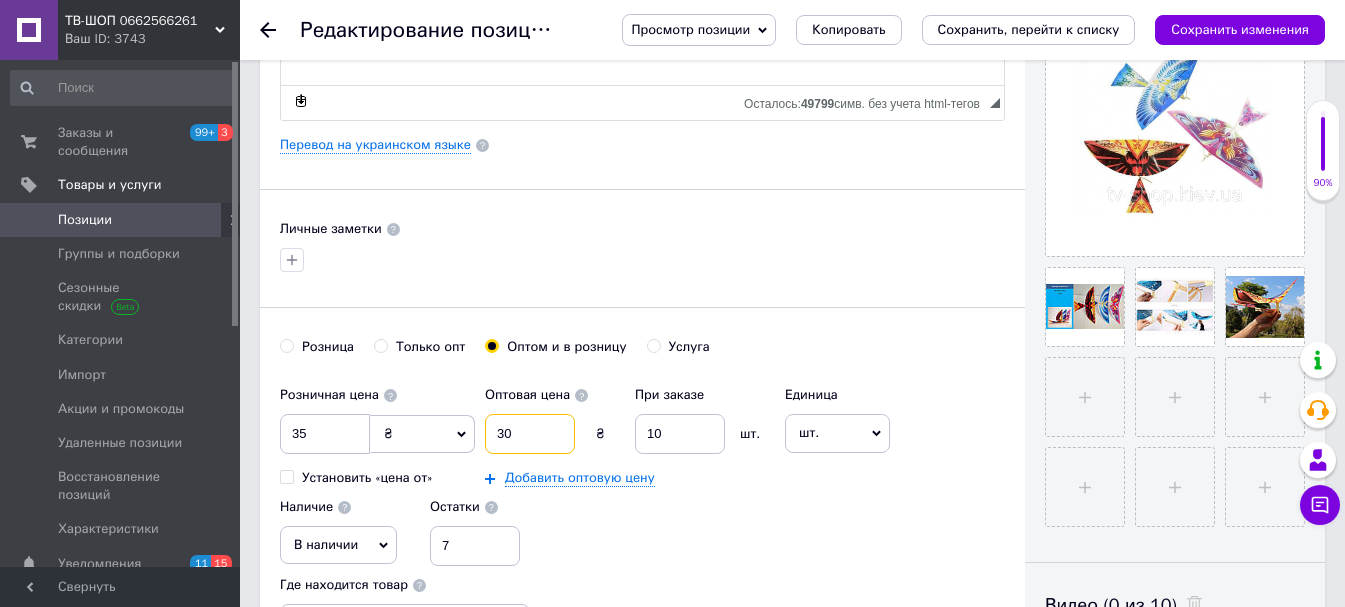 click on "30" at bounding box center [530, 434] 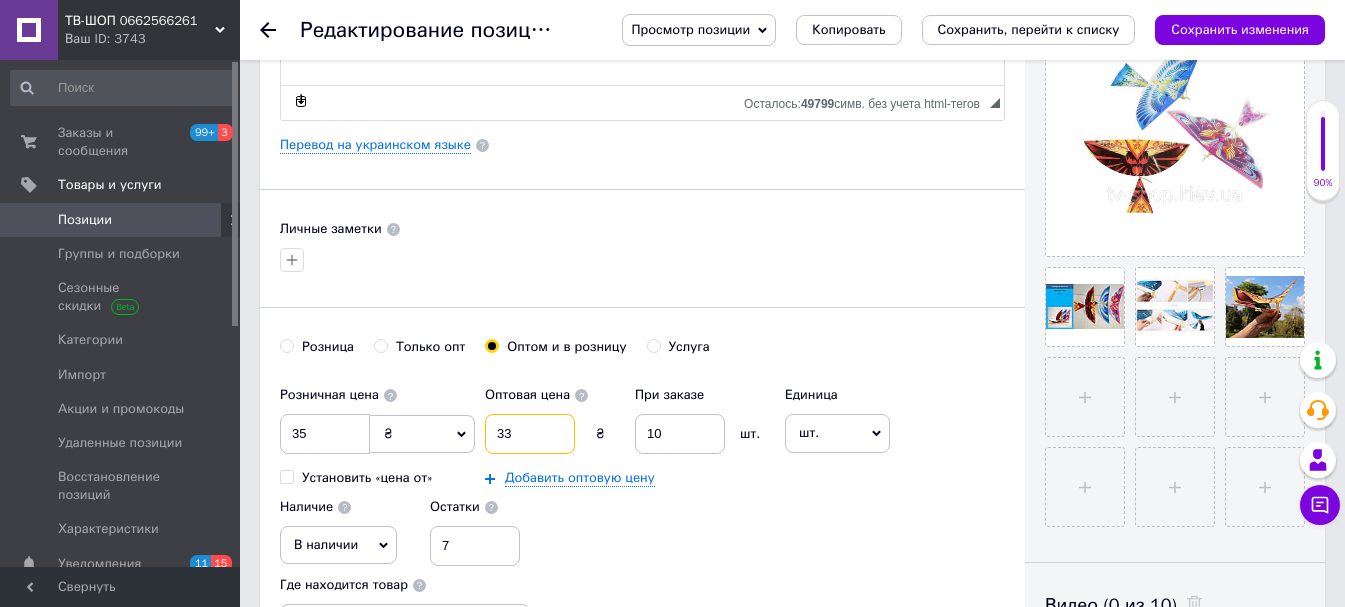 type on "33" 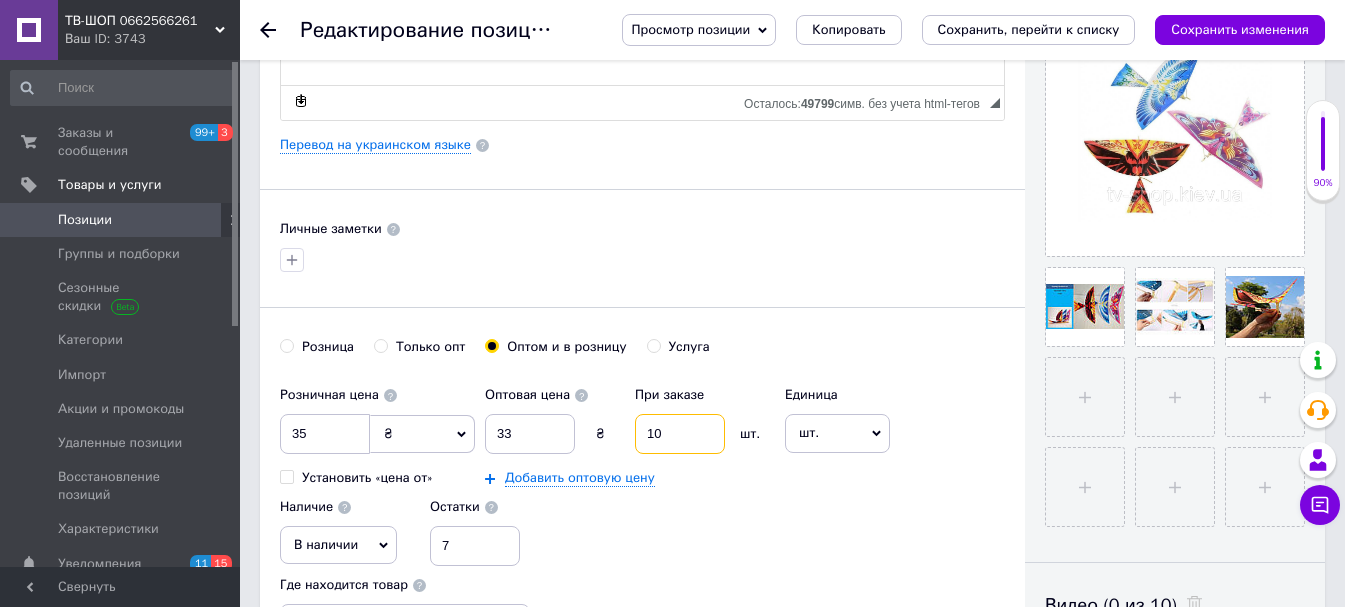 click on "10" at bounding box center (680, 434) 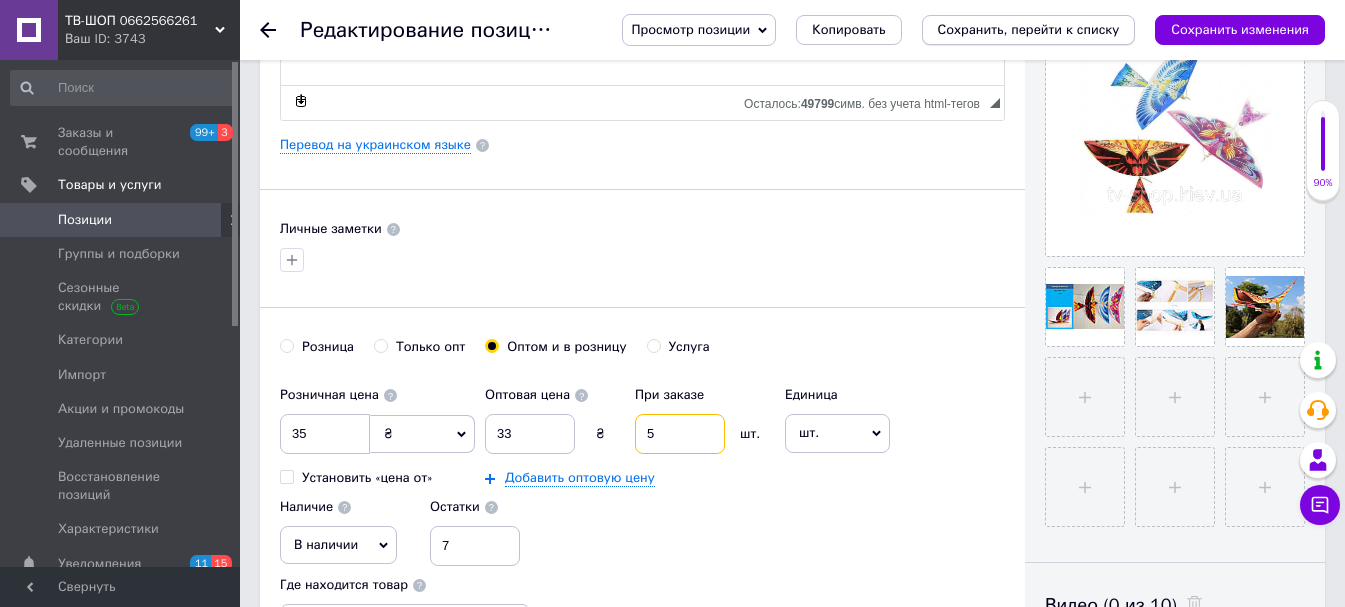 type on "5" 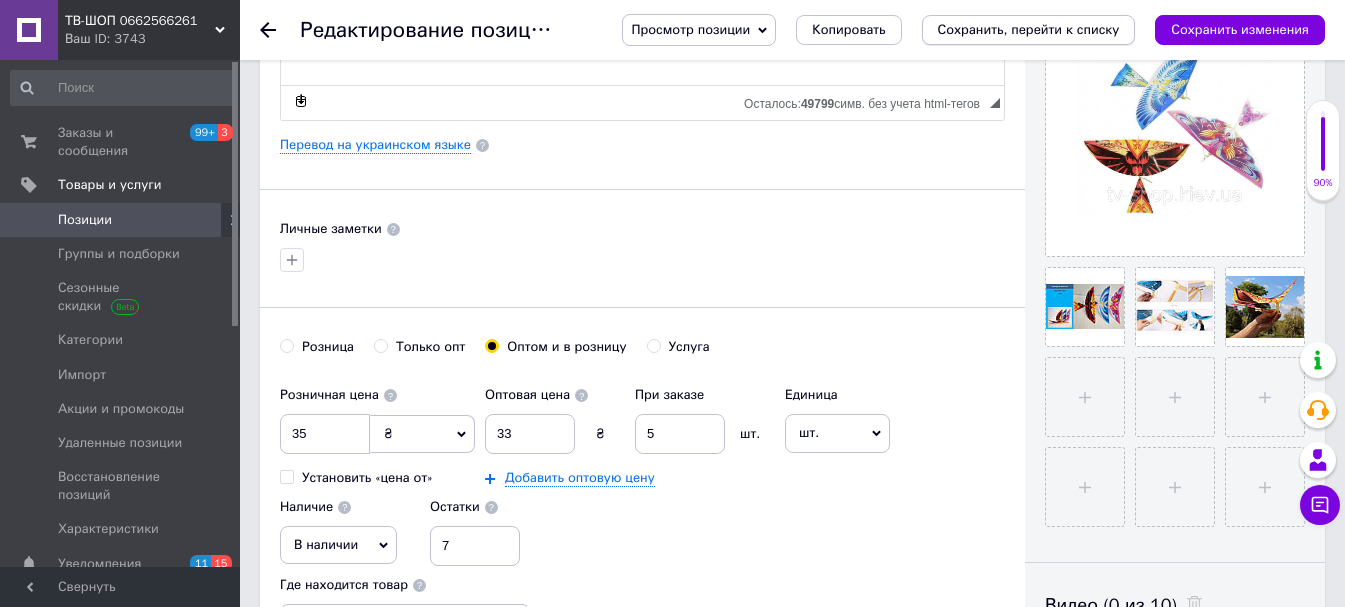 click on "Сохранить, перейти к списку" at bounding box center (1029, 29) 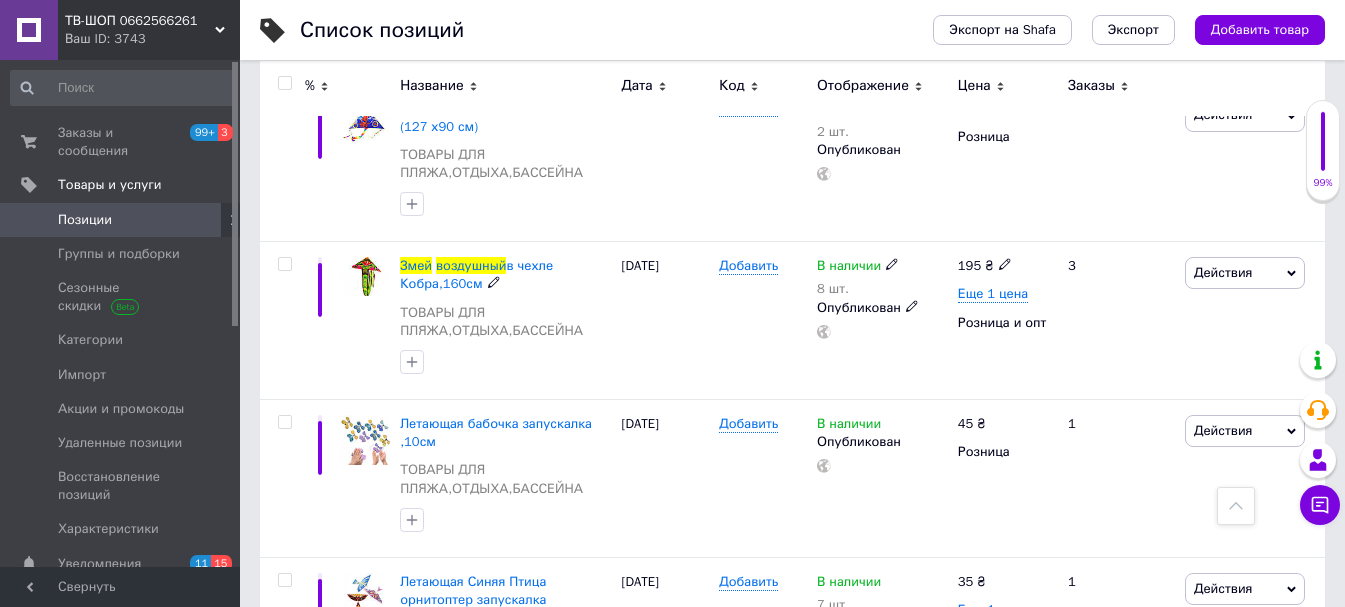 scroll, scrollTop: 1803, scrollLeft: 0, axis: vertical 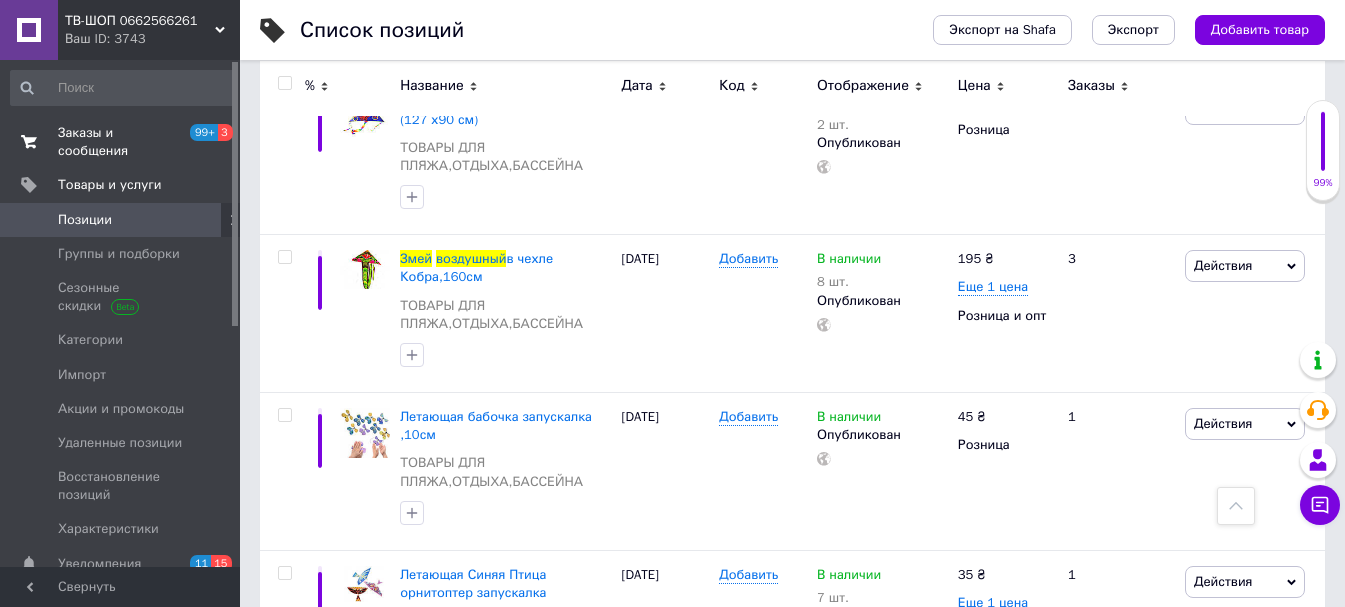 click on "Заказы и сообщения" at bounding box center (121, 142) 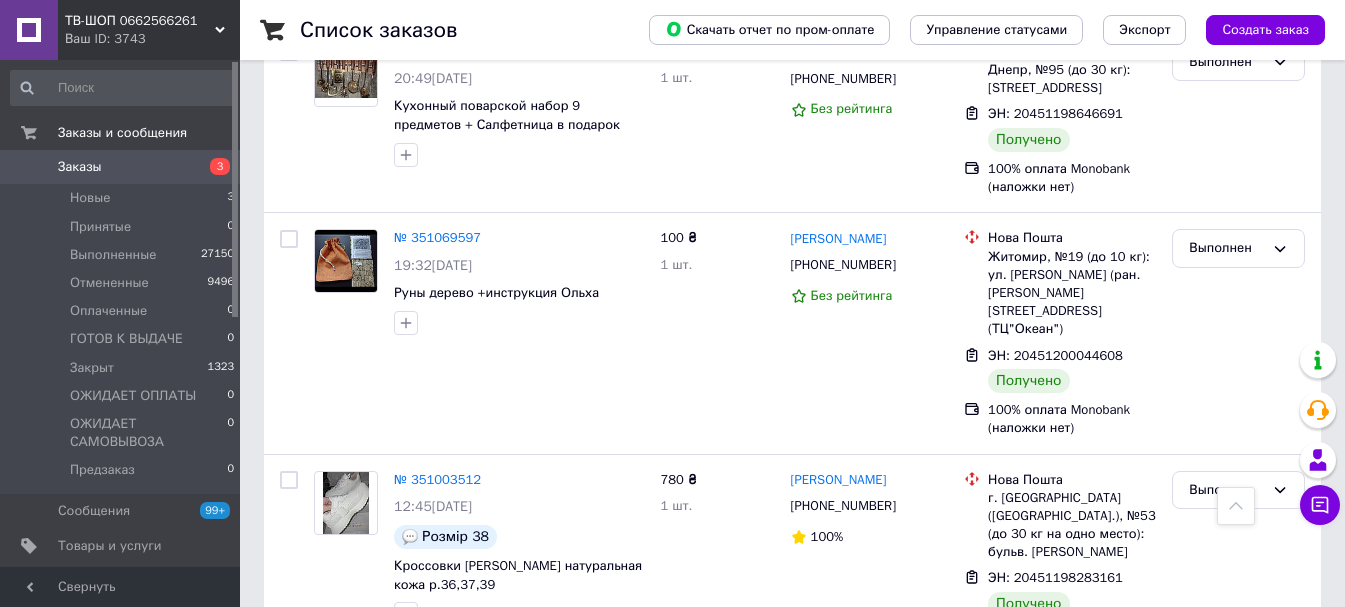 scroll, scrollTop: 2200, scrollLeft: 0, axis: vertical 